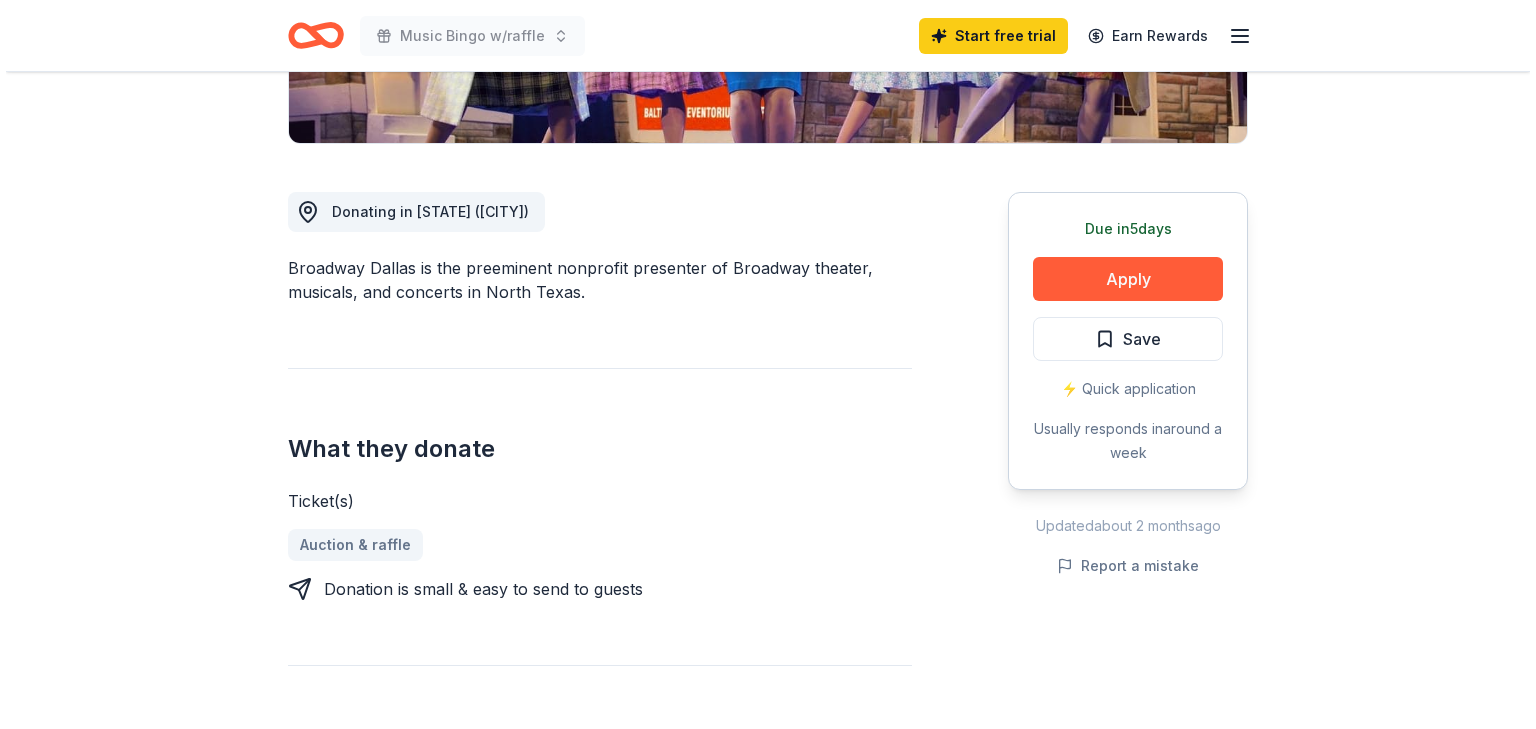 scroll, scrollTop: 480, scrollLeft: 0, axis: vertical 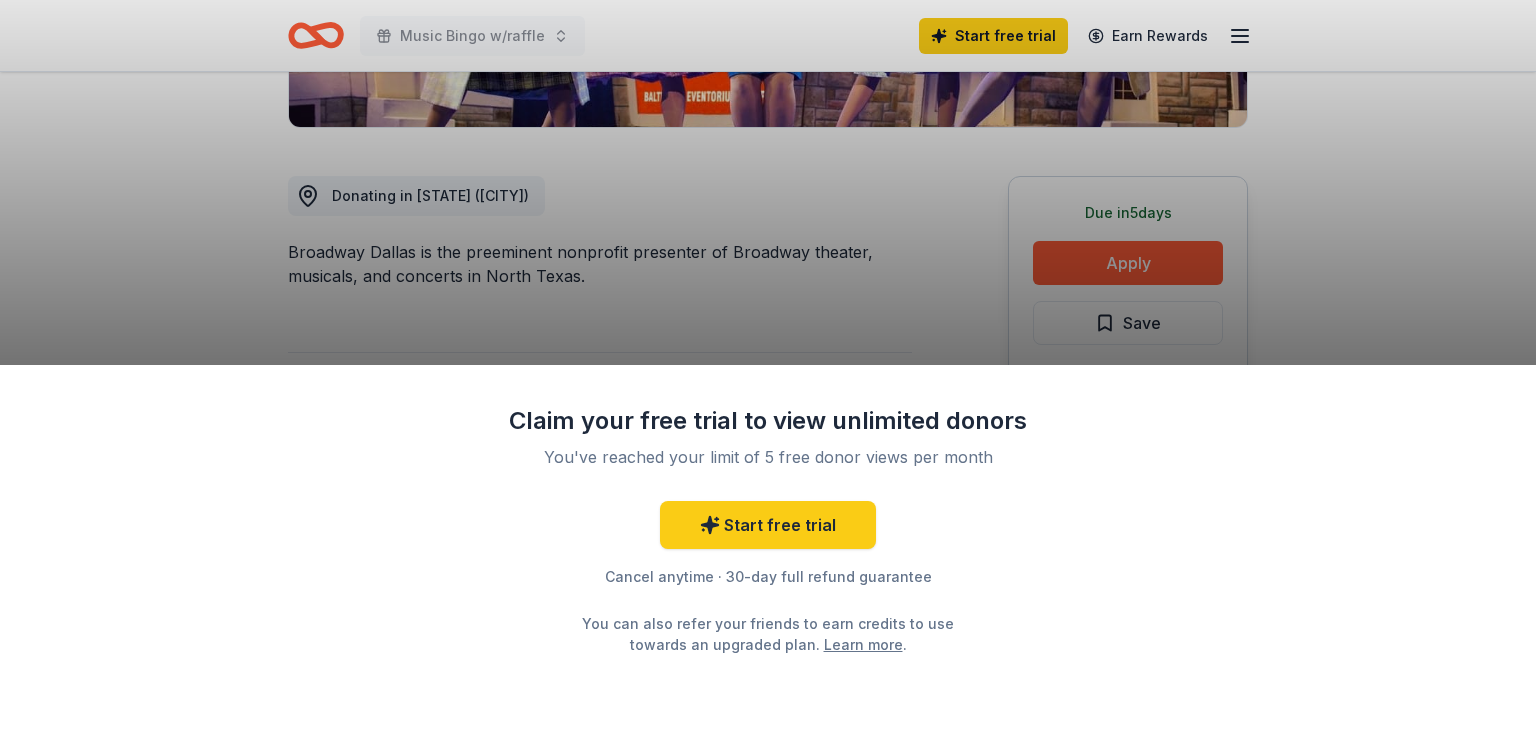 click on "Claim your free trial to view unlimited donors You've reached your limit of 5 free donor views per month Start free  trial Cancel anytime · 30-day full refund guarantee You can also refer your friends to earn credits to use towards an upgraded plan.   Learn more ." at bounding box center [768, 547] 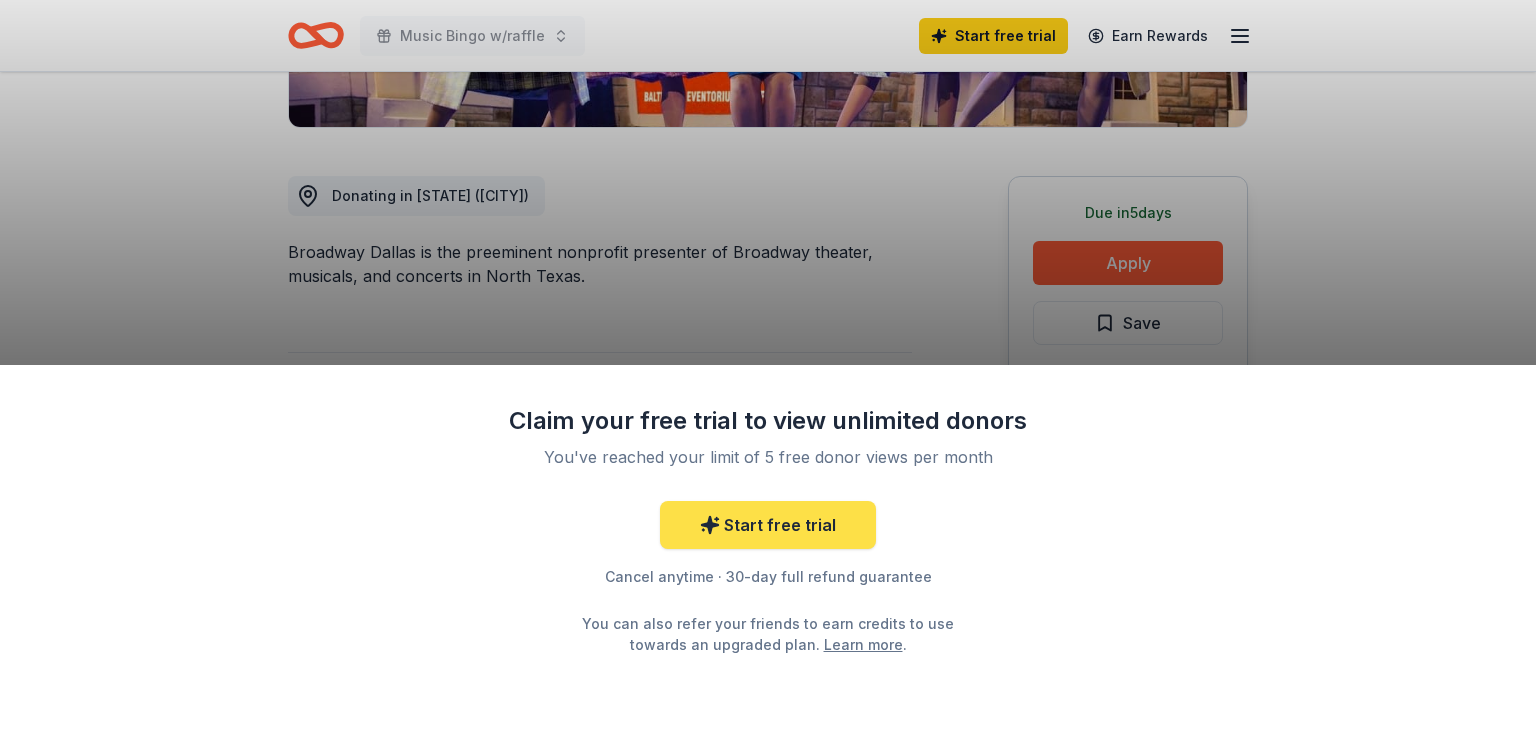 click on "Start free  trial" at bounding box center (768, 525) 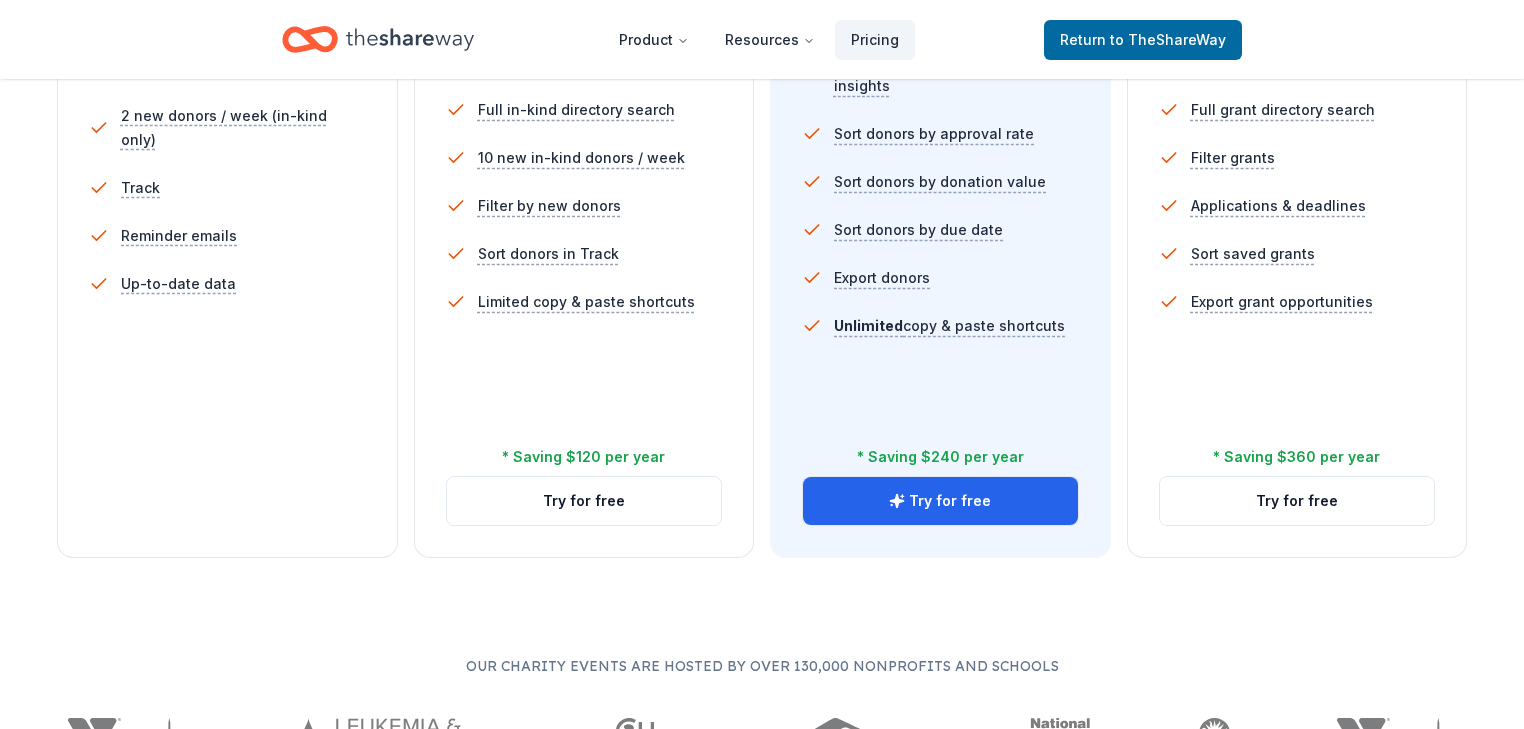 scroll, scrollTop: 720, scrollLeft: 0, axis: vertical 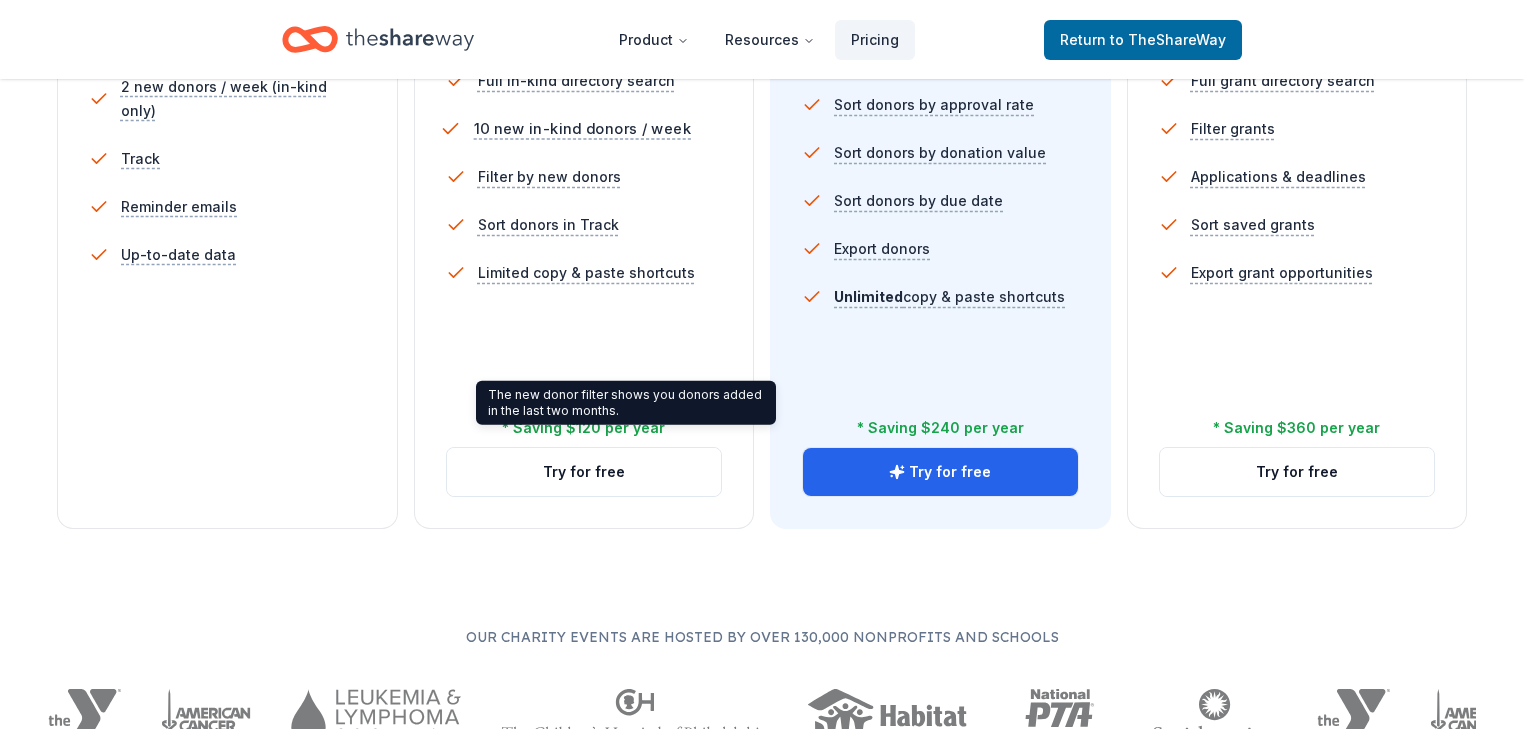 click on "10 new in-kind donors / week" at bounding box center [581, 129] 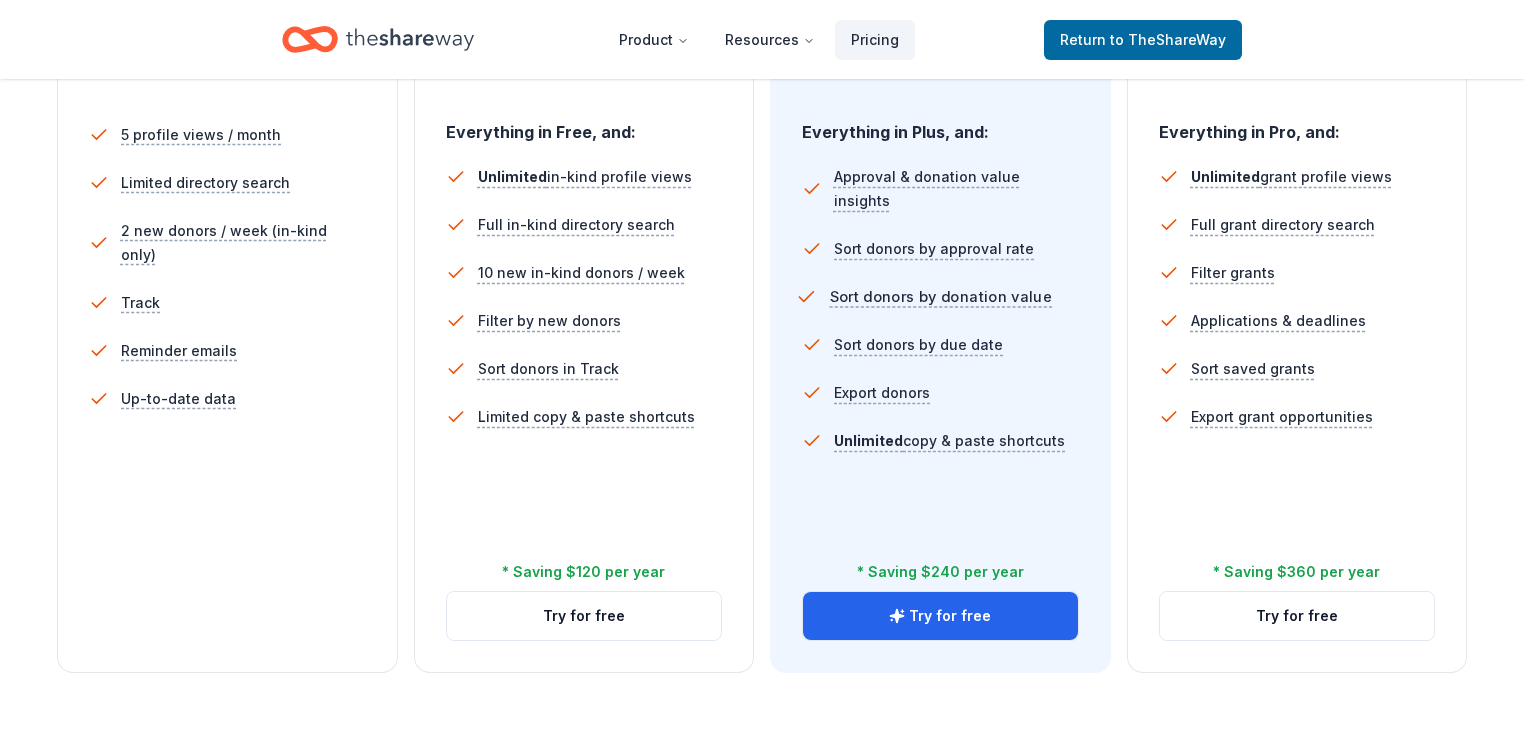 scroll, scrollTop: 400, scrollLeft: 0, axis: vertical 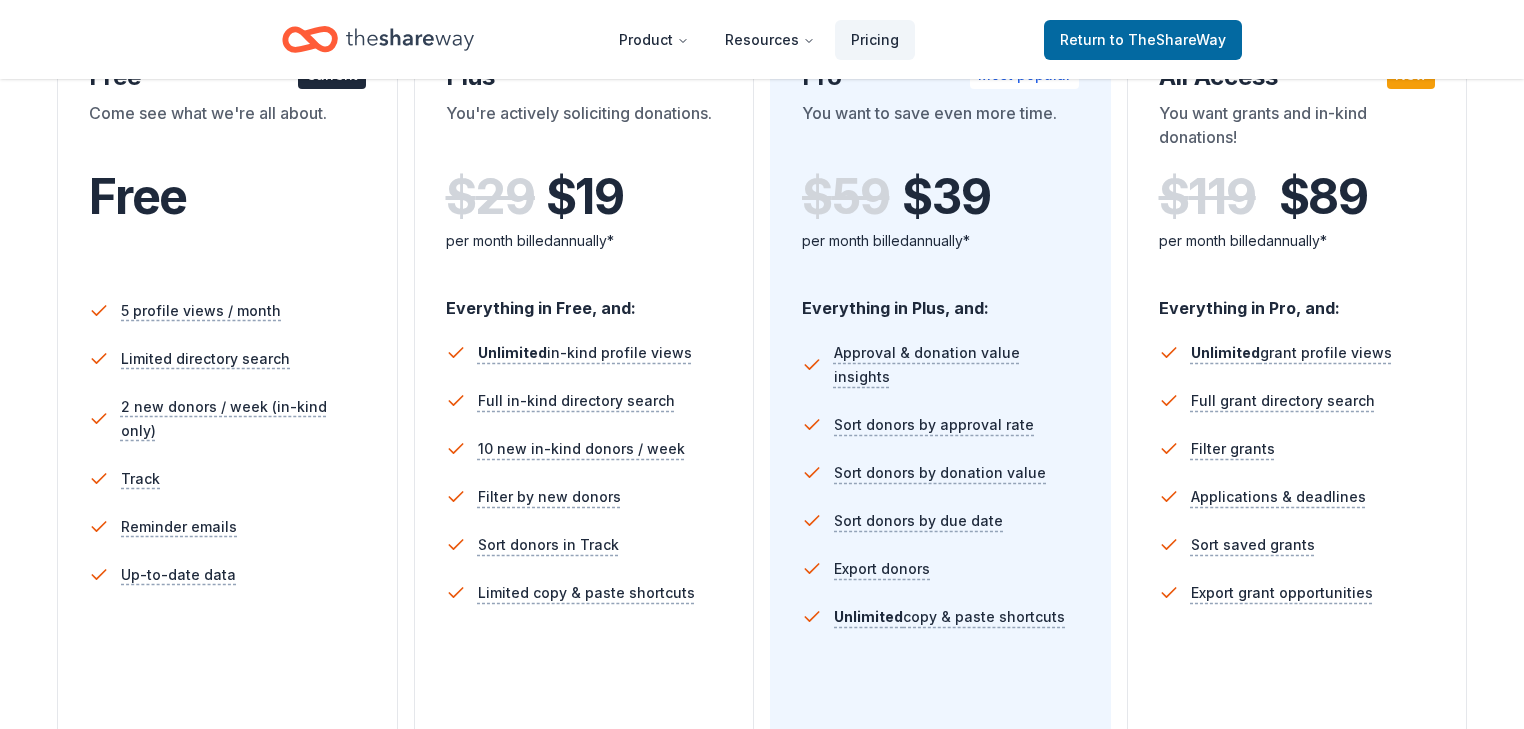 click on "Plus" at bounding box center [584, 77] 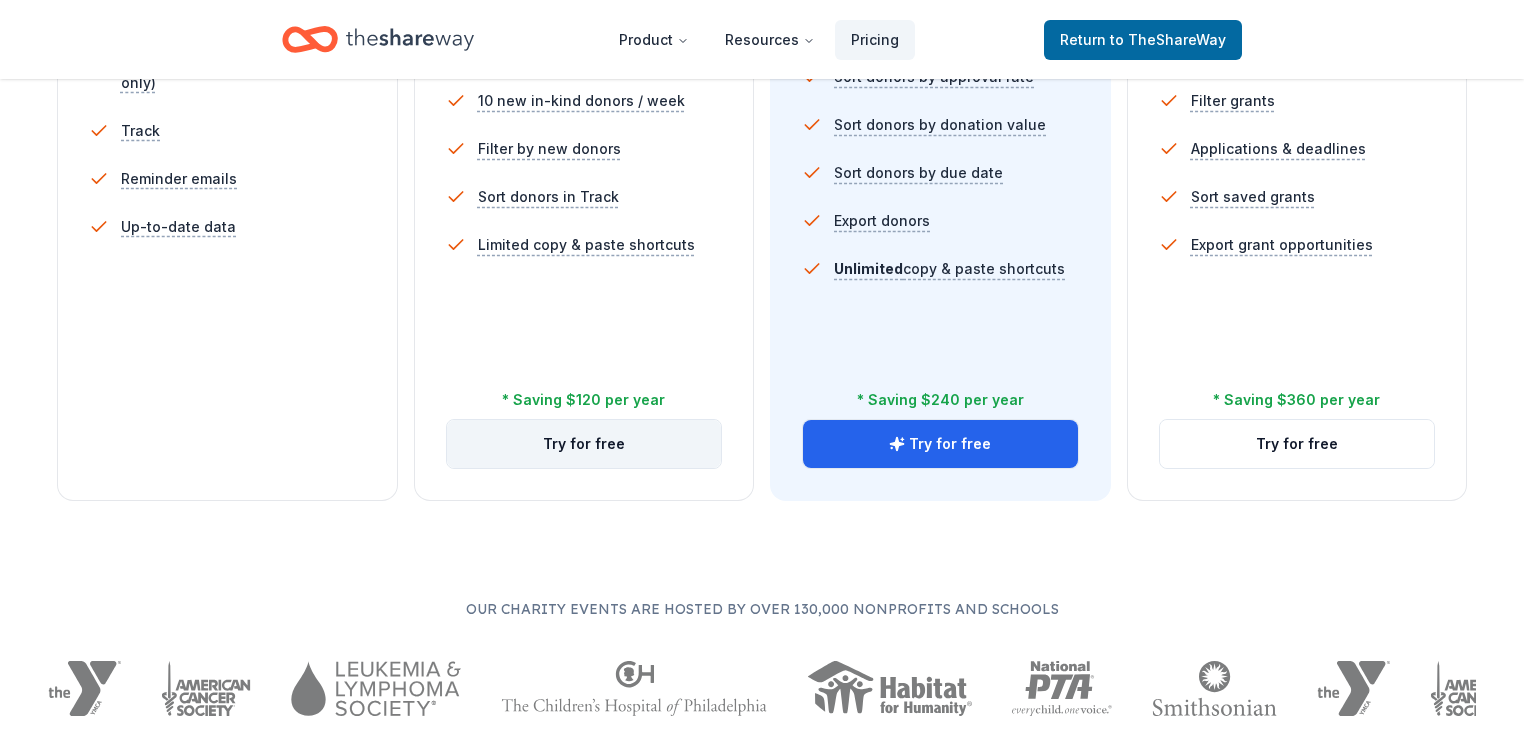 scroll, scrollTop: 720, scrollLeft: 0, axis: vertical 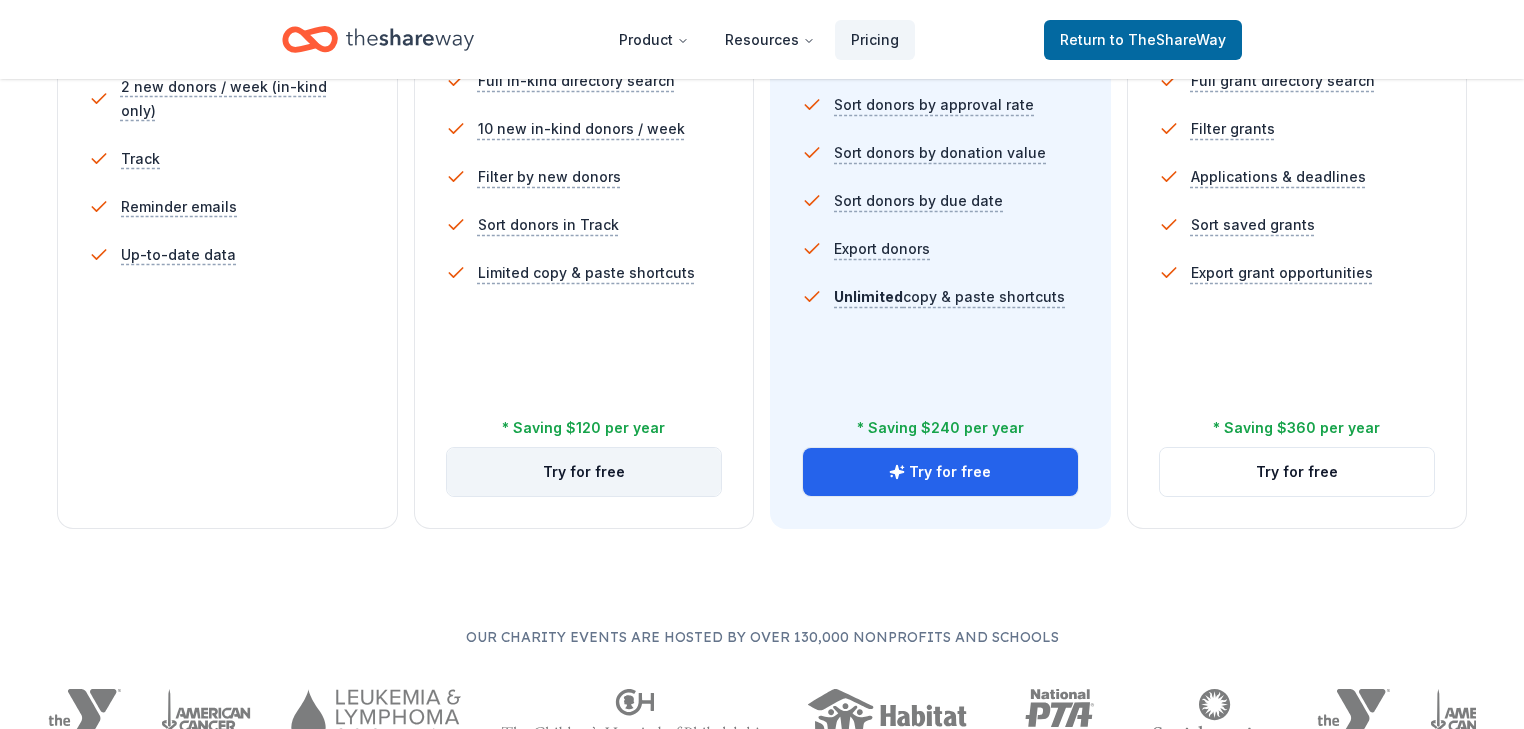 click on "Try for free" at bounding box center [584, 472] 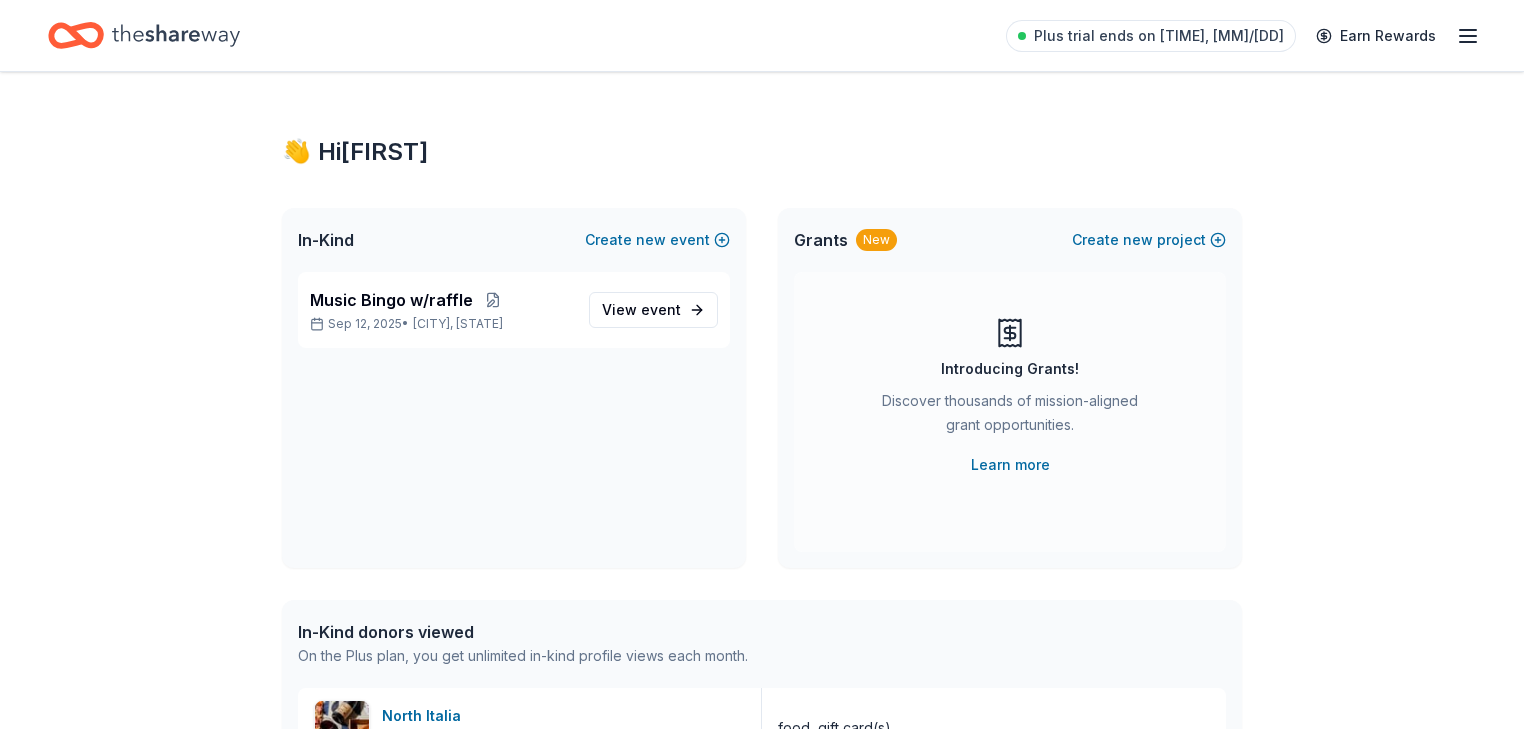 scroll, scrollTop: 0, scrollLeft: 0, axis: both 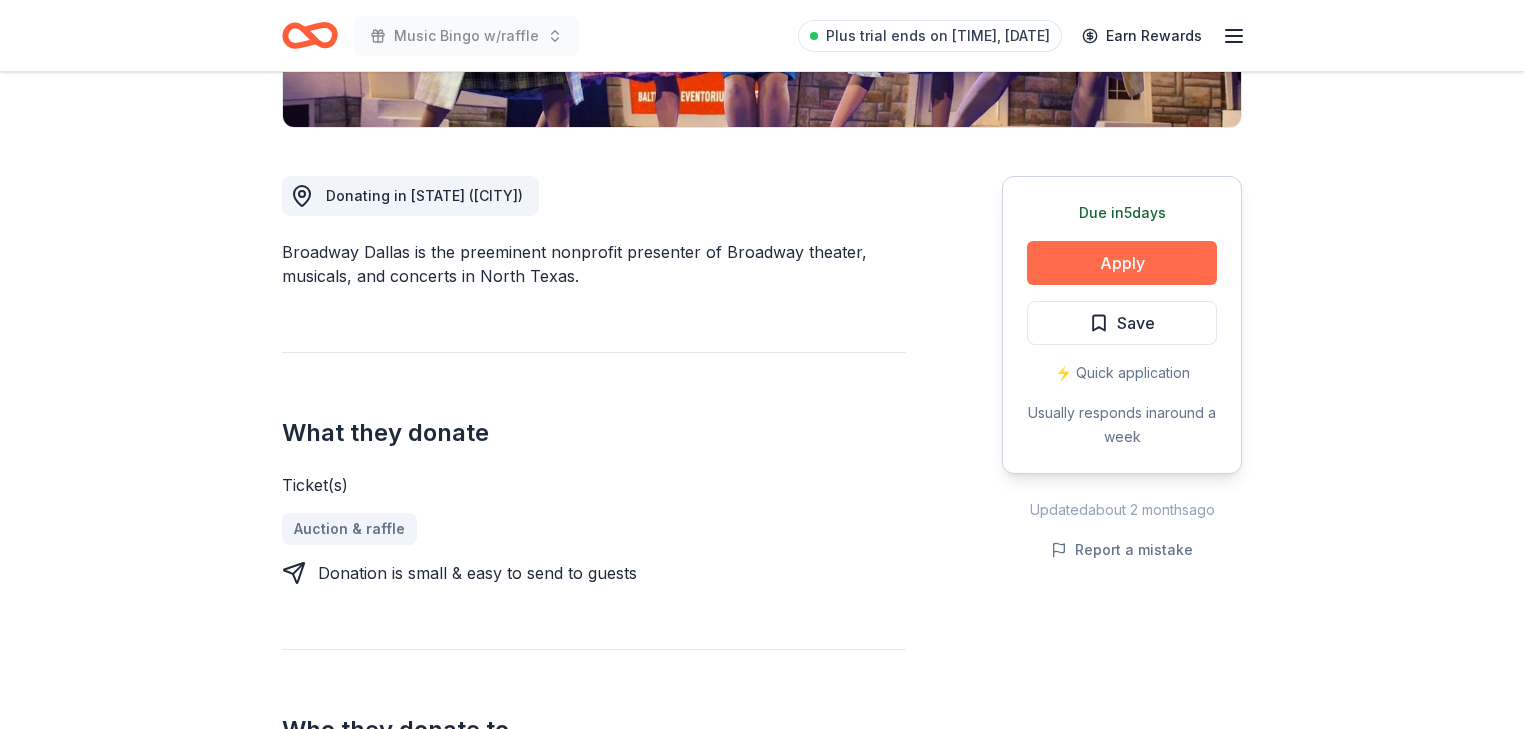 click on "Apply" at bounding box center (1122, 263) 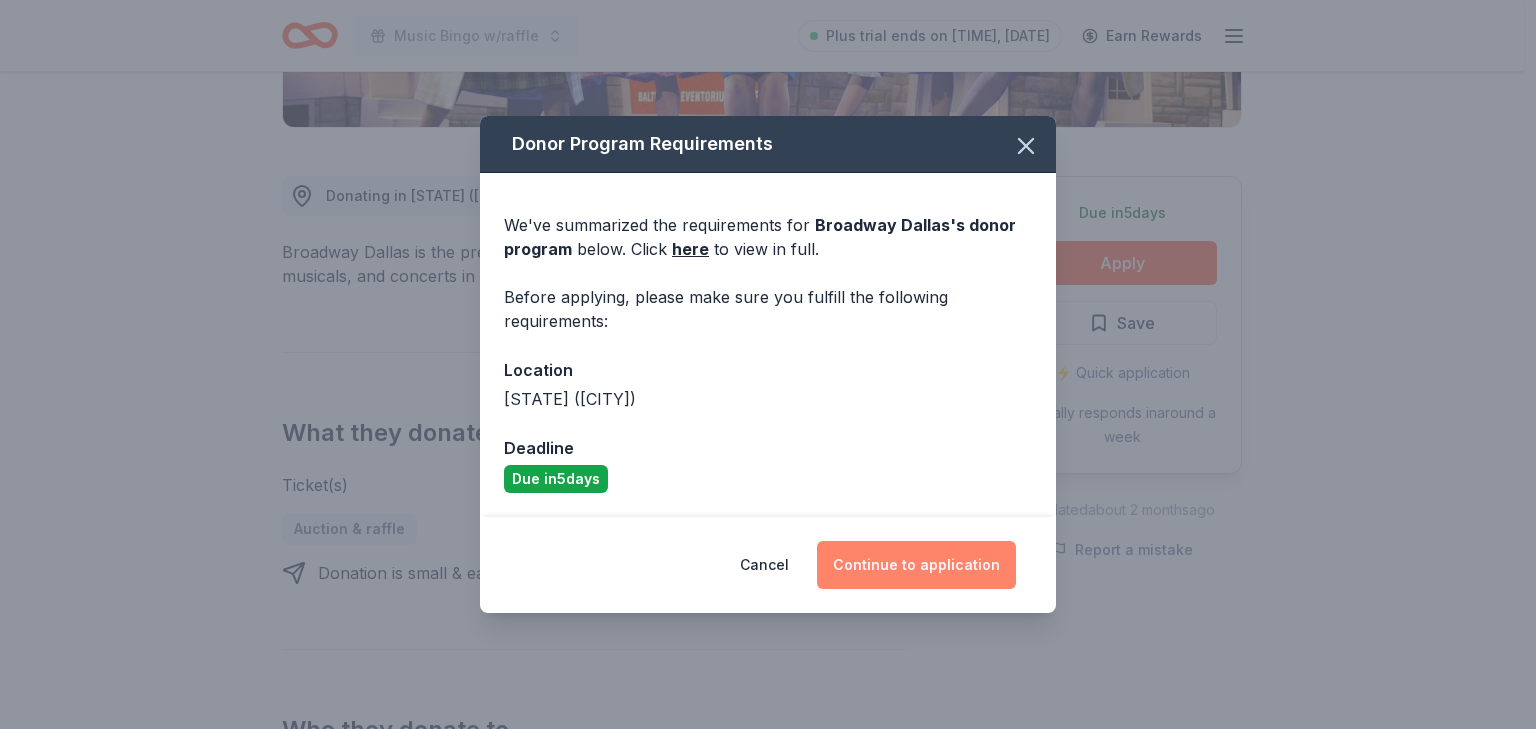 click on "Continue to application" at bounding box center [916, 565] 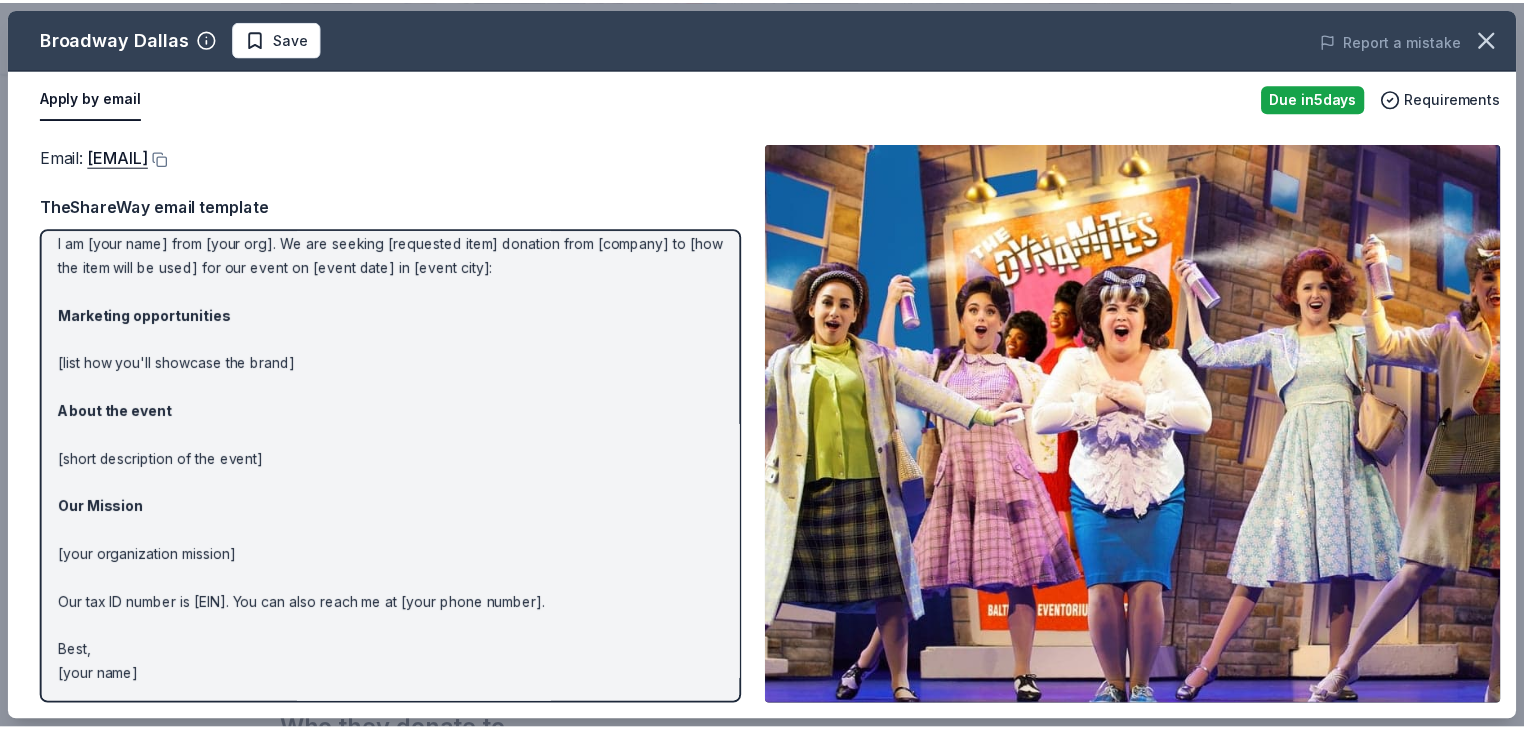 scroll, scrollTop: 0, scrollLeft: 0, axis: both 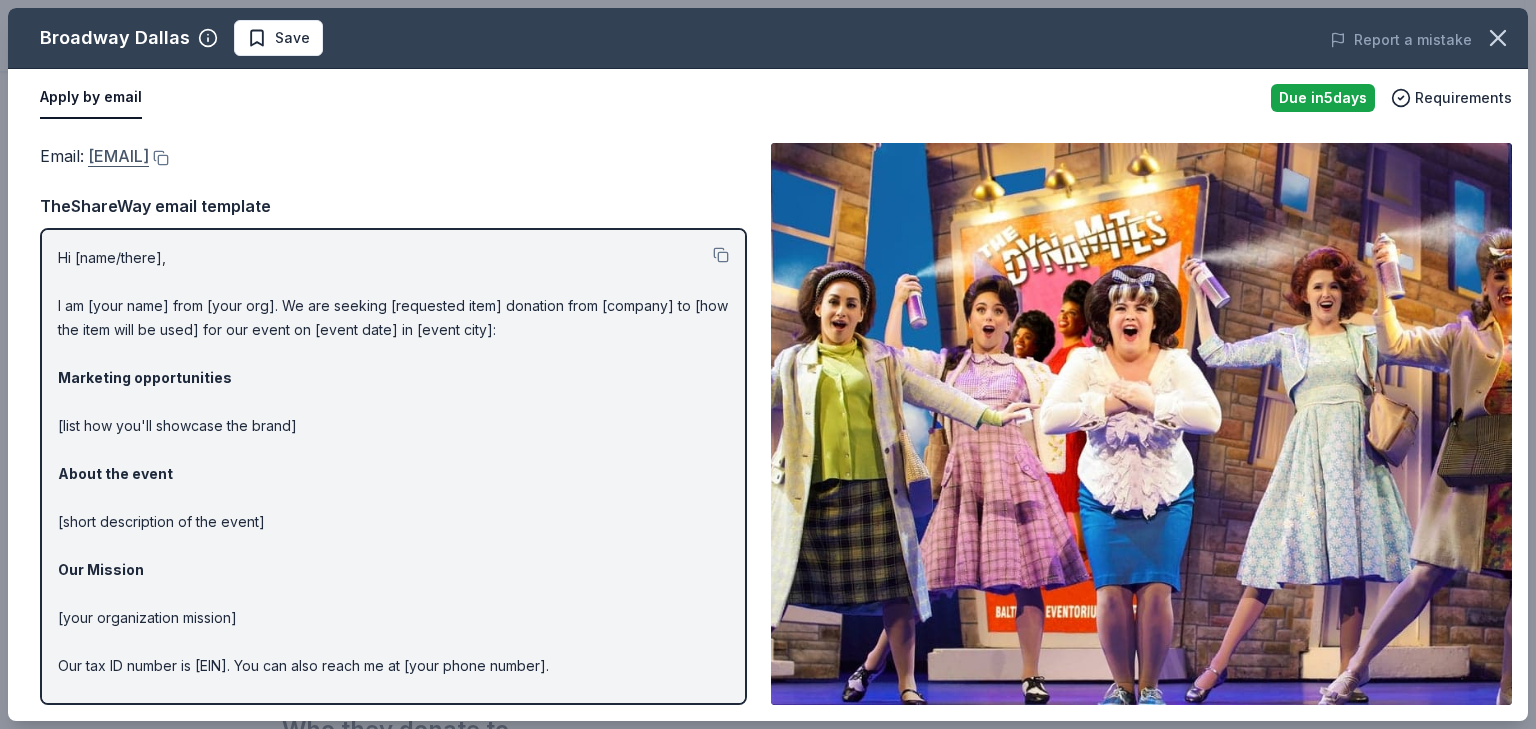 click on "dpamplin@broadwaydallas.org" at bounding box center (118, 156) 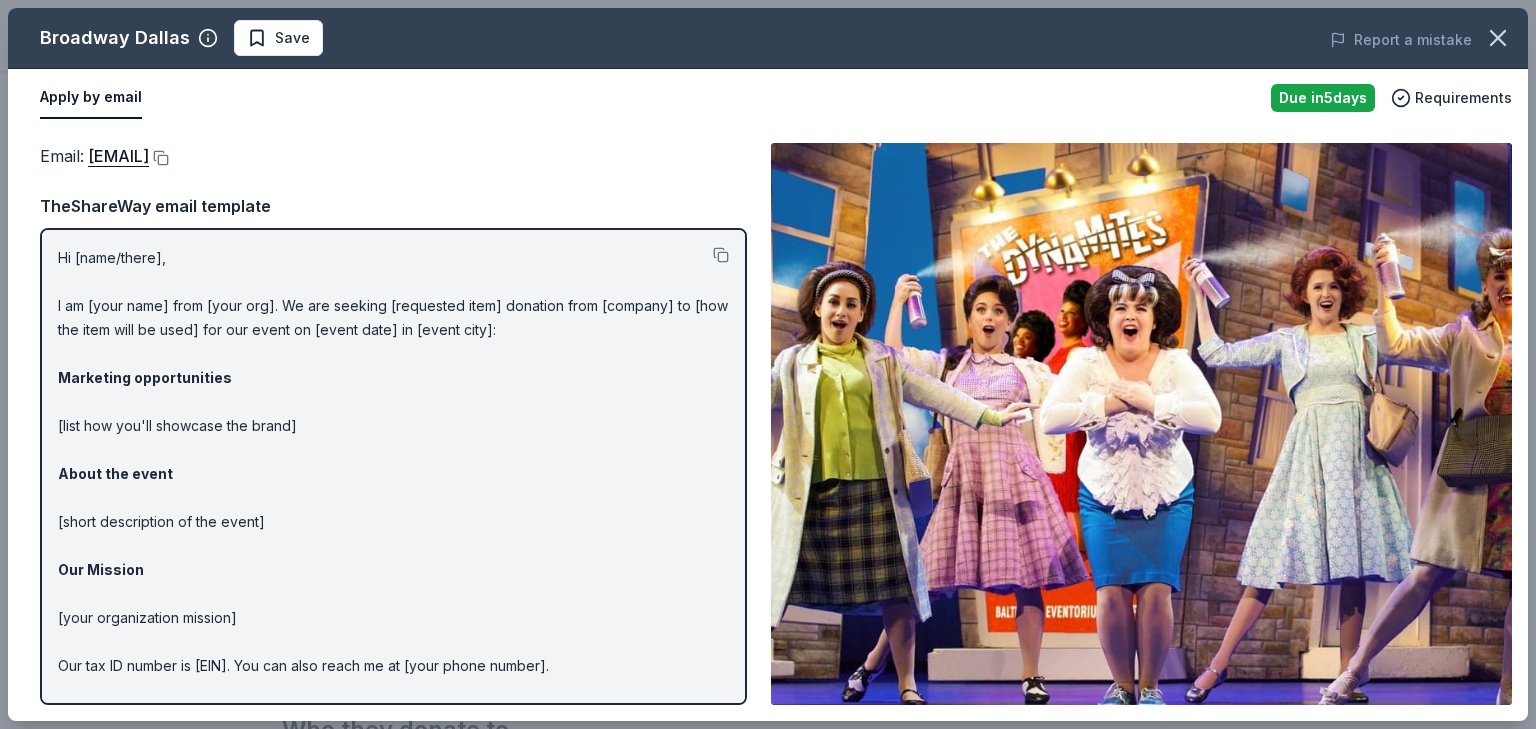 drag, startPoint x: 366, startPoint y: 47, endPoint x: 378, endPoint y: 46, distance: 12.0415945 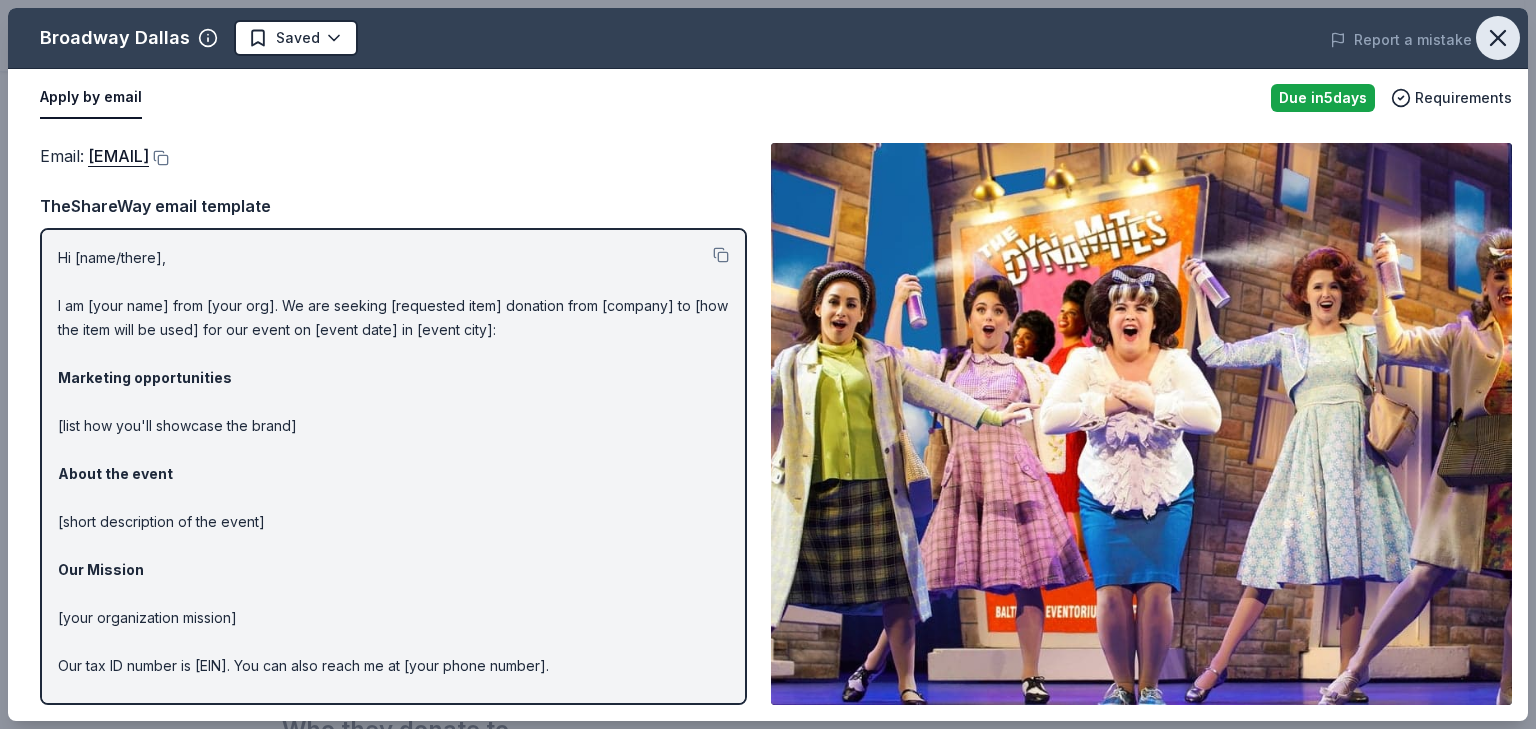 click 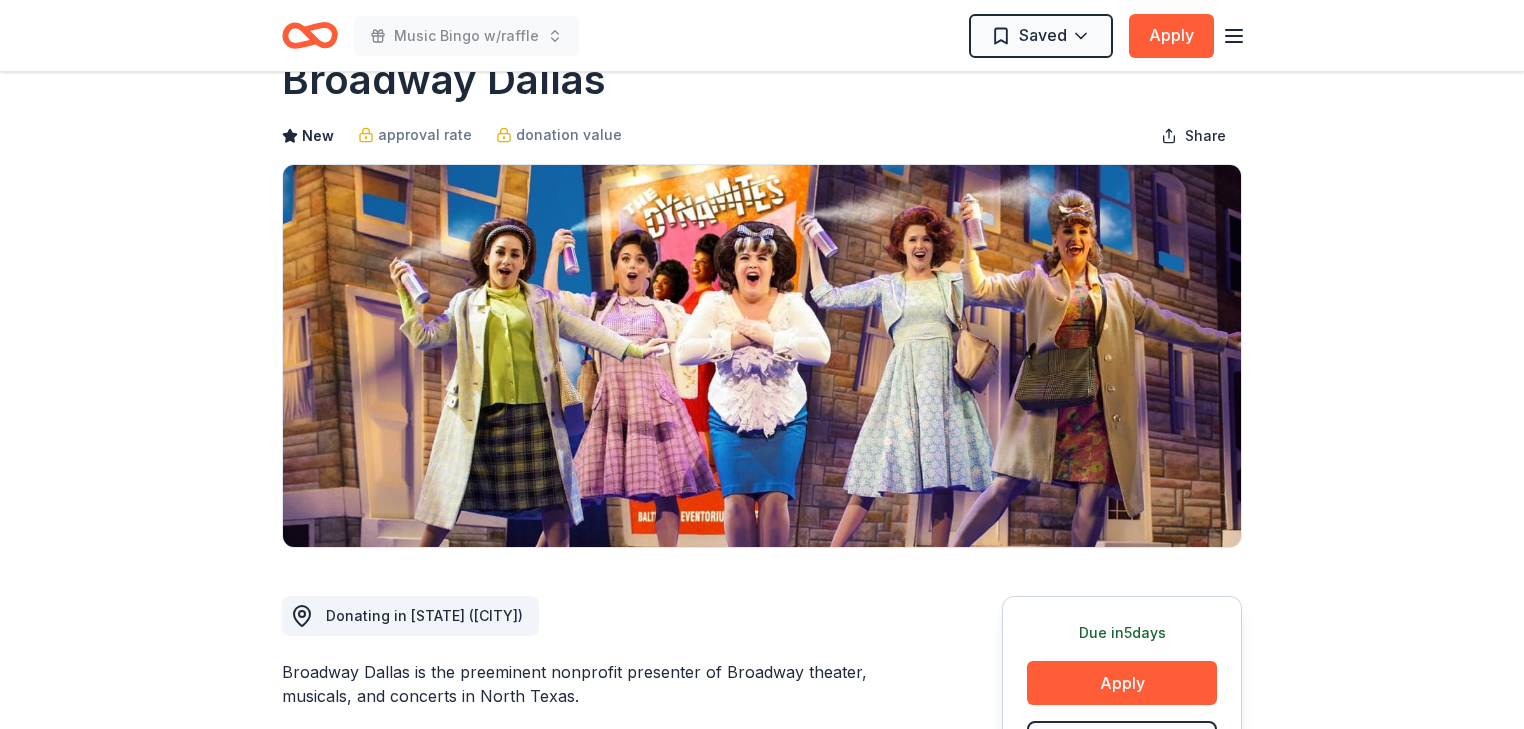 scroll, scrollTop: 0, scrollLeft: 0, axis: both 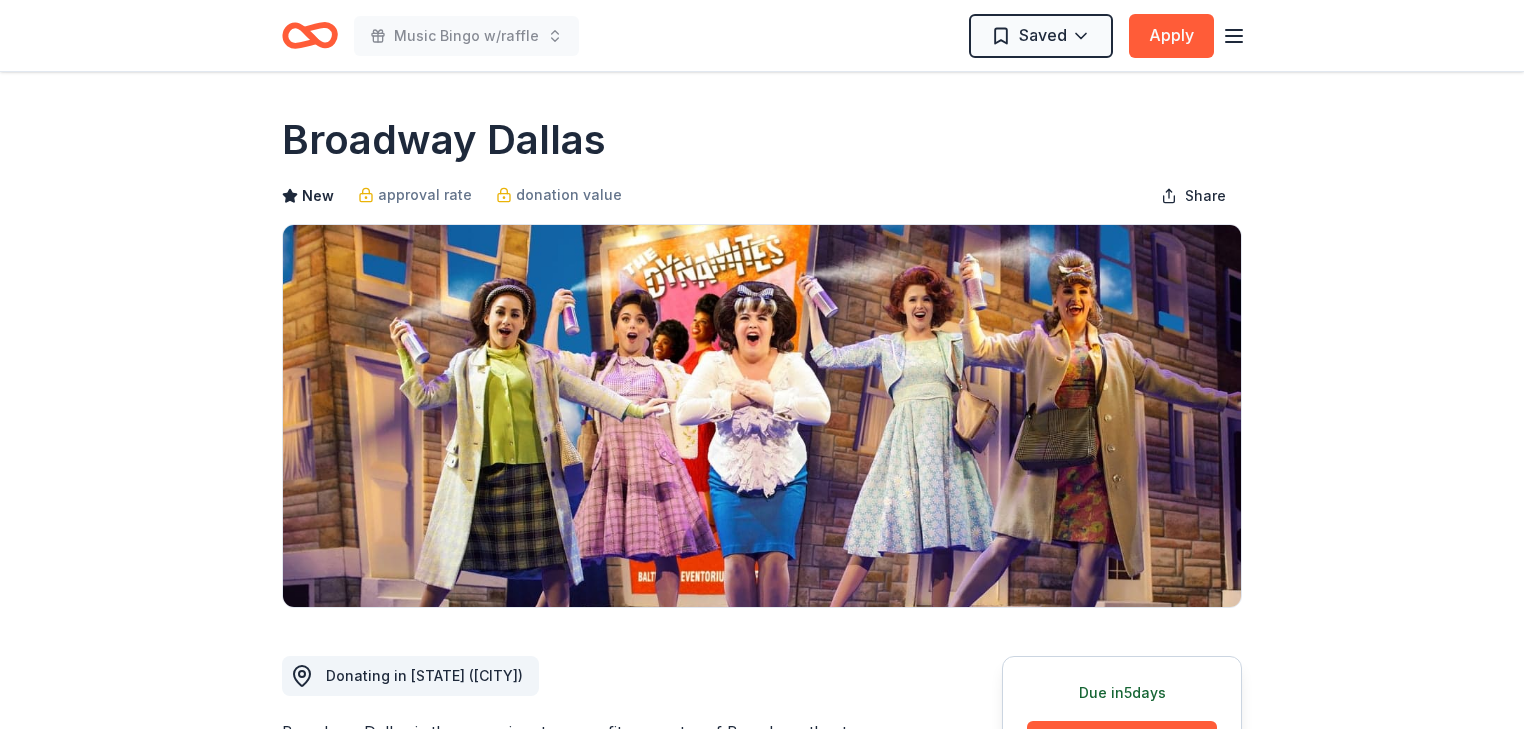 click 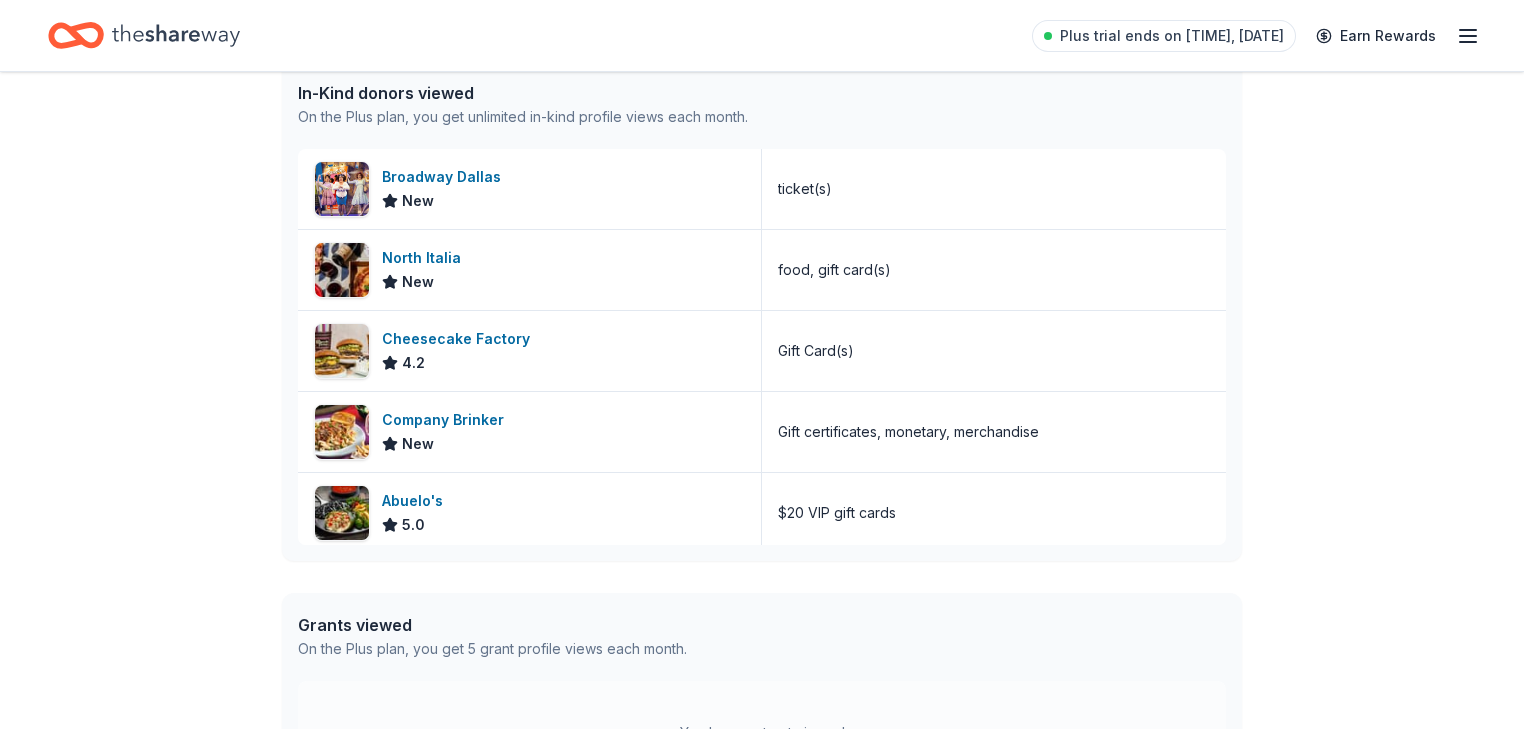 scroll, scrollTop: 560, scrollLeft: 0, axis: vertical 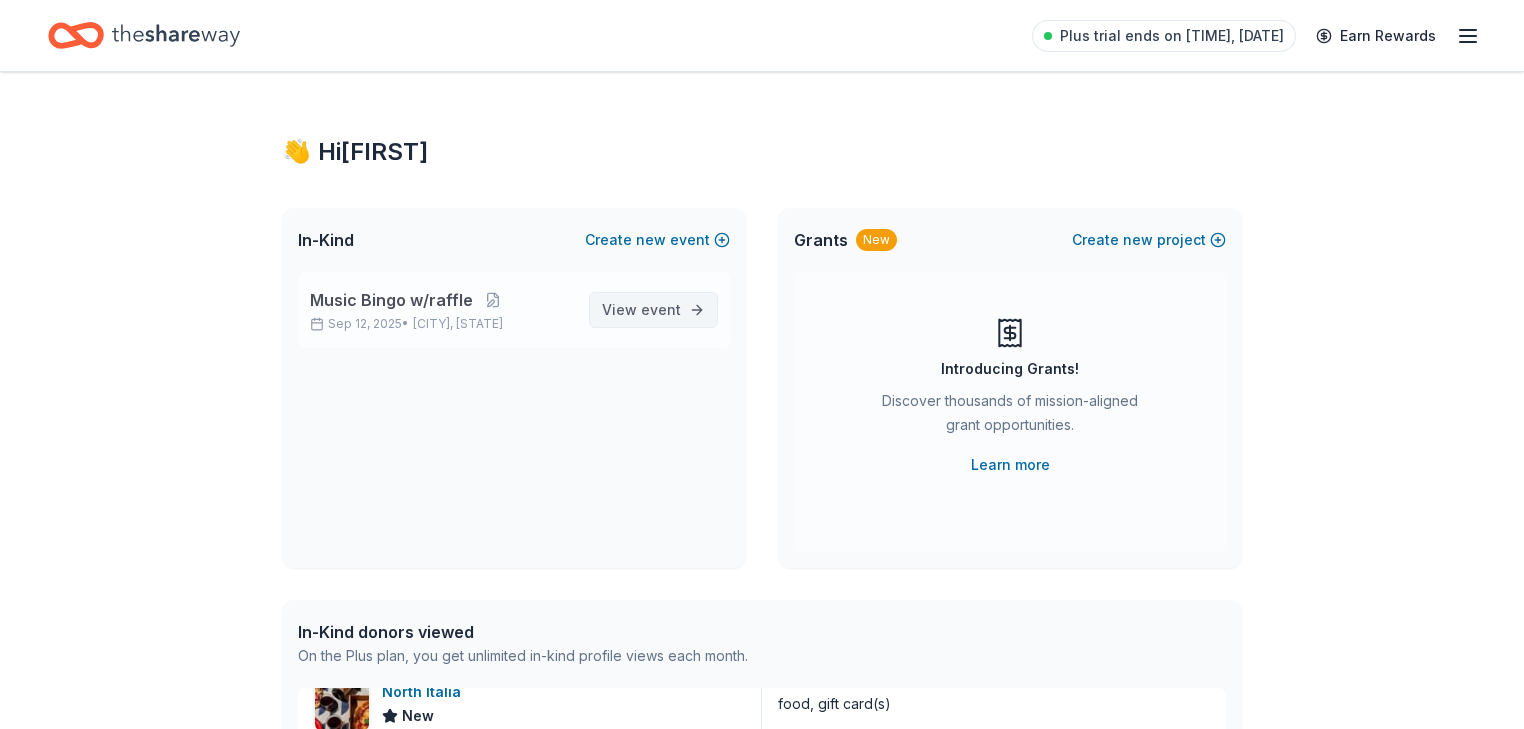 click on "event" at bounding box center [661, 309] 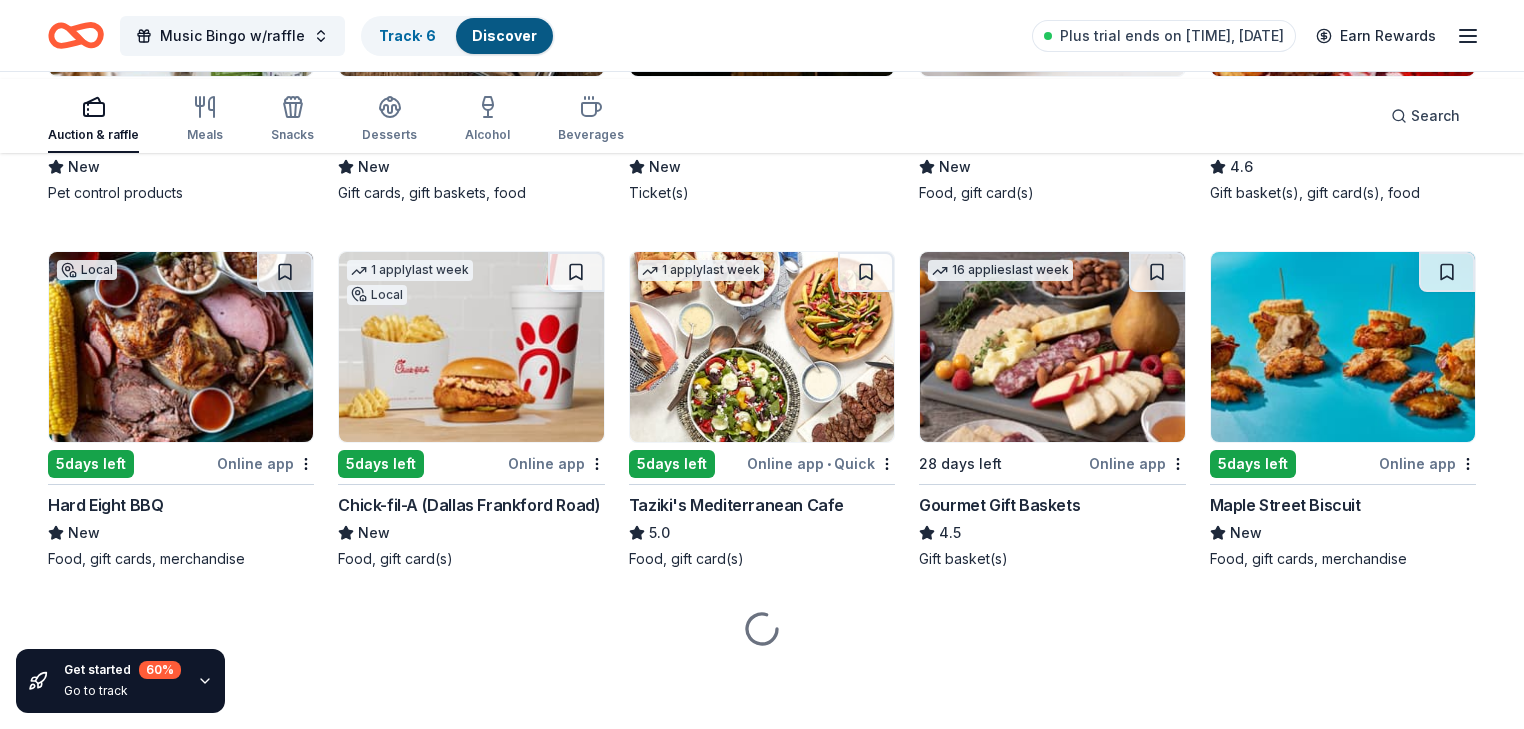 scroll, scrollTop: 1280, scrollLeft: 0, axis: vertical 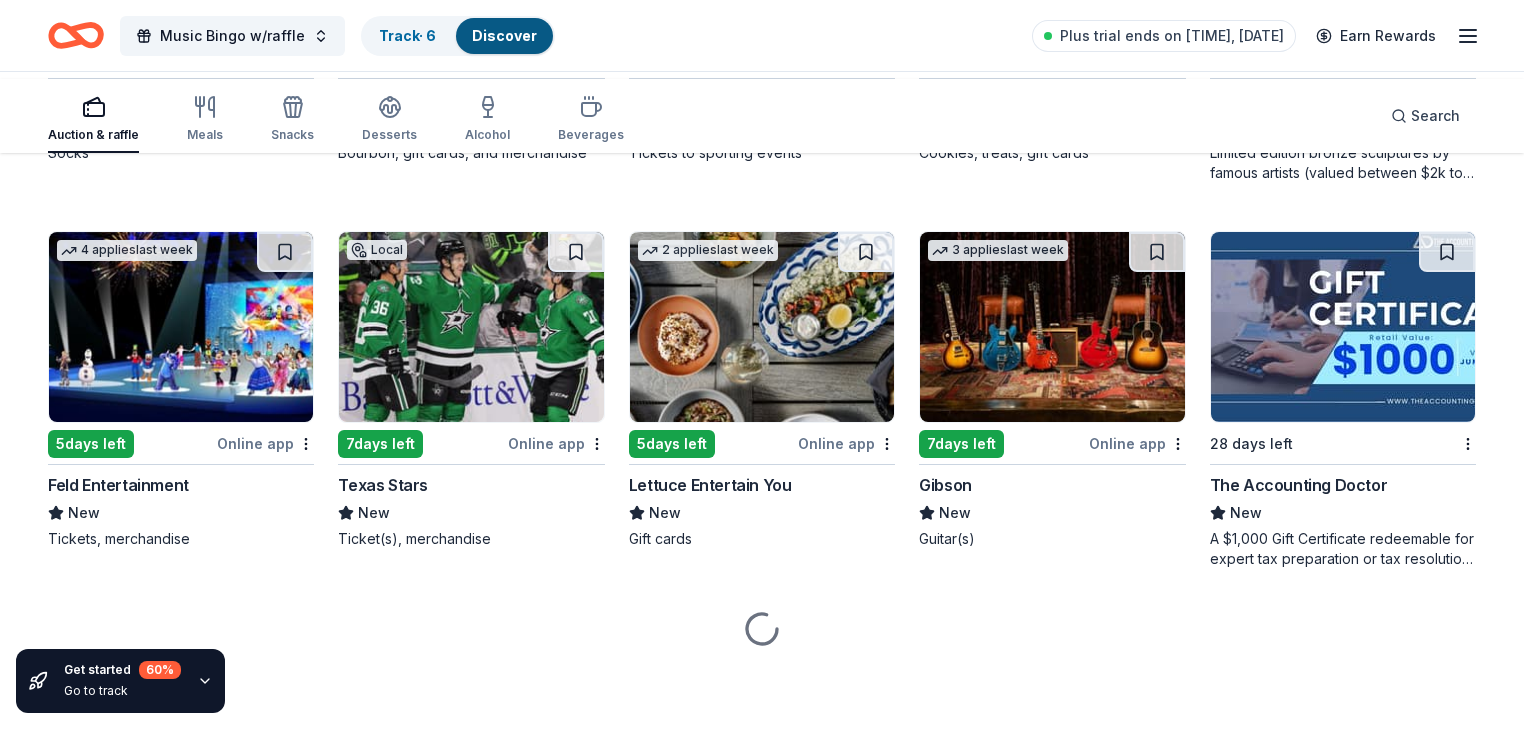 click at bounding box center (1052, -445) 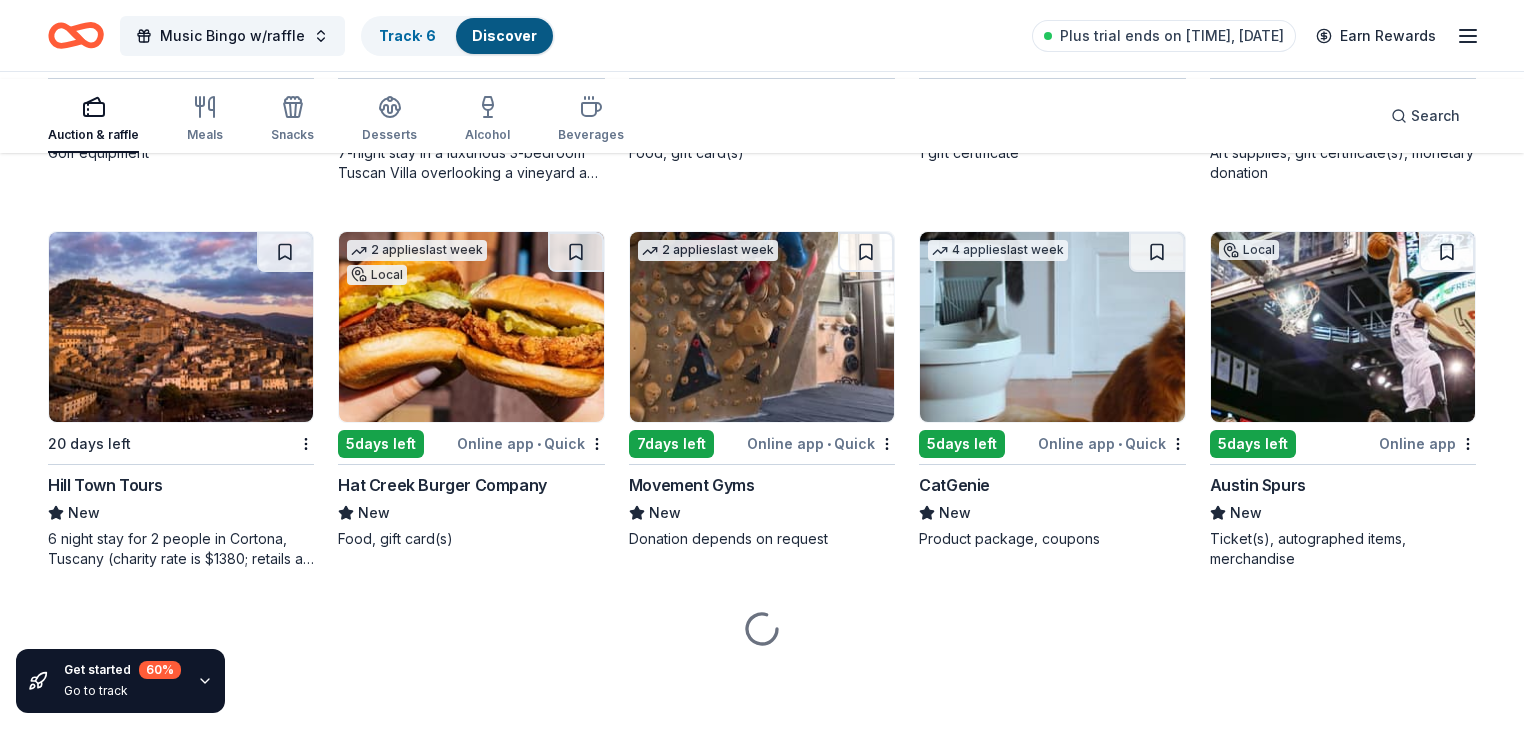 scroll, scrollTop: 6896, scrollLeft: 0, axis: vertical 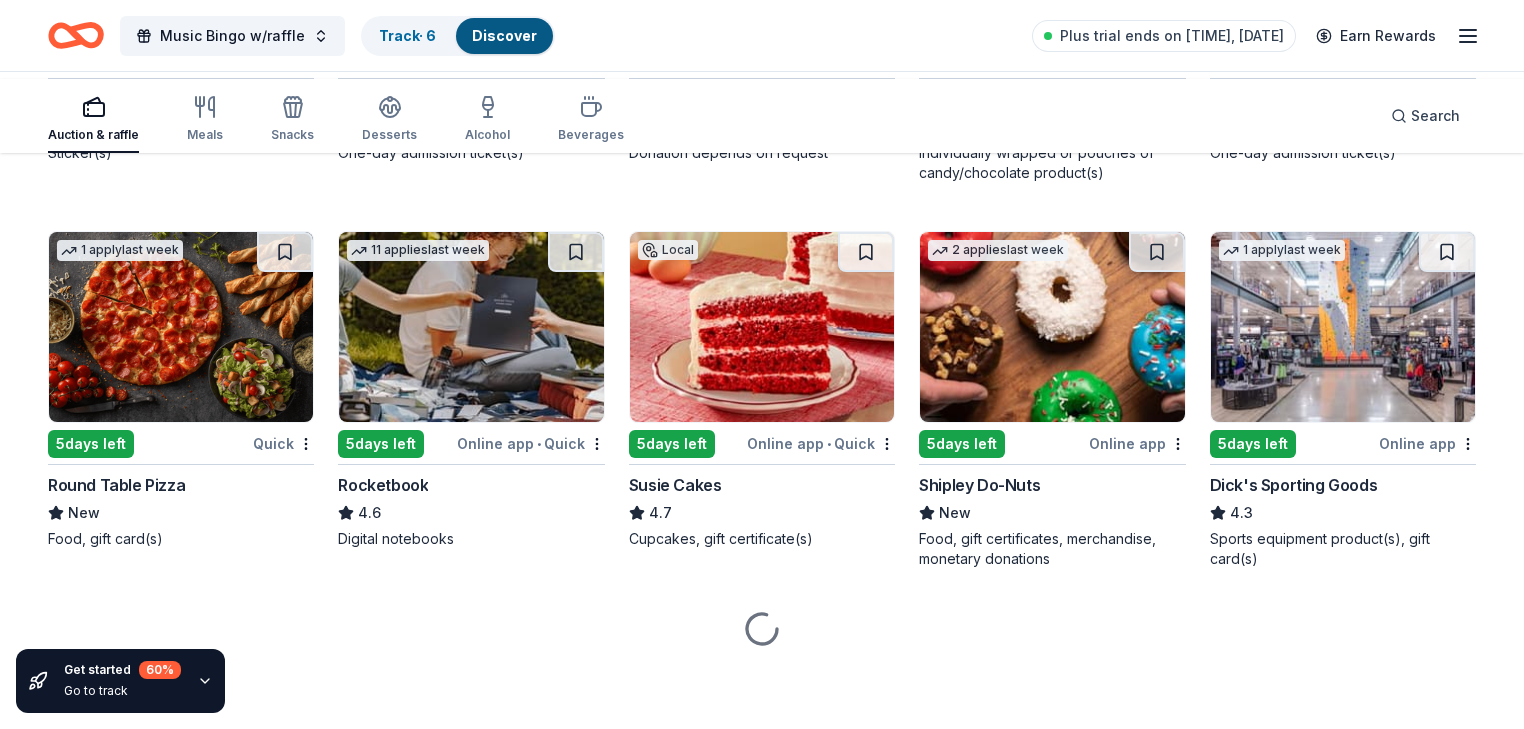 click at bounding box center [1343, -445] 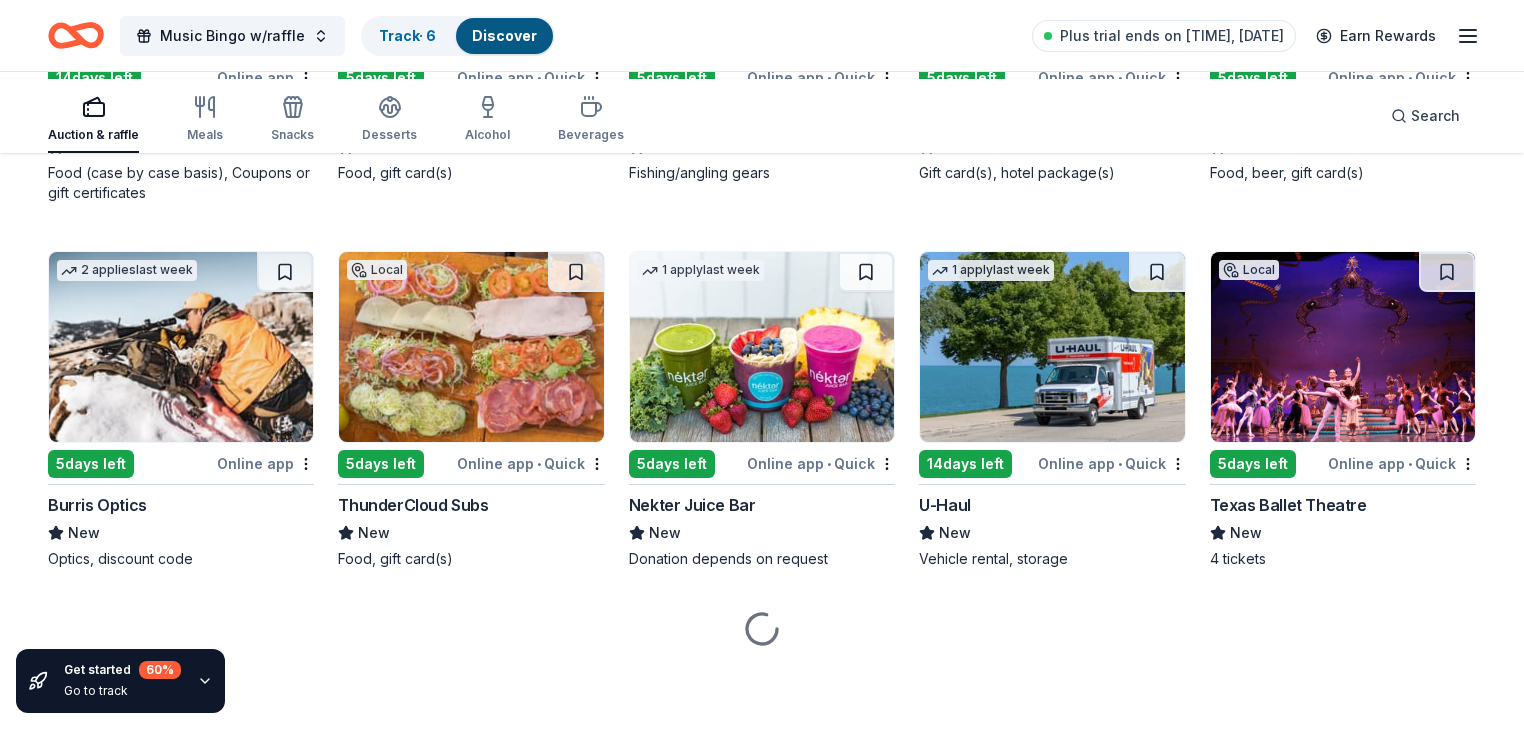 scroll, scrollTop: 10294, scrollLeft: 0, axis: vertical 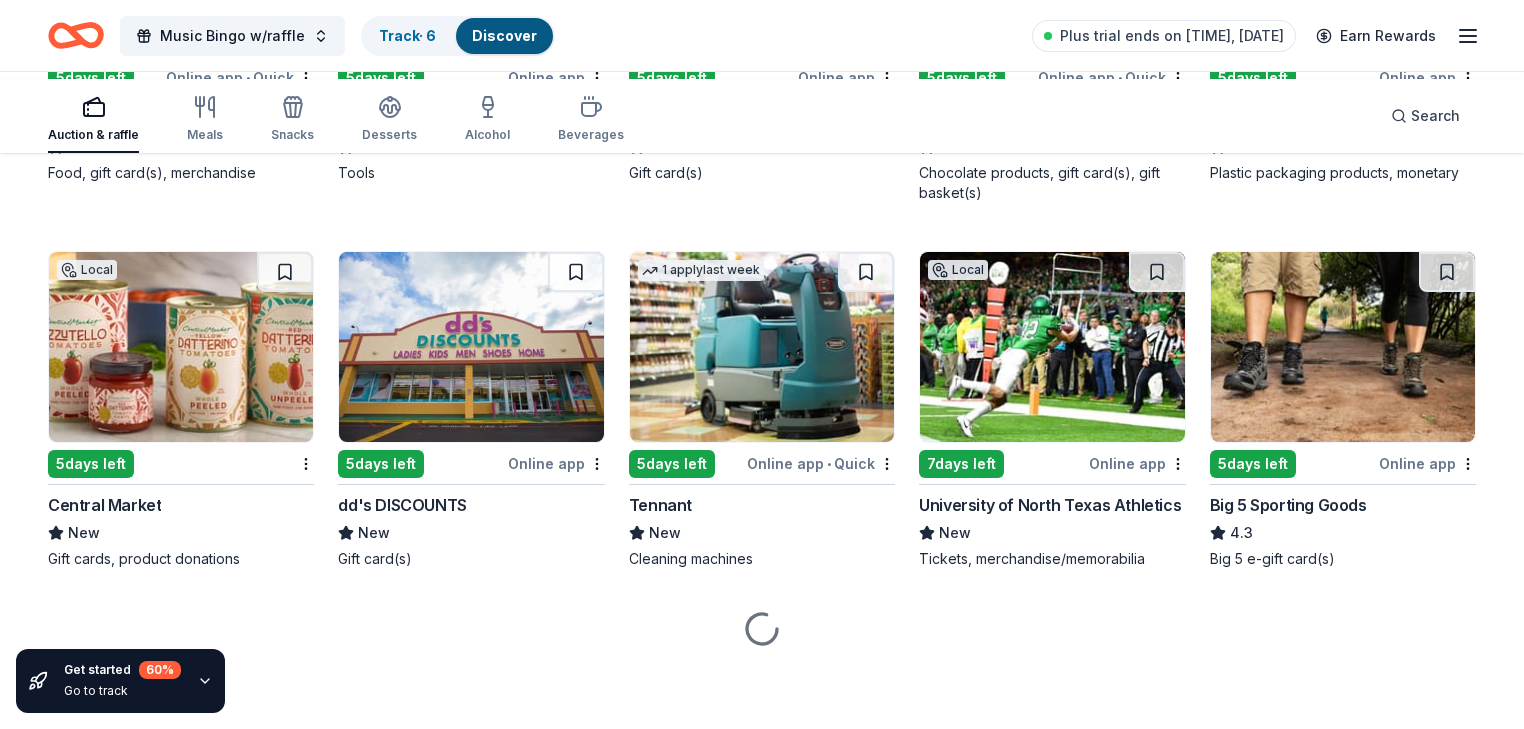 click at bounding box center (1343, -405) 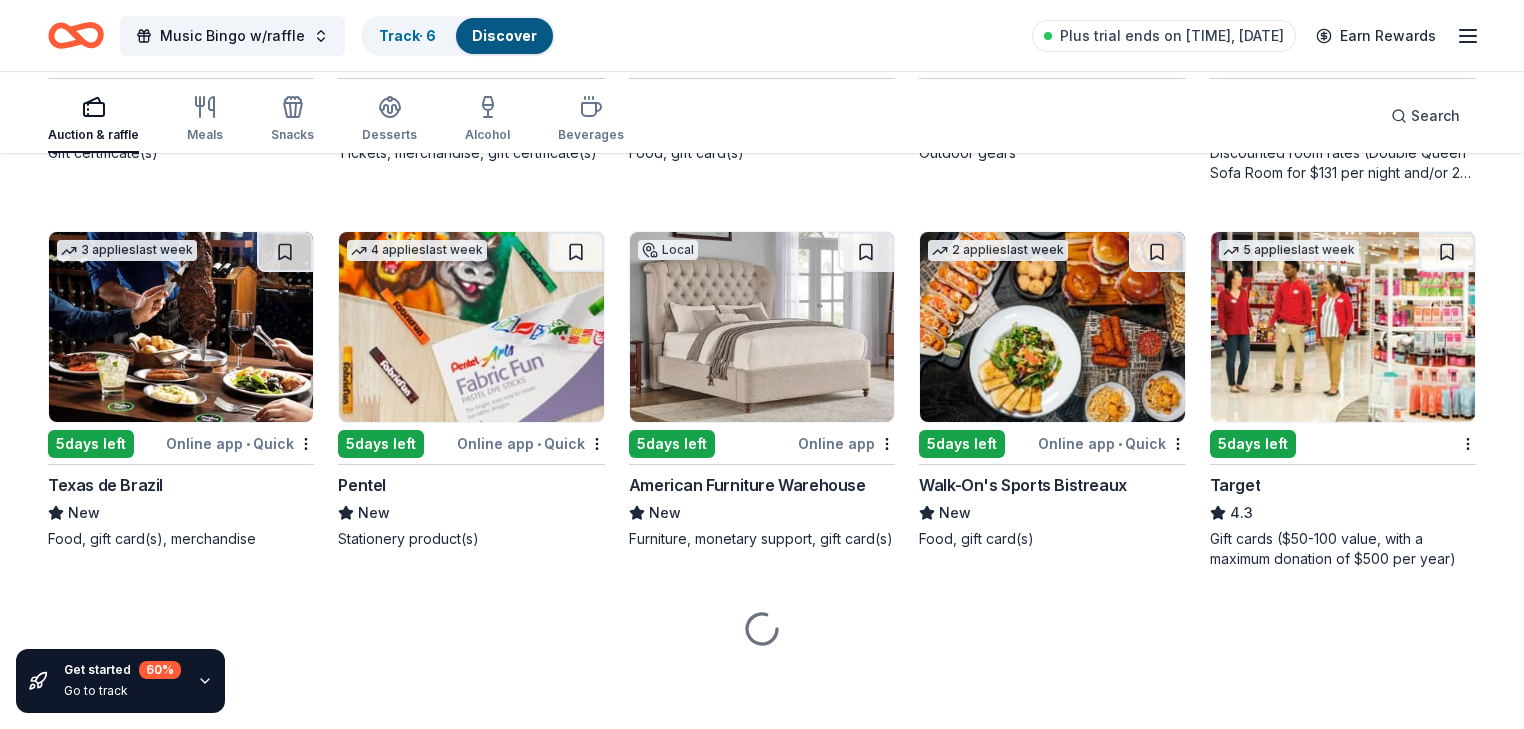 scroll, scrollTop: 11166, scrollLeft: 0, axis: vertical 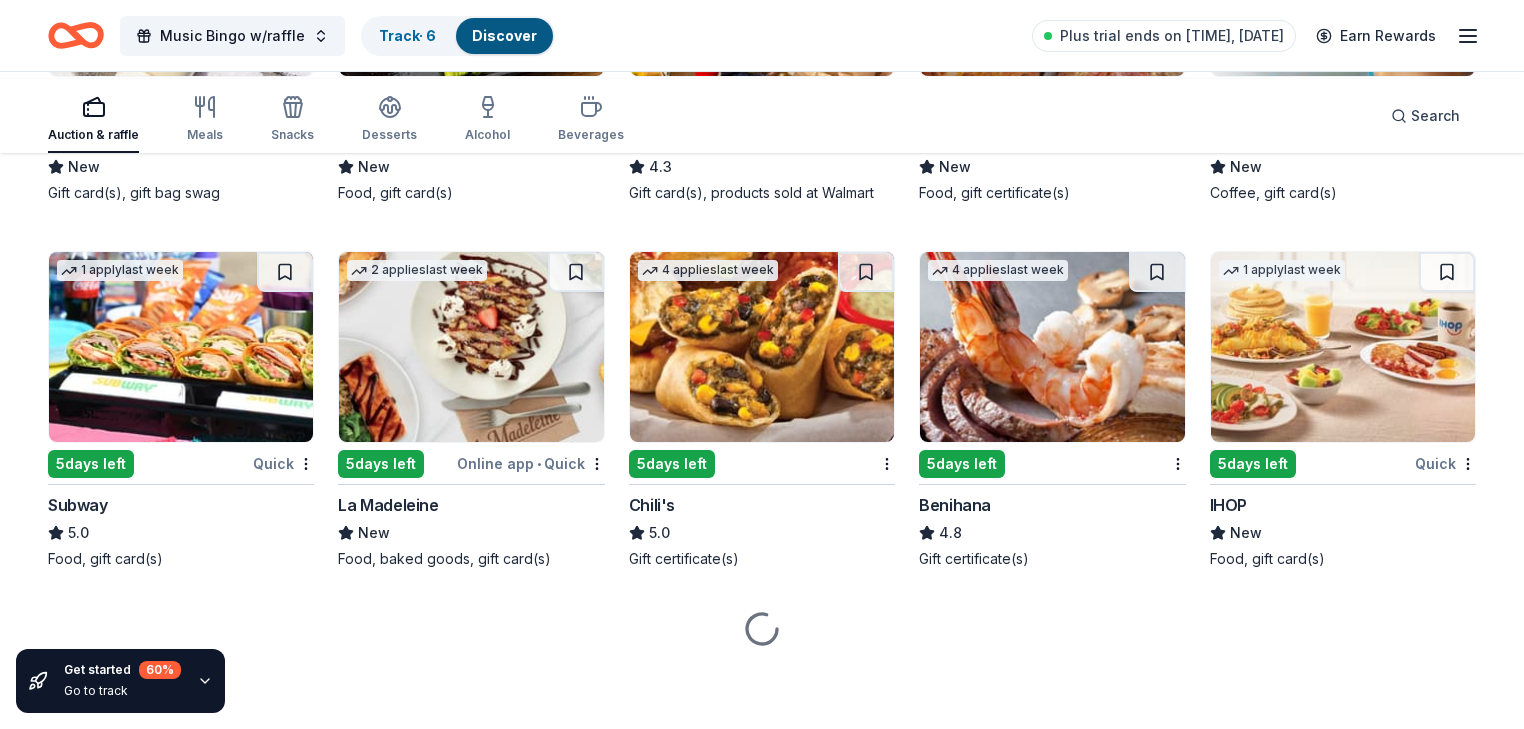 click at bounding box center (181, -405) 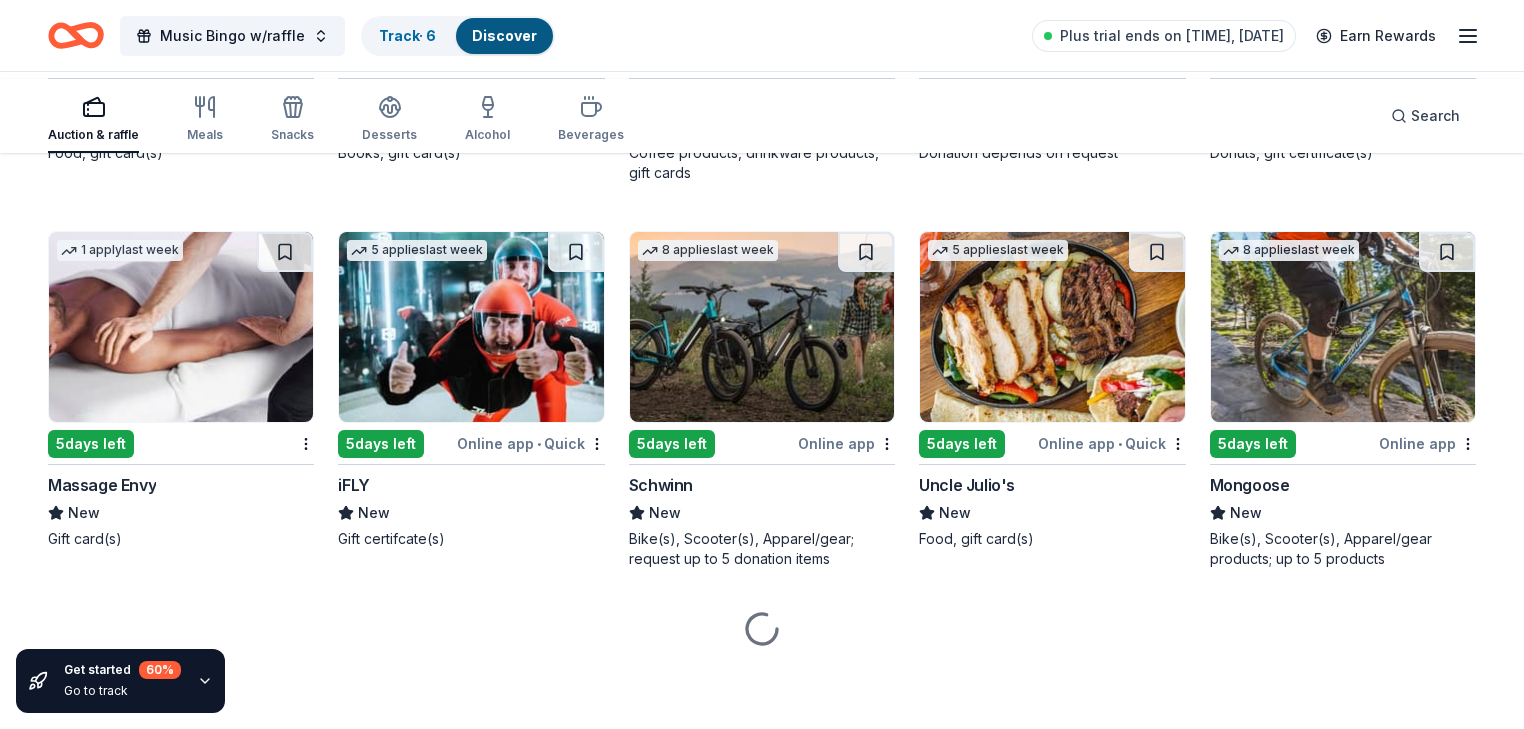 scroll, scrollTop: 15507, scrollLeft: 0, axis: vertical 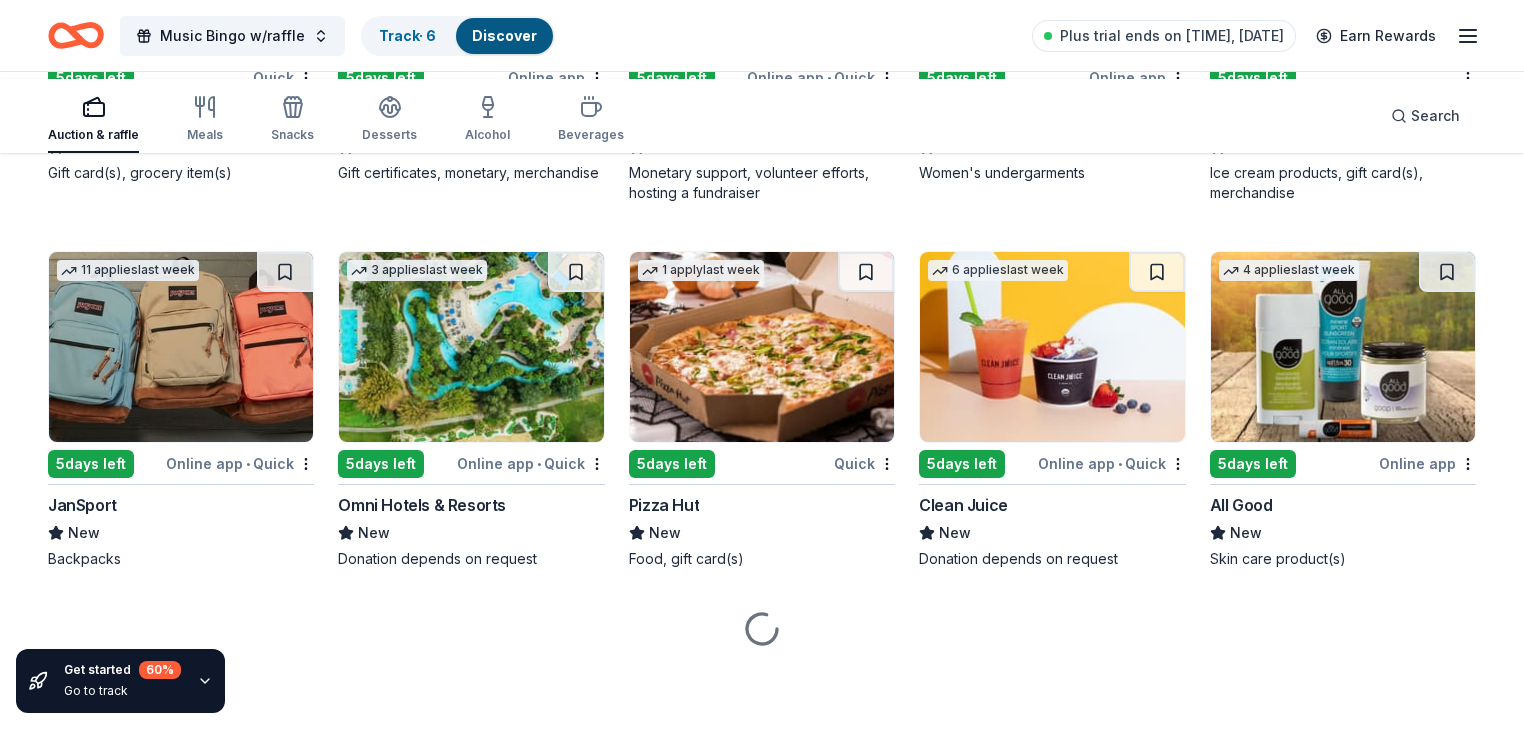 click at bounding box center (1052, -425) 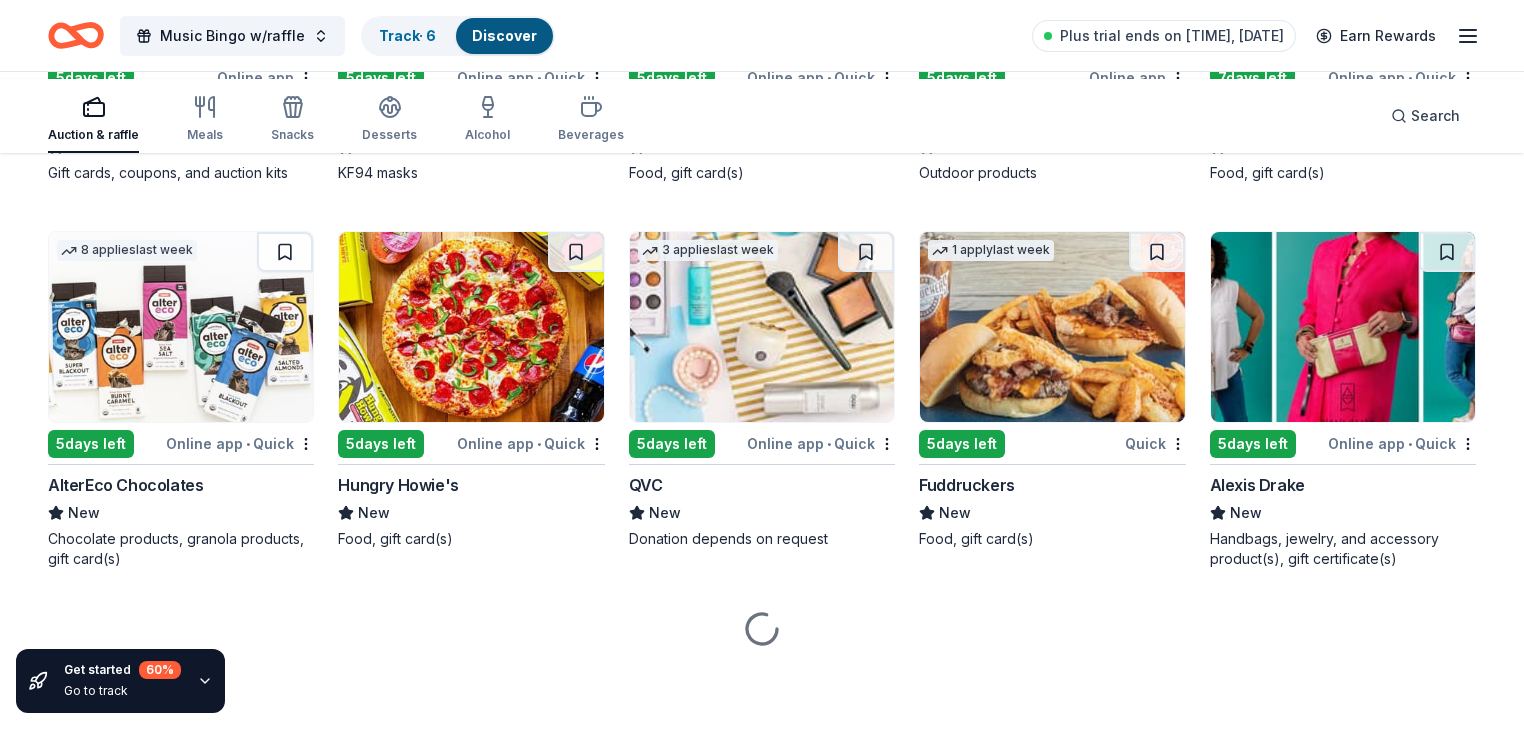 scroll, scrollTop: 16939, scrollLeft: 0, axis: vertical 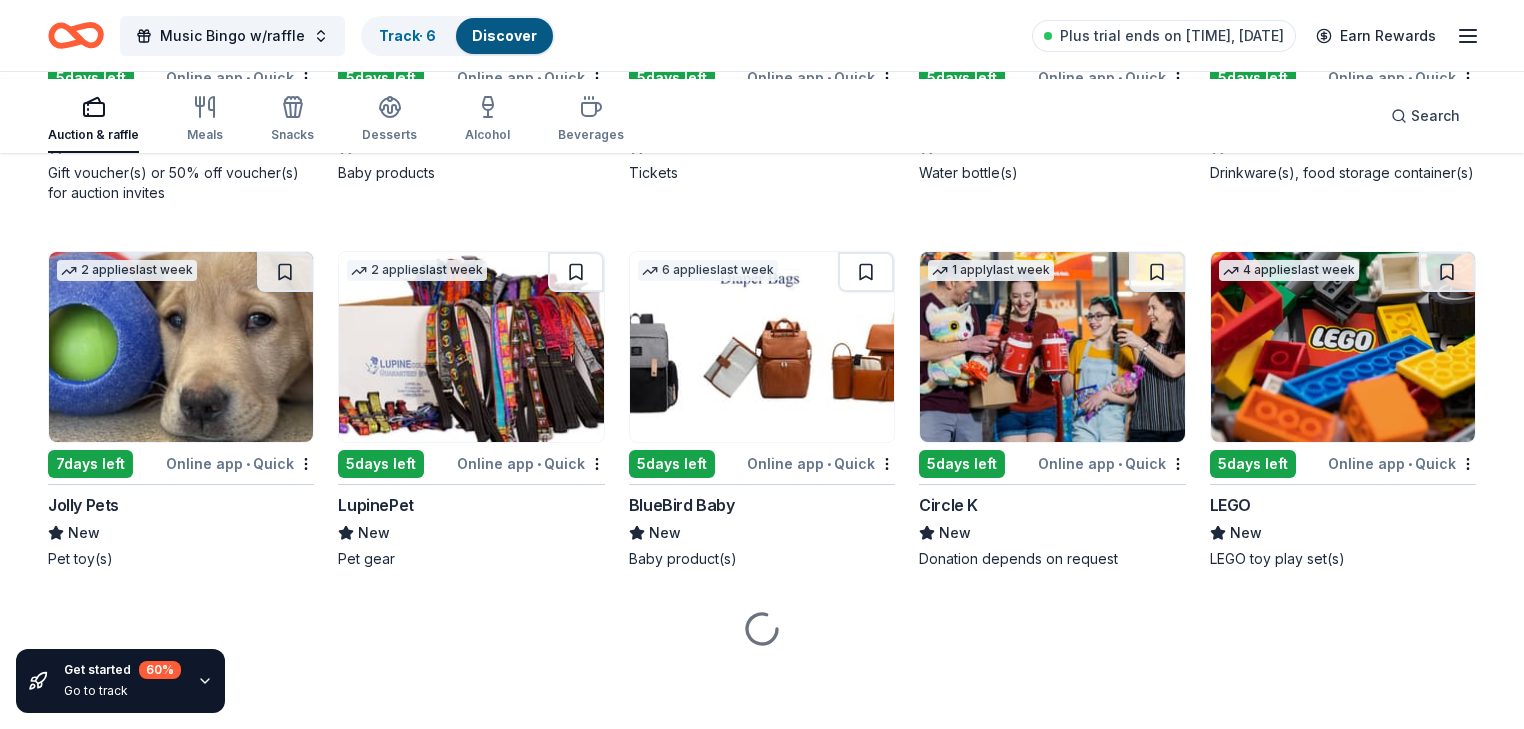 click at bounding box center [762, -39] 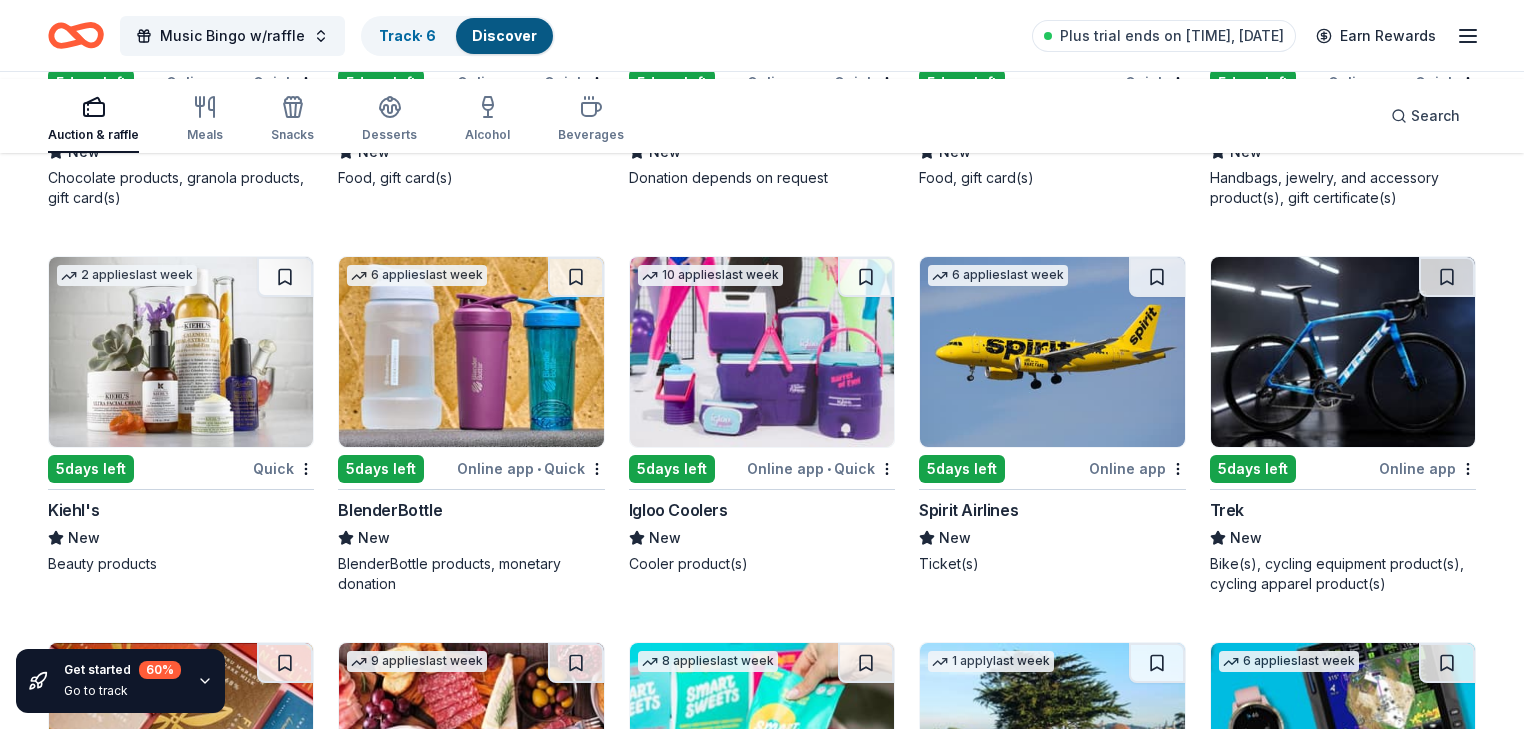 scroll, scrollTop: 14481, scrollLeft: 0, axis: vertical 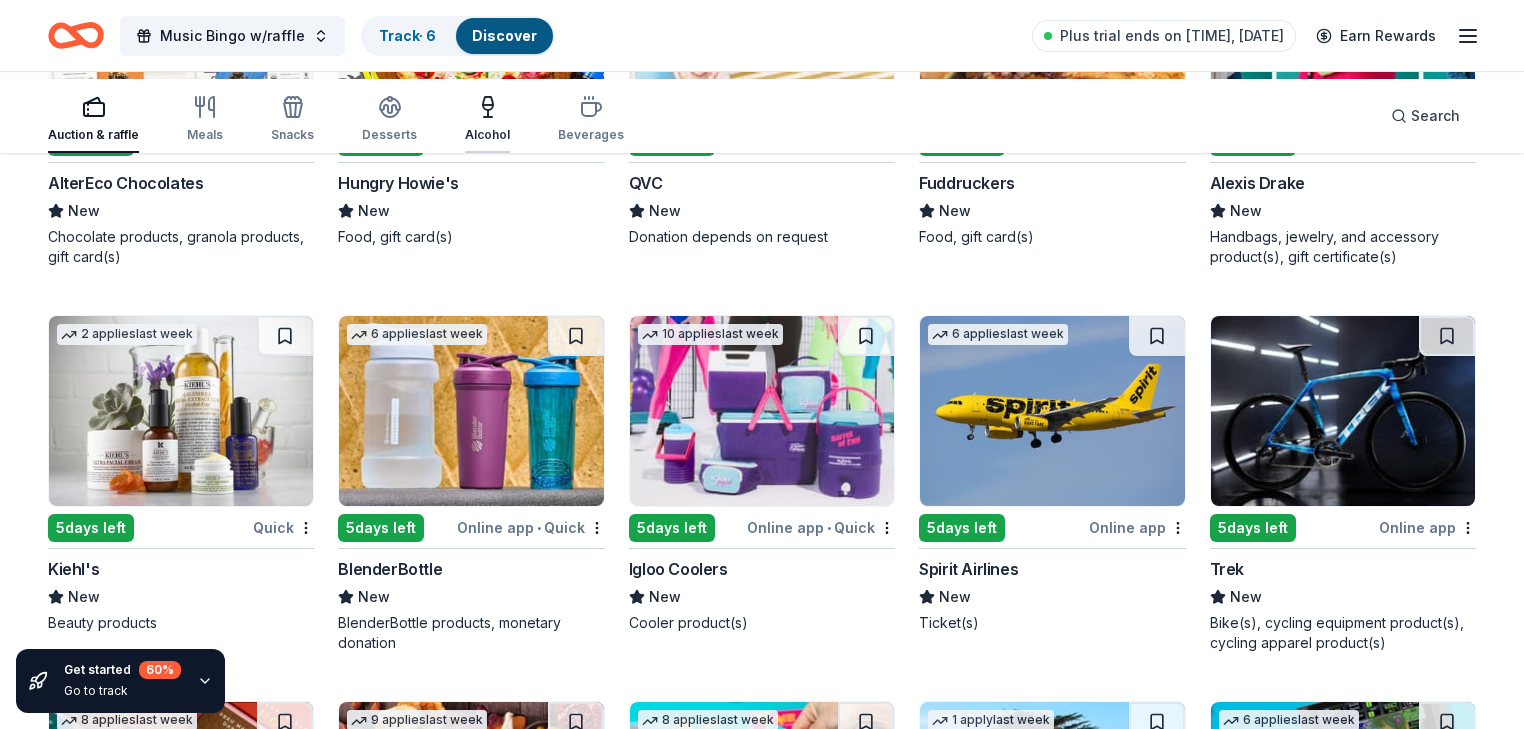 click on "Alcohol" at bounding box center (487, 119) 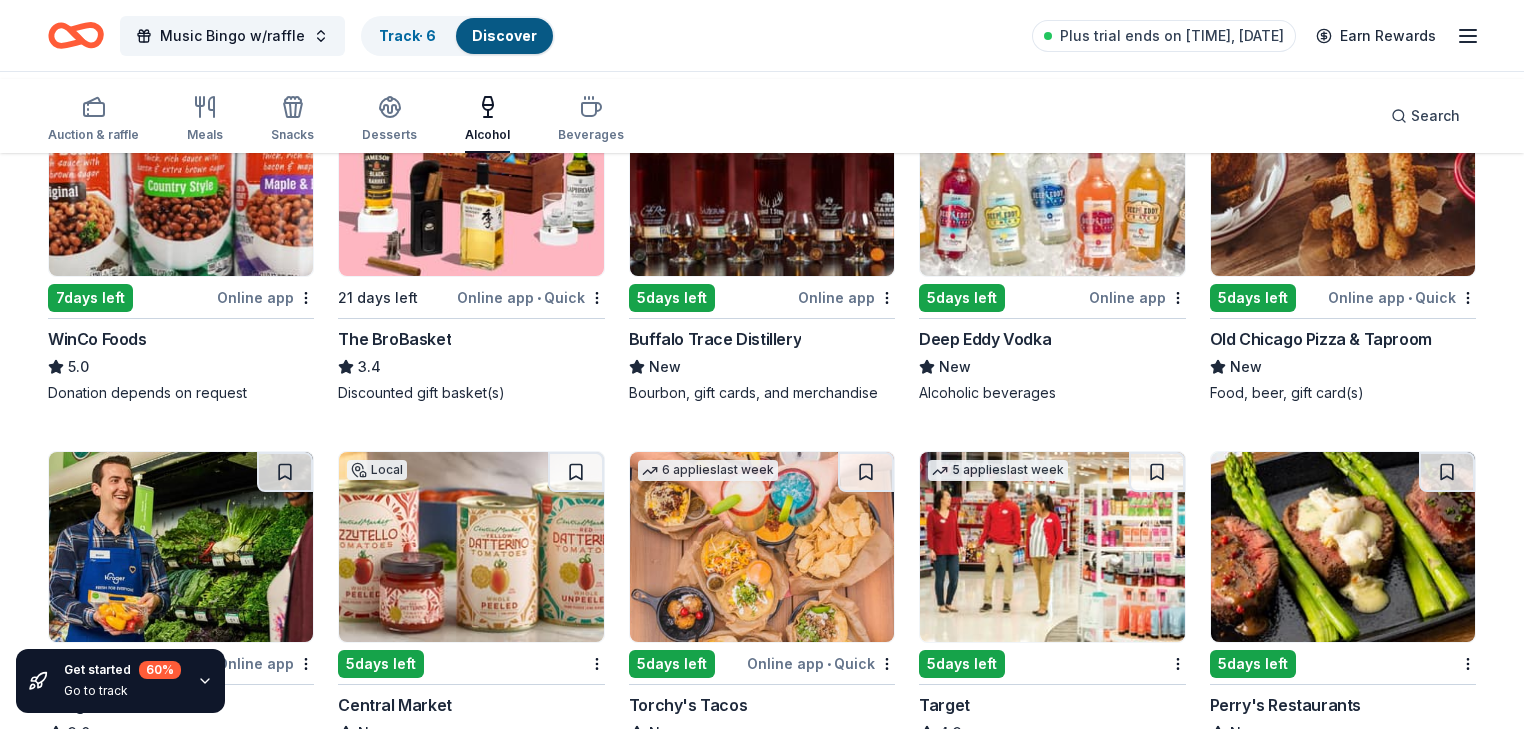 scroll, scrollTop: 622, scrollLeft: 0, axis: vertical 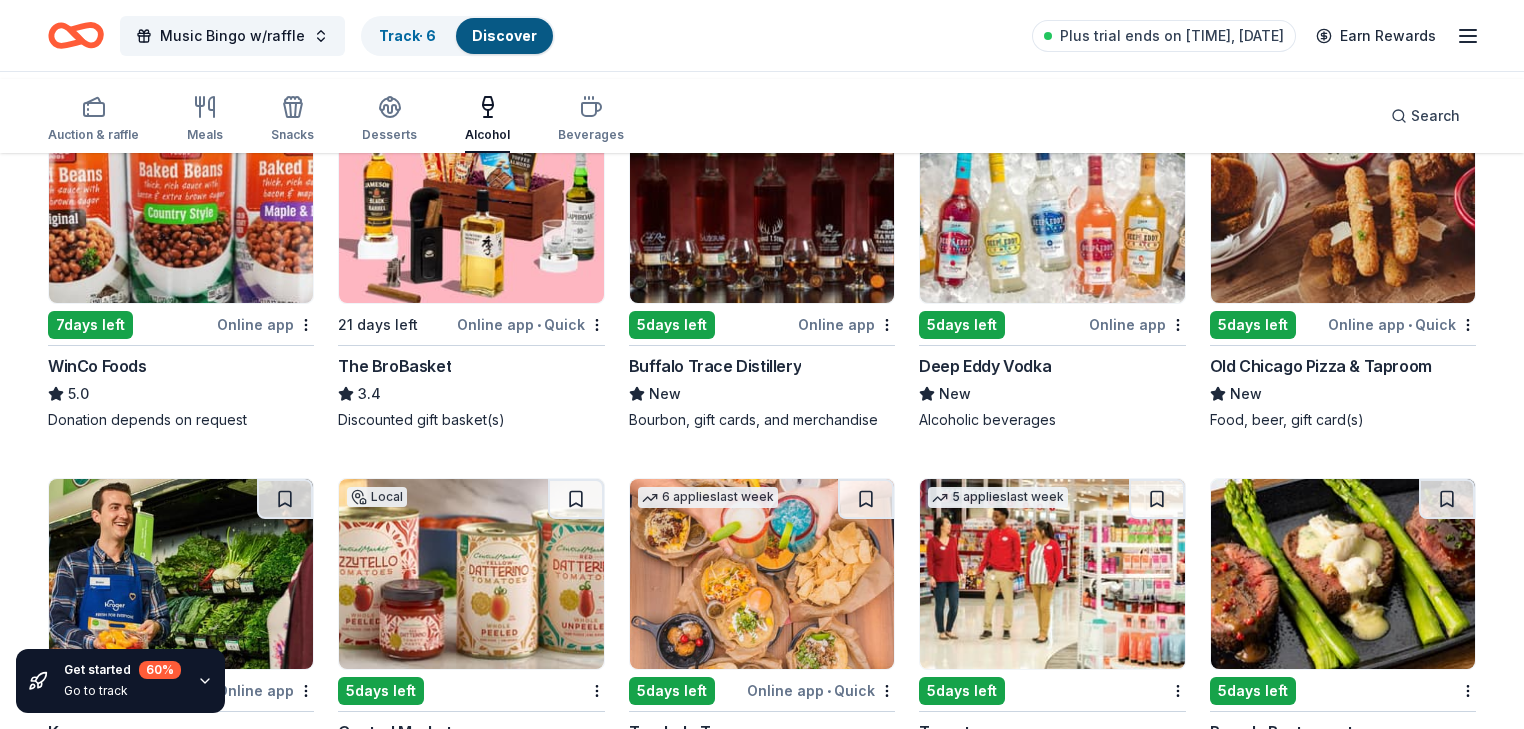 click at bounding box center (181, 208) 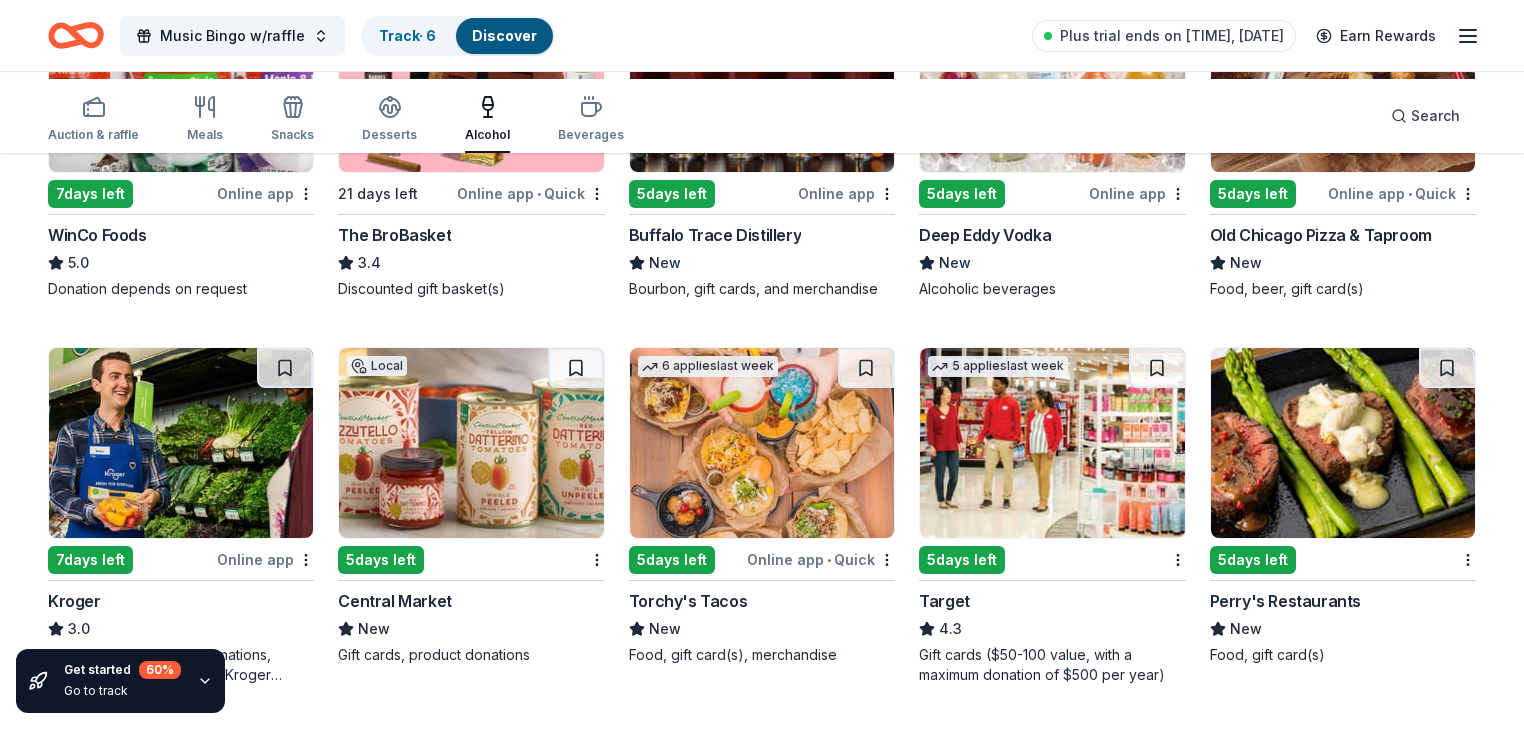 scroll, scrollTop: 782, scrollLeft: 0, axis: vertical 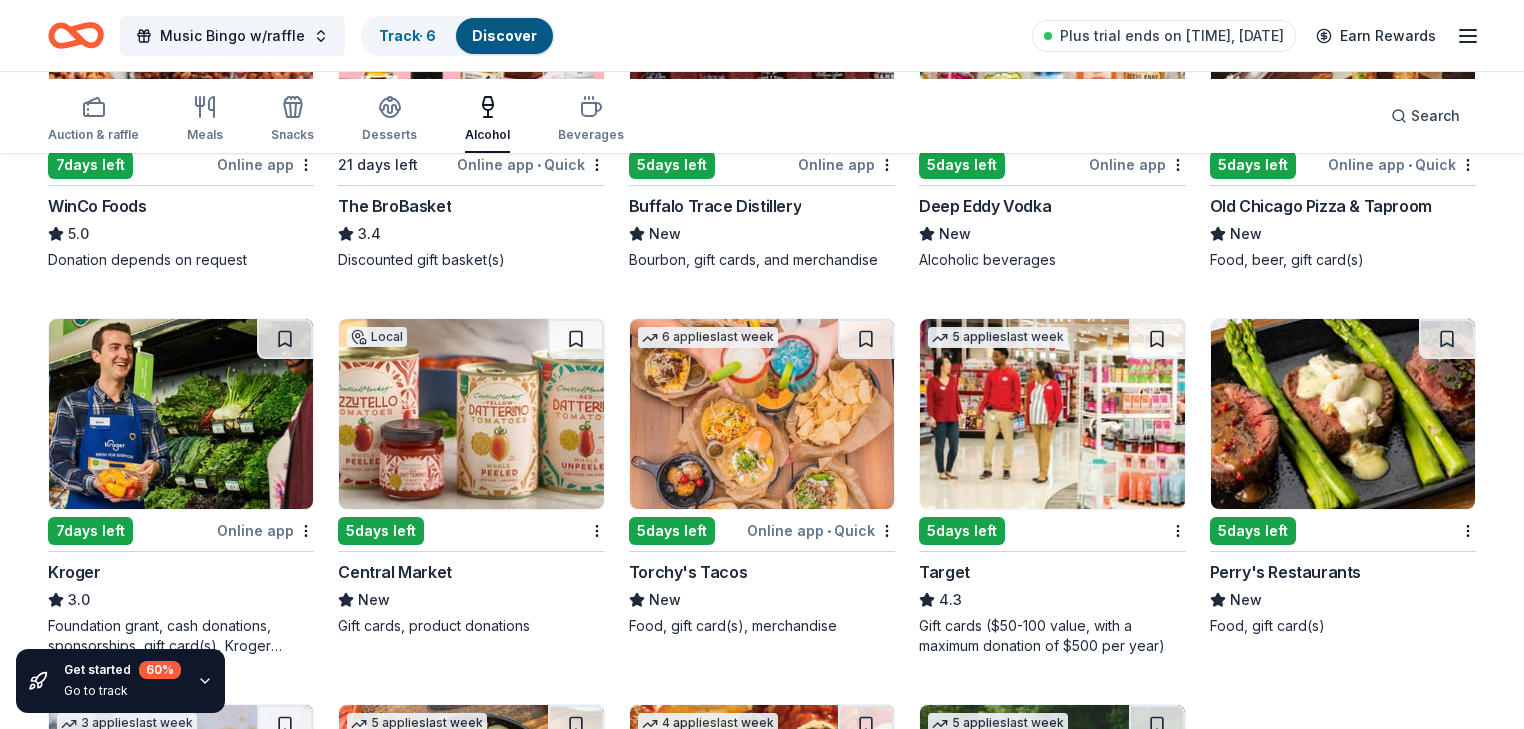 click at bounding box center (762, 48) 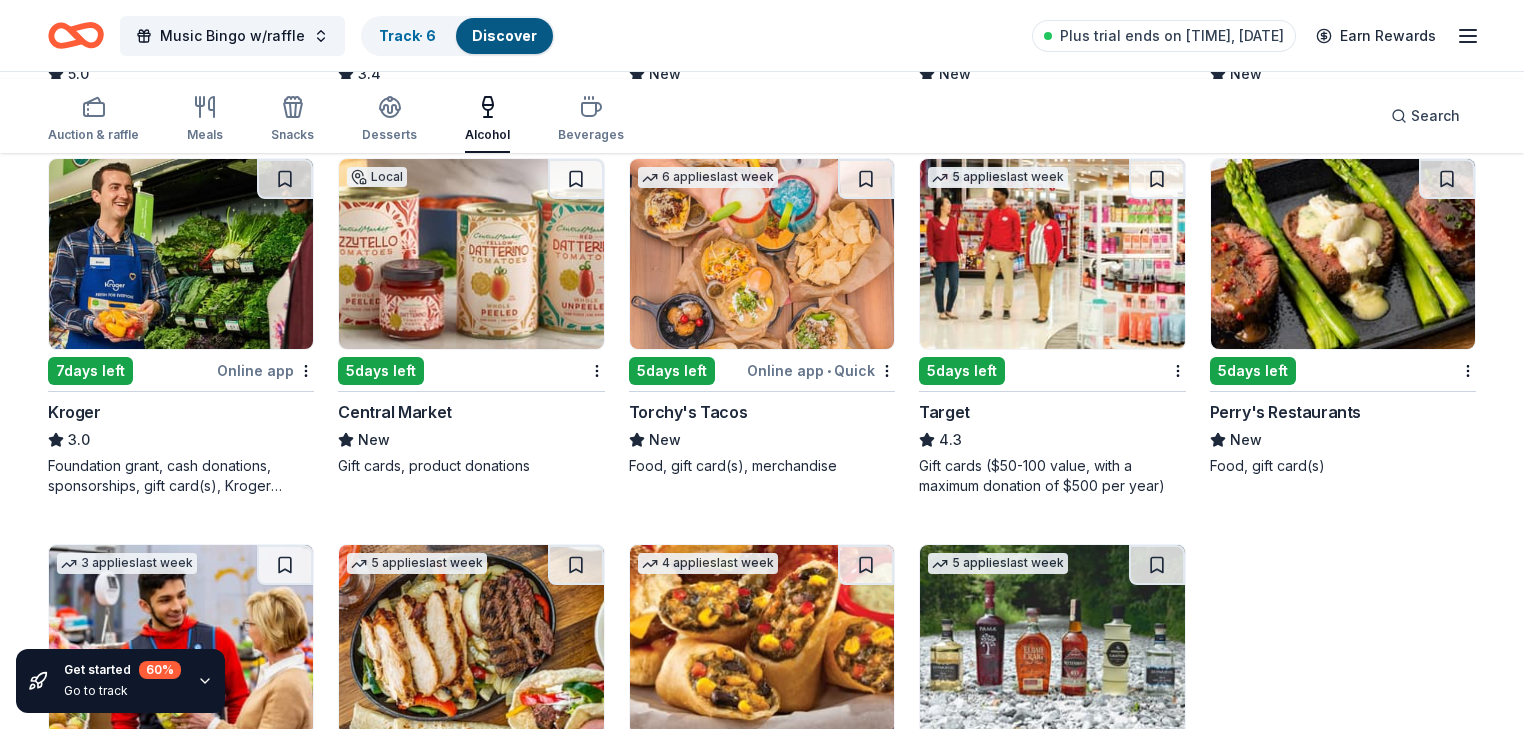 scroll, scrollTop: 782, scrollLeft: 0, axis: vertical 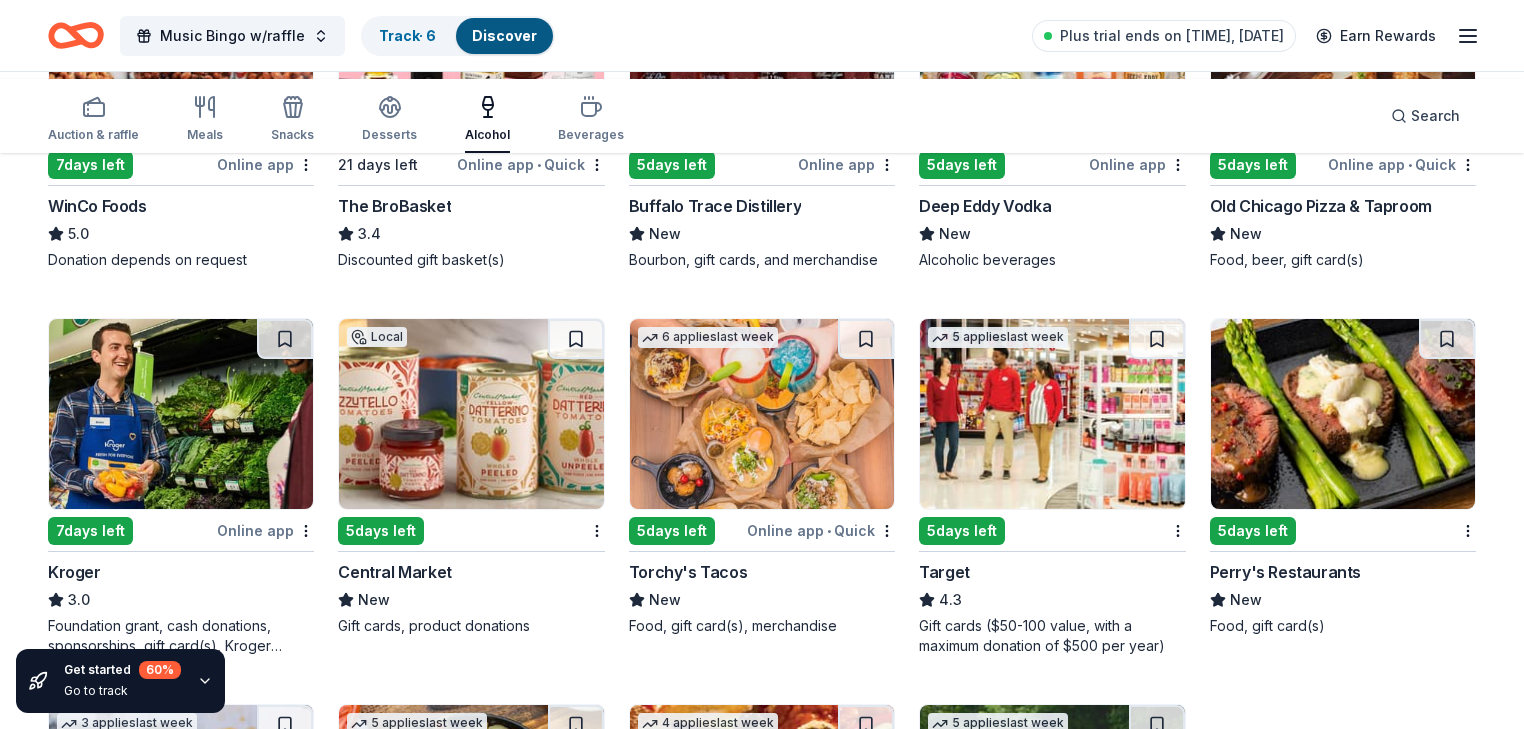 click at bounding box center [1052, 48] 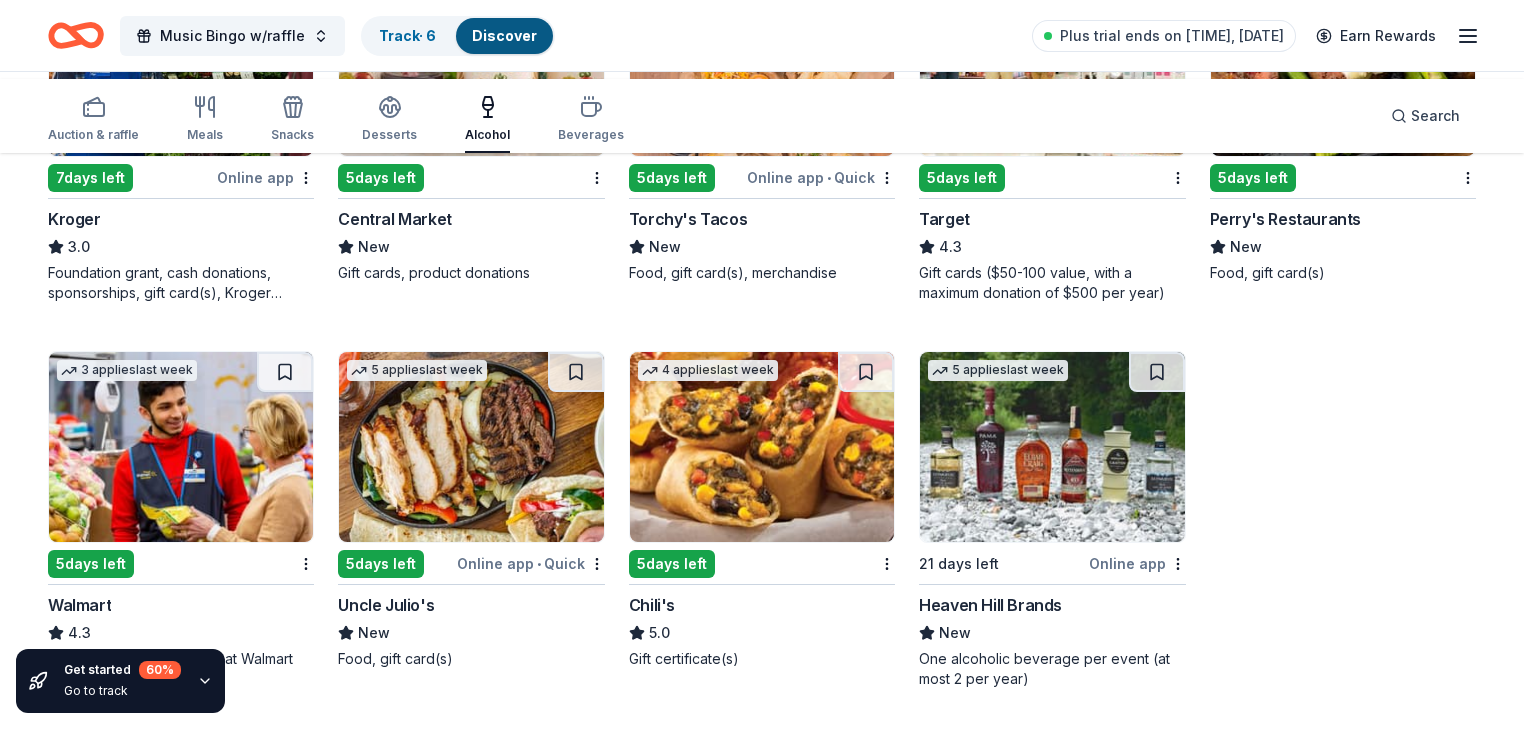 scroll, scrollTop: 1262, scrollLeft: 0, axis: vertical 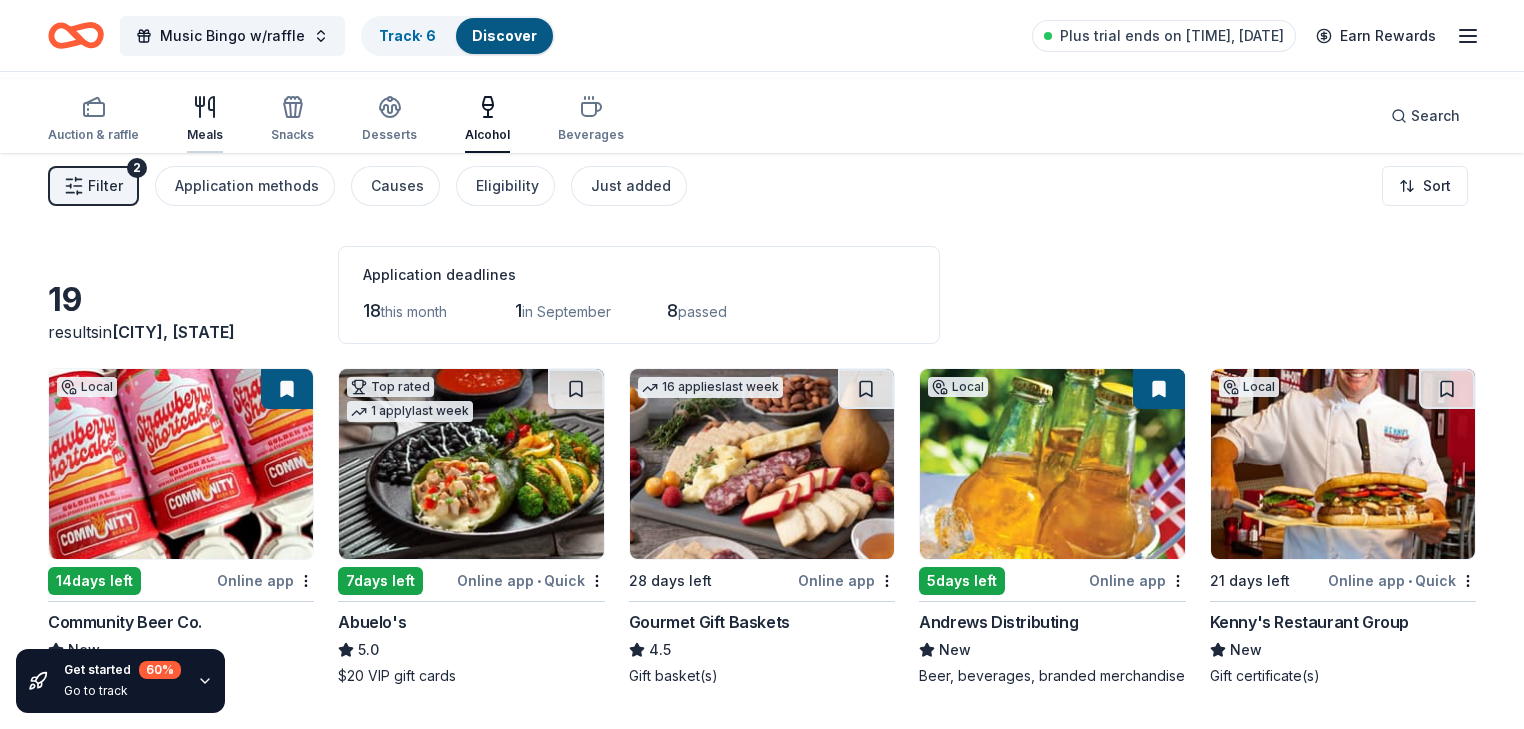 click on "Meals" at bounding box center [205, 119] 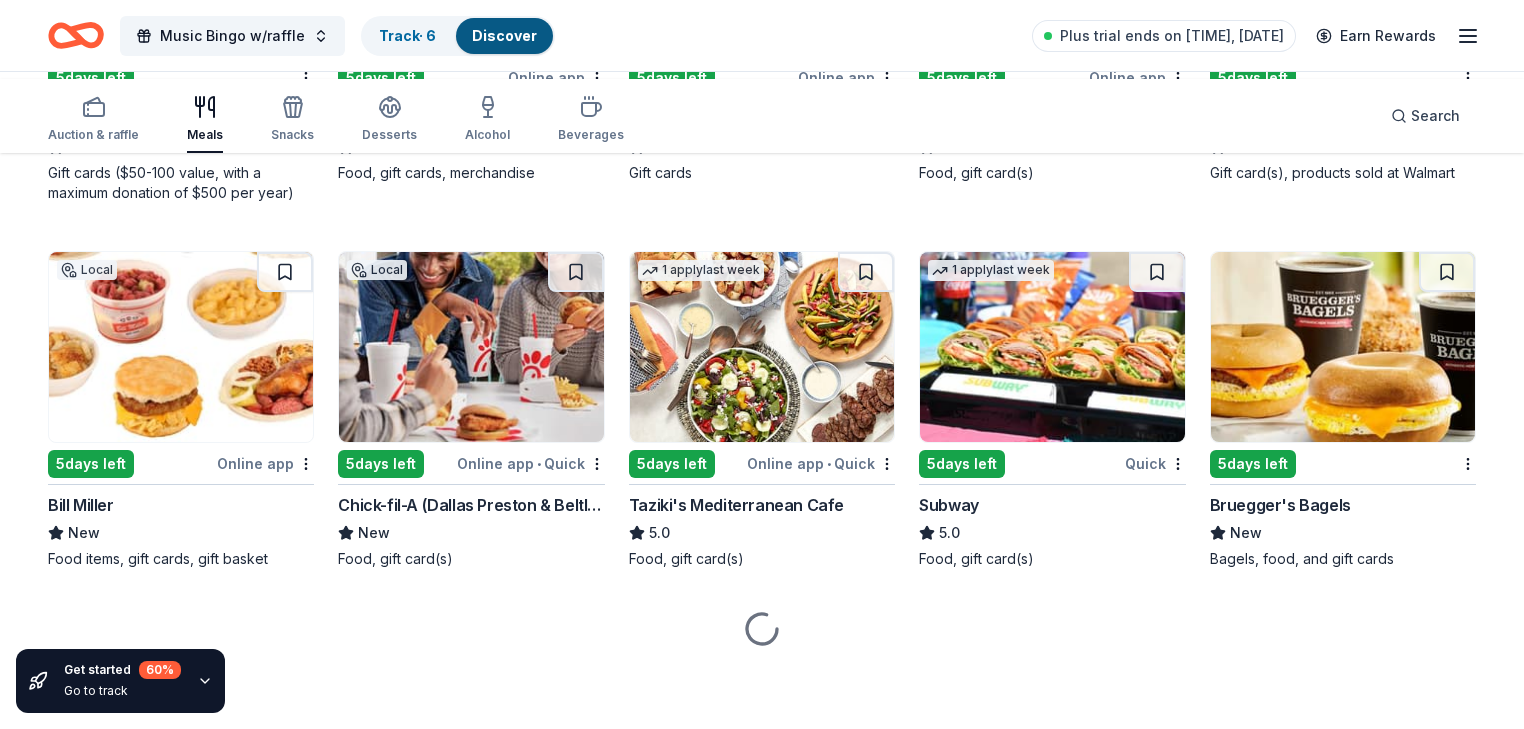 scroll, scrollTop: 1600, scrollLeft: 0, axis: vertical 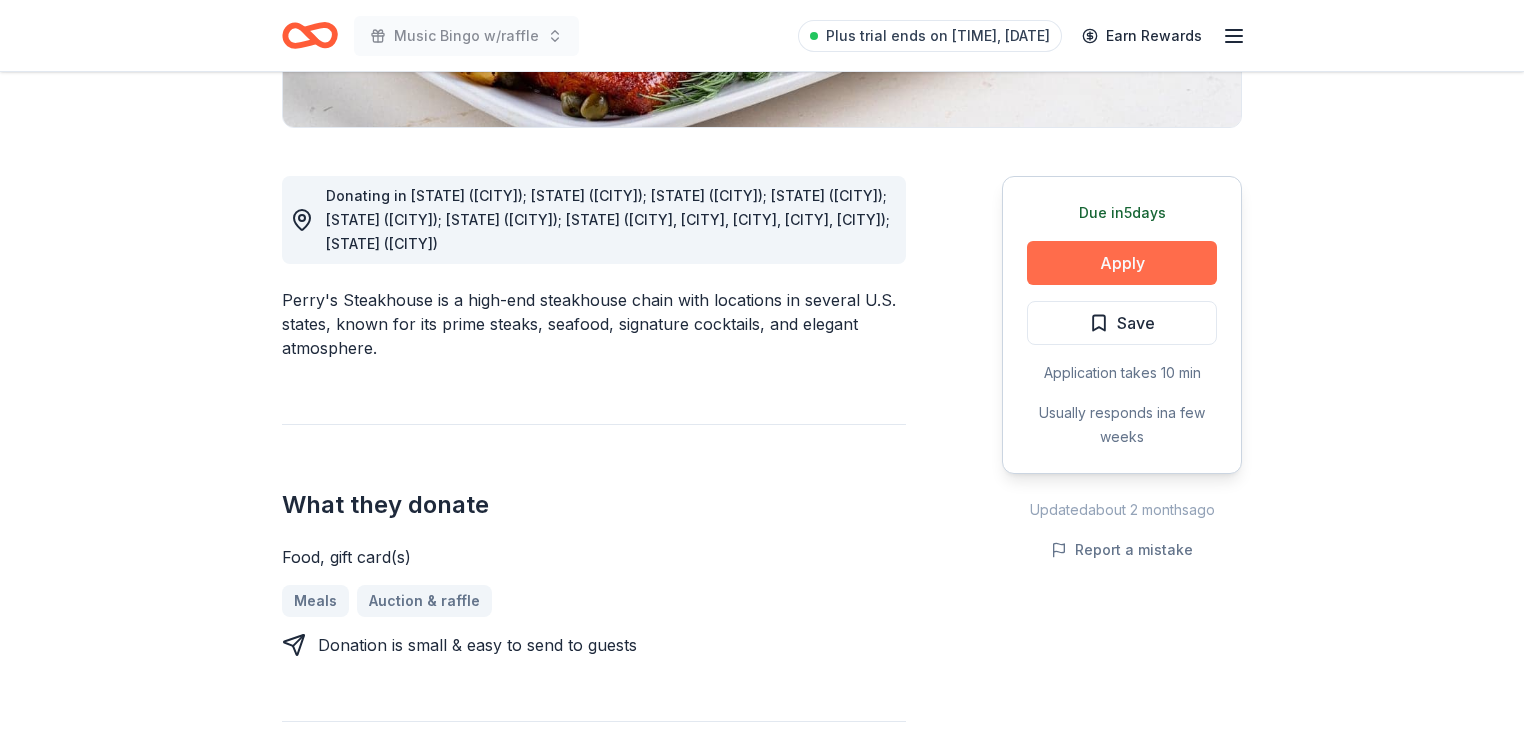 click on "Apply" at bounding box center [1122, 263] 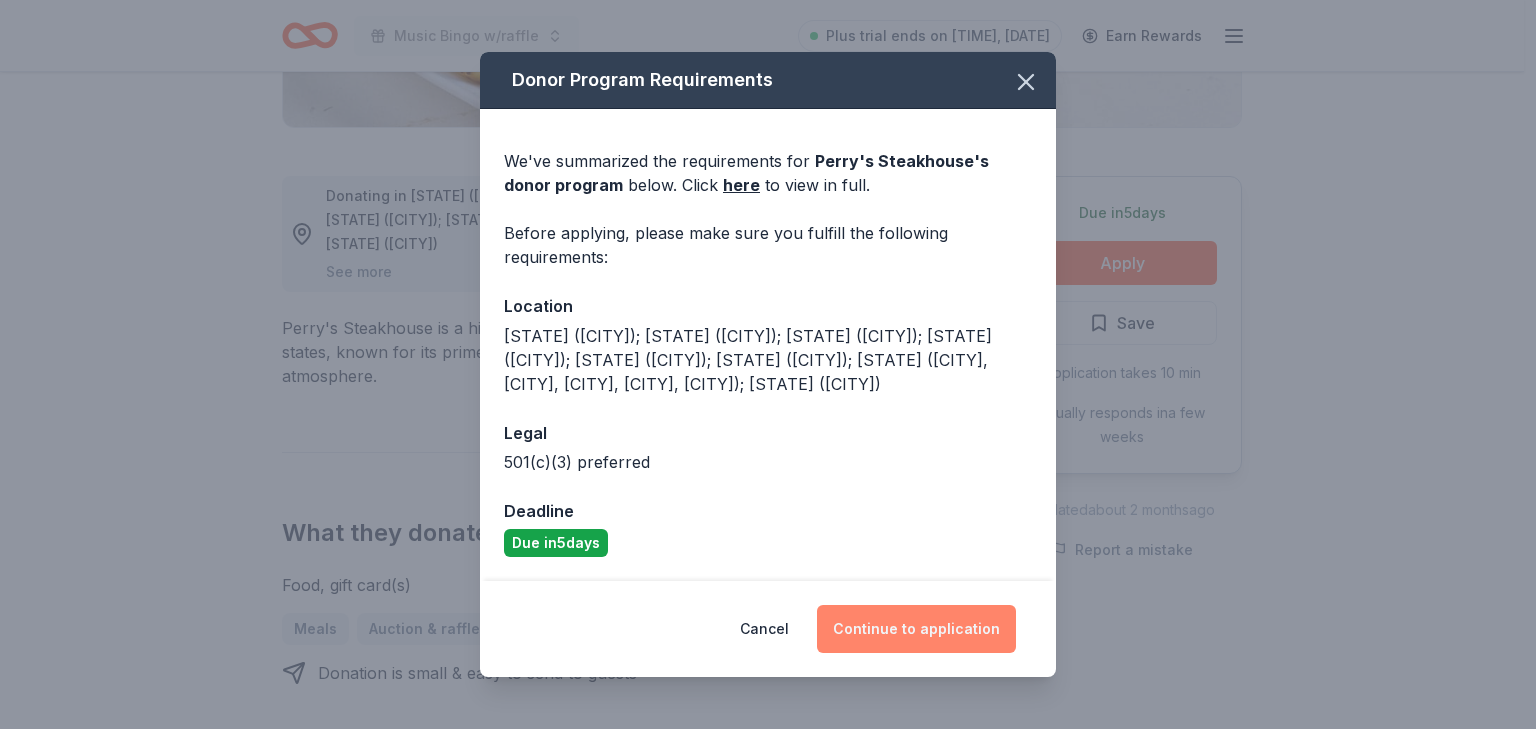 click on "Continue to application" at bounding box center [916, 629] 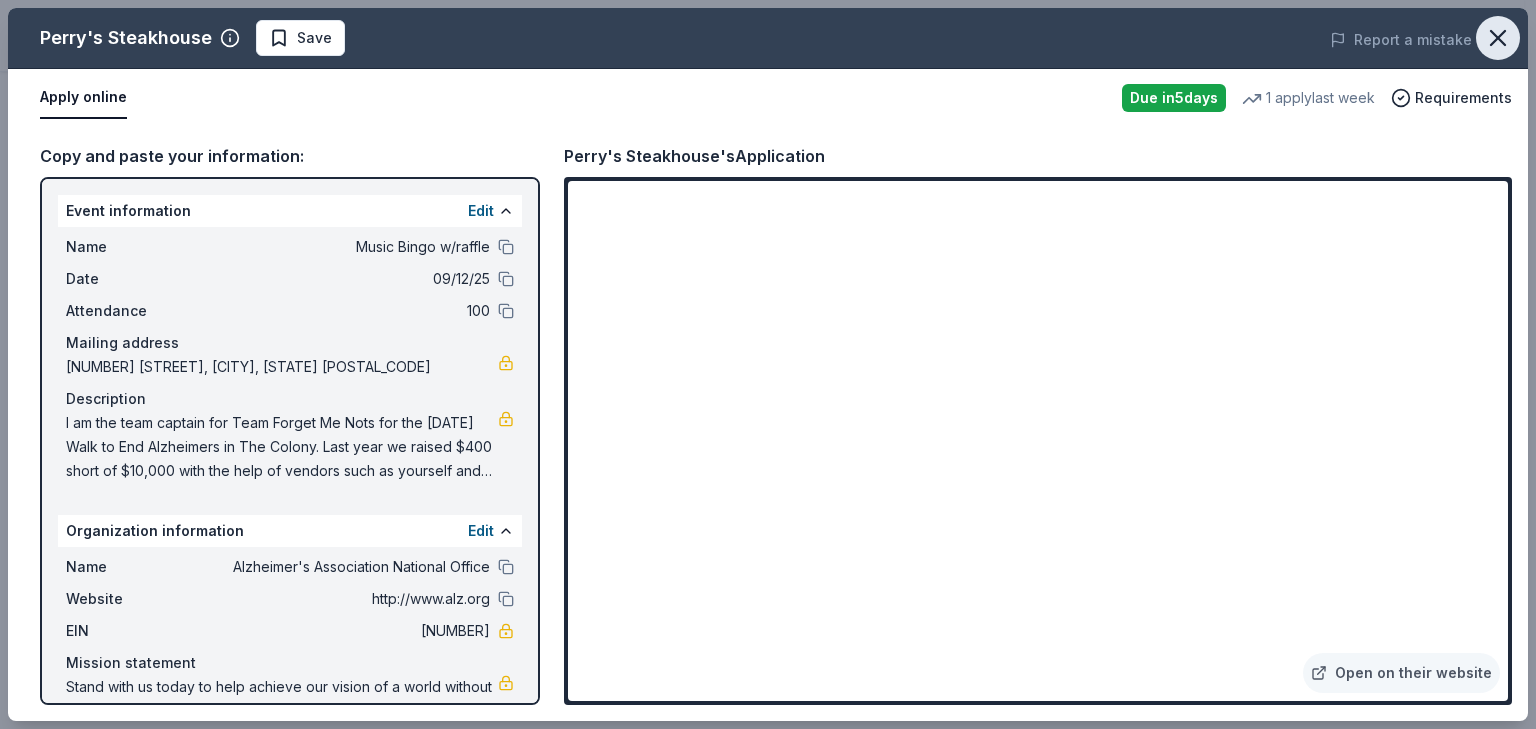 click 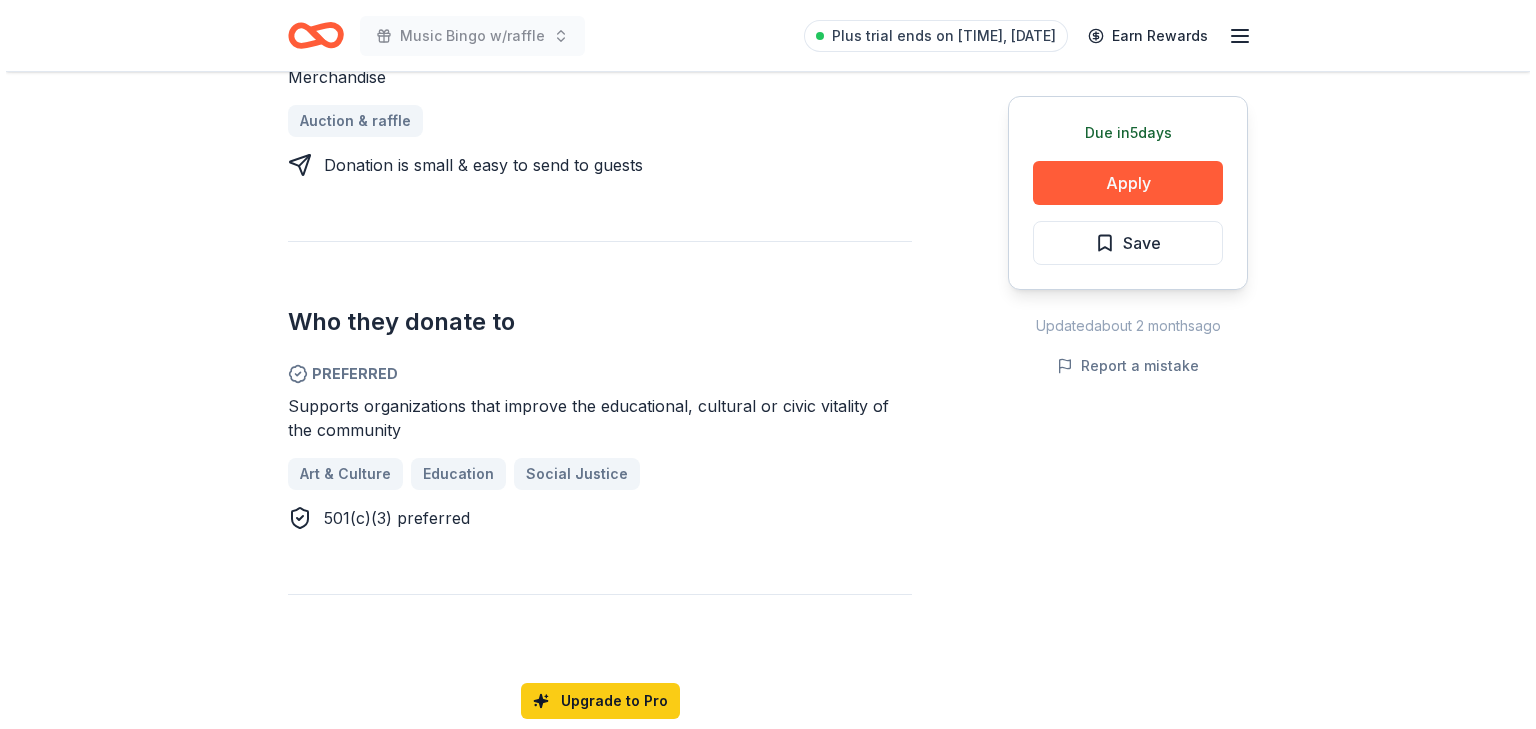 scroll, scrollTop: 1040, scrollLeft: 0, axis: vertical 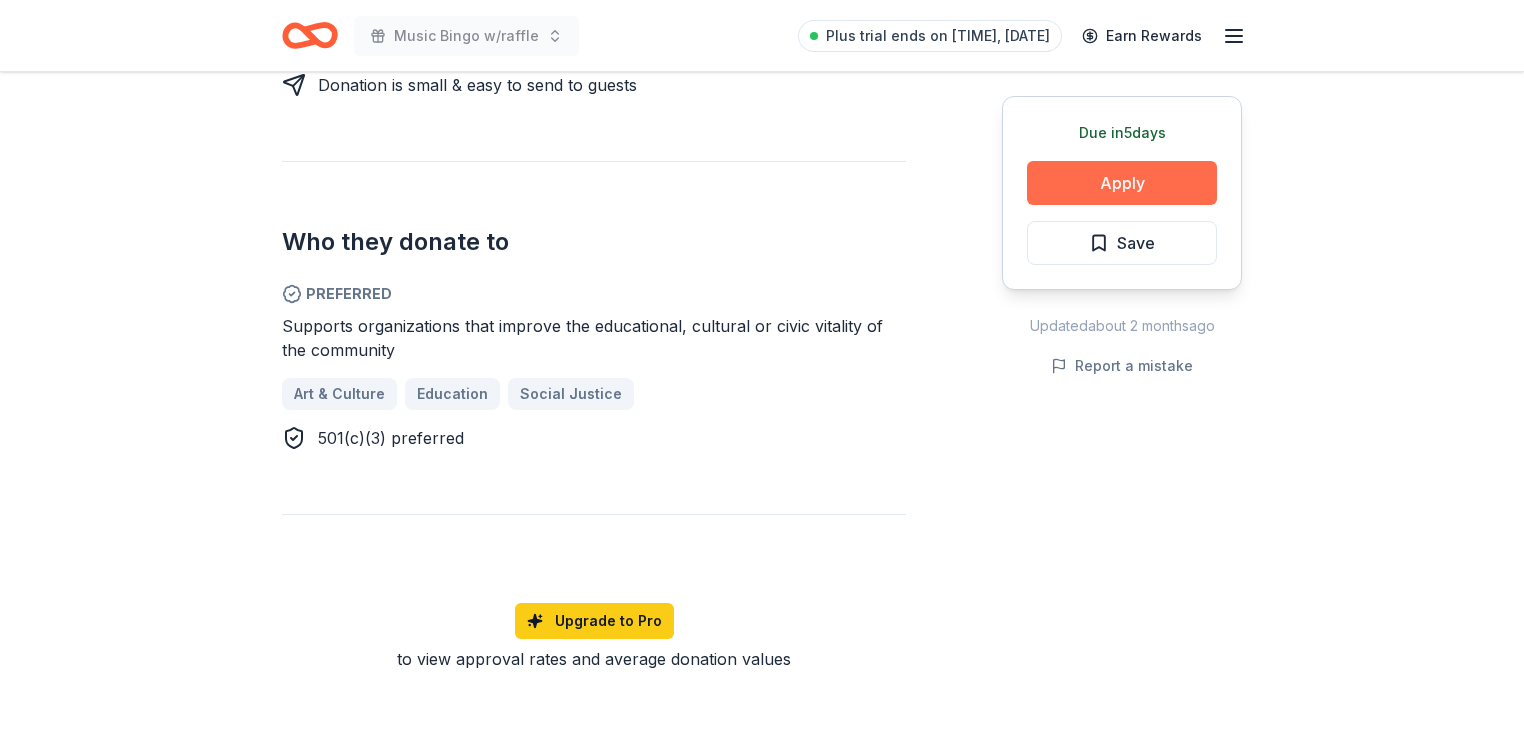 click on "Apply" at bounding box center [1122, 183] 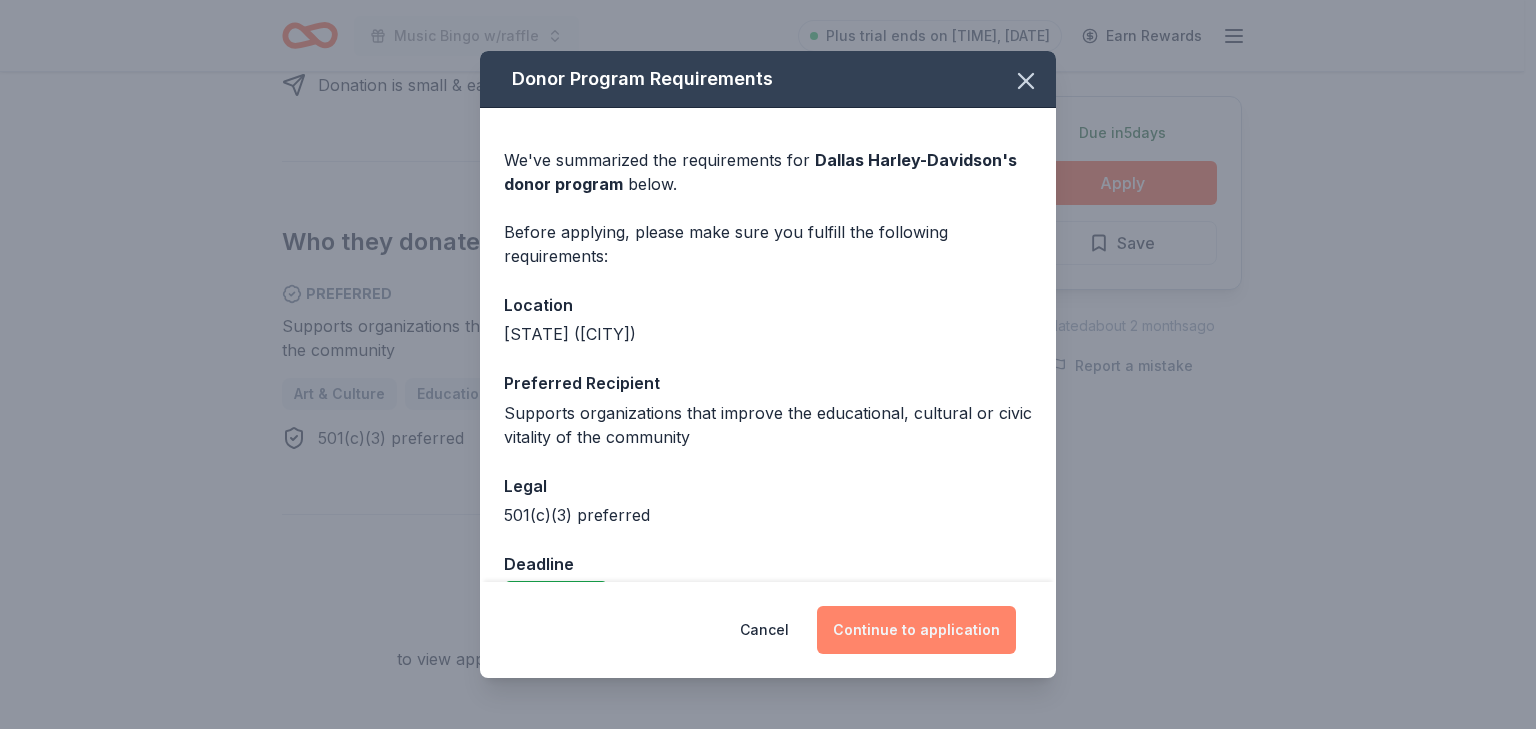click on "Continue to application" at bounding box center [916, 630] 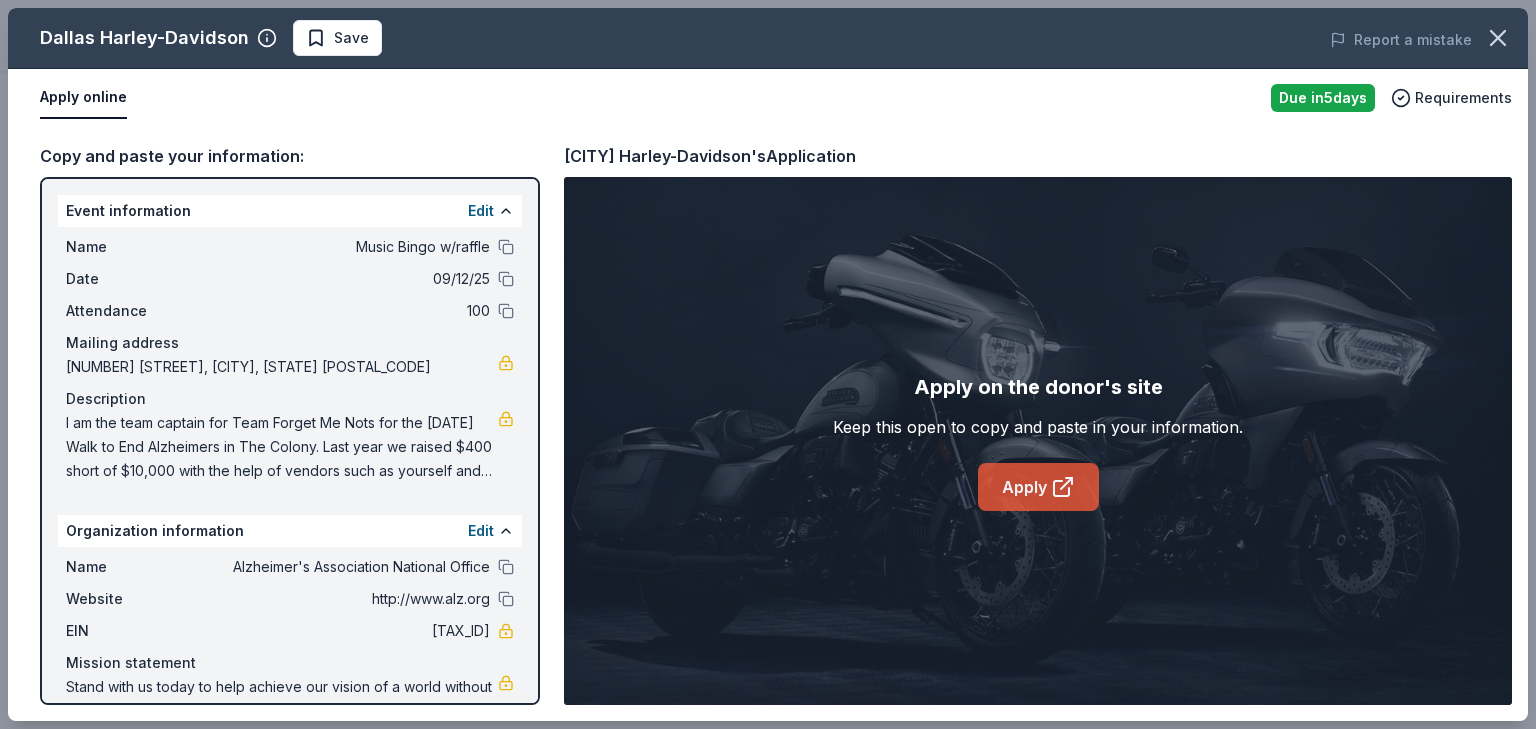 click on "Apply" at bounding box center [1038, 487] 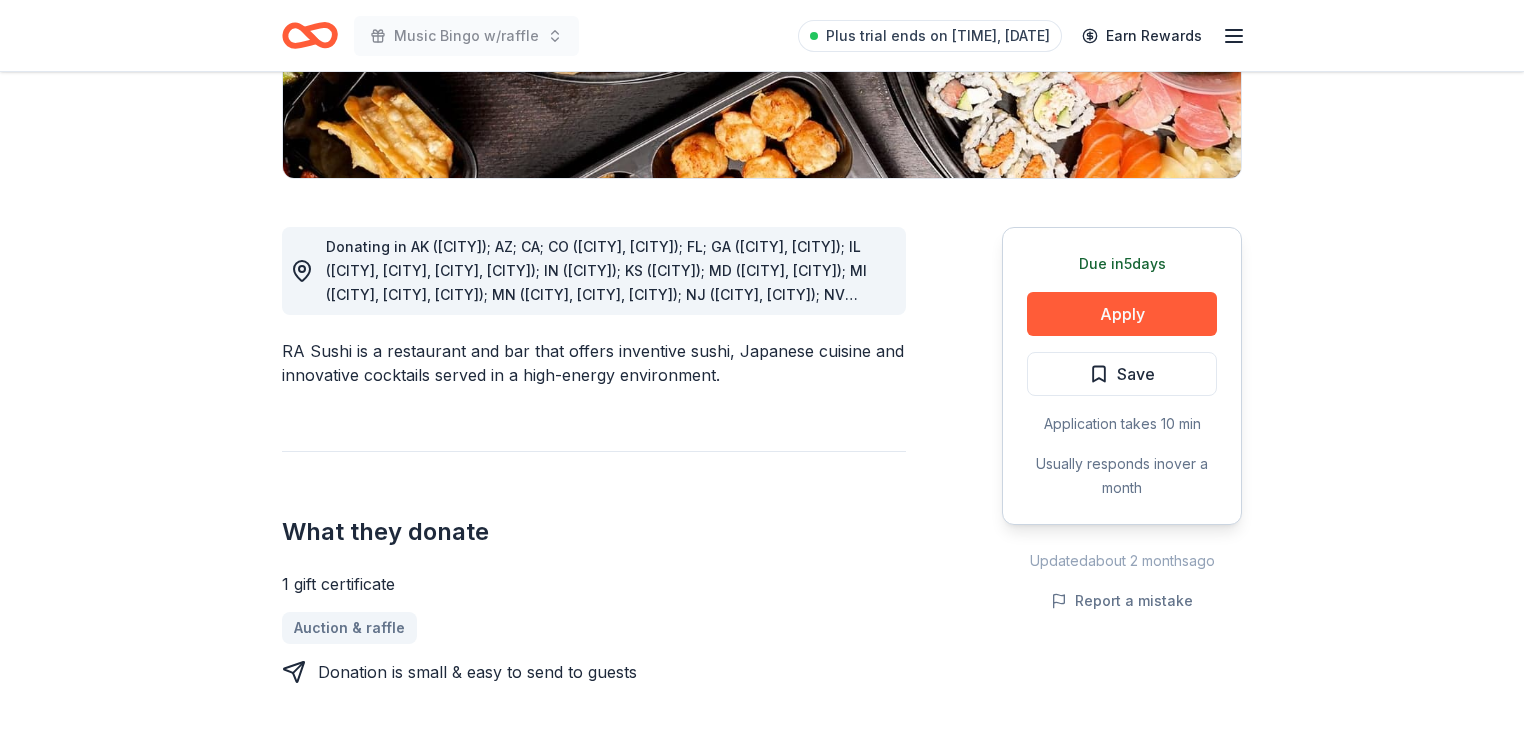 scroll, scrollTop: 480, scrollLeft: 0, axis: vertical 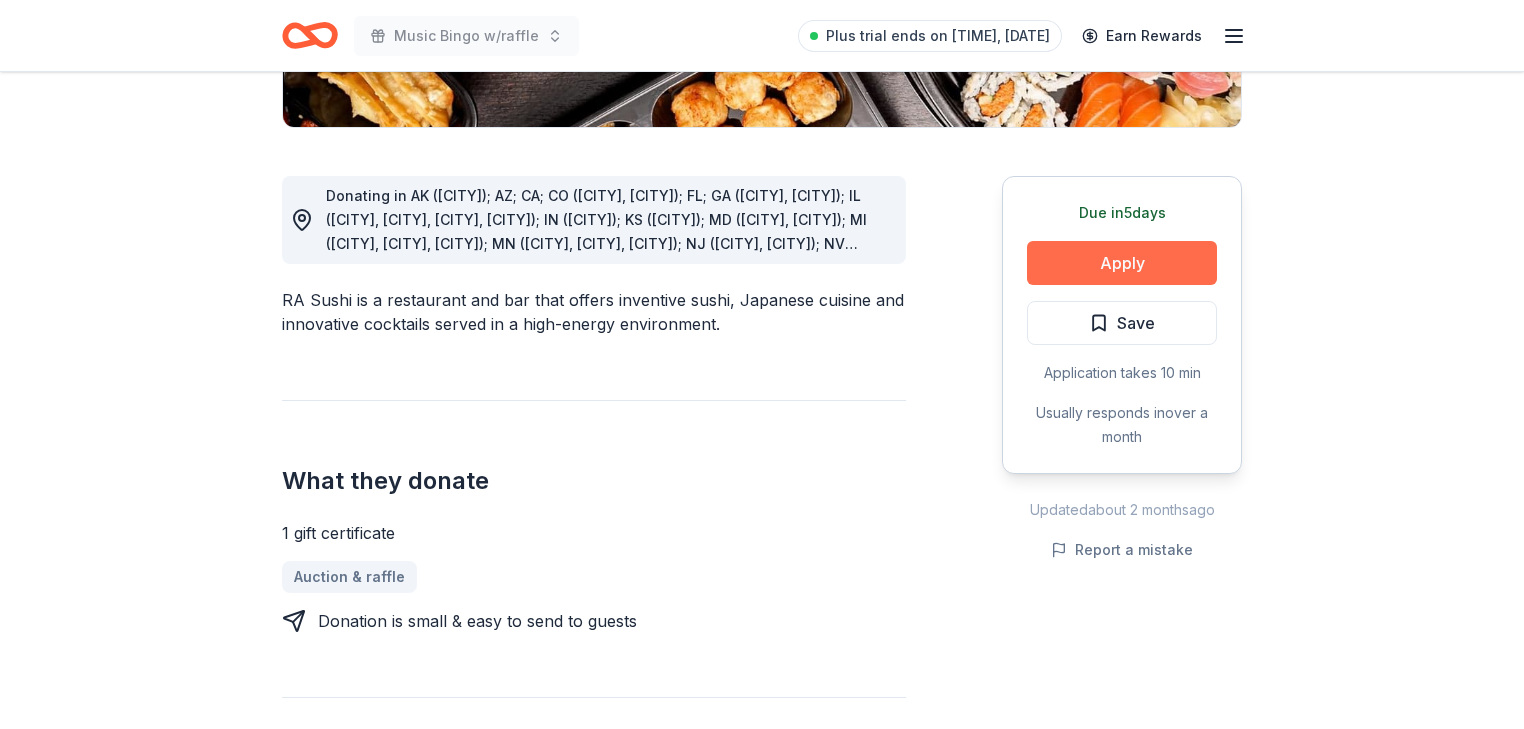 click on "Apply" at bounding box center (1122, 263) 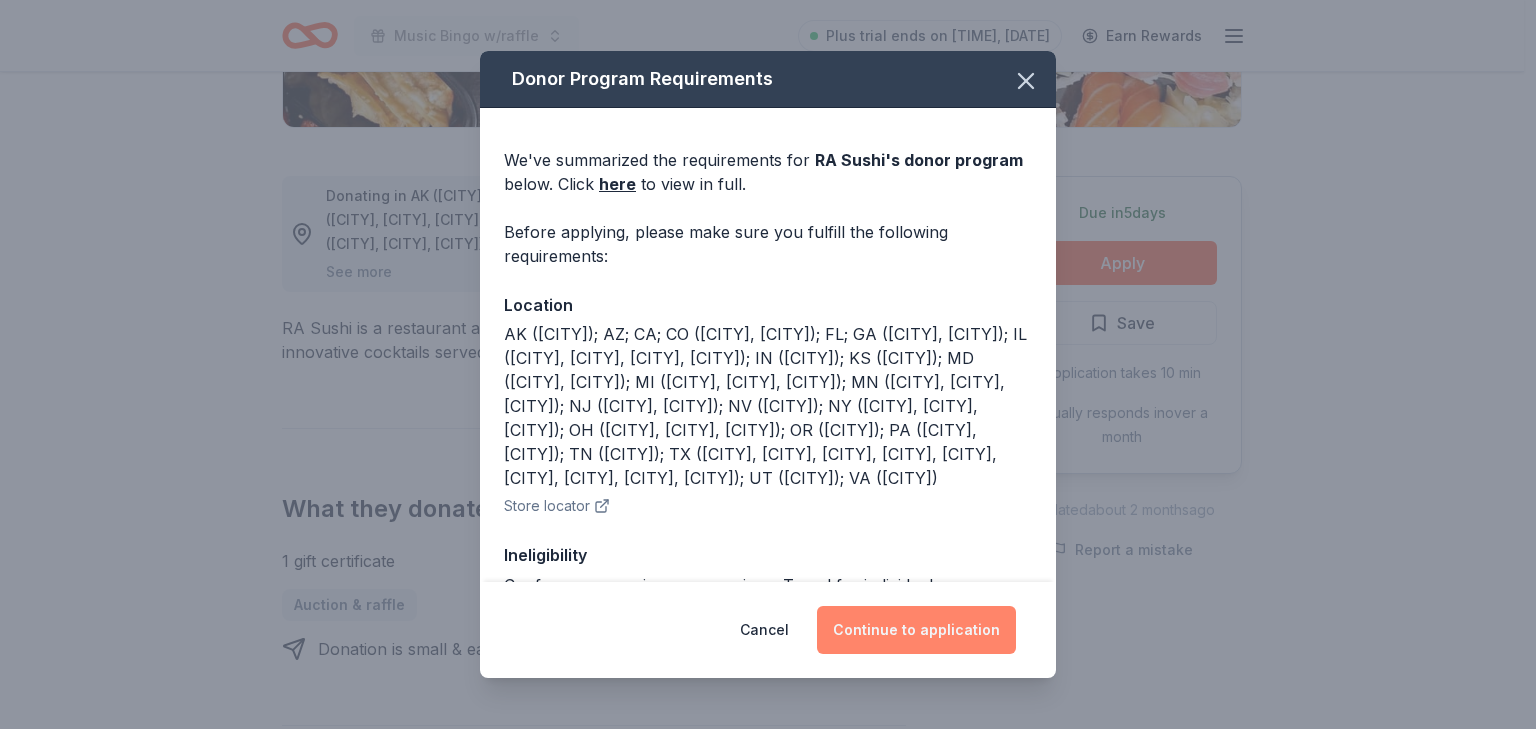 click on "Continue to application" at bounding box center (916, 630) 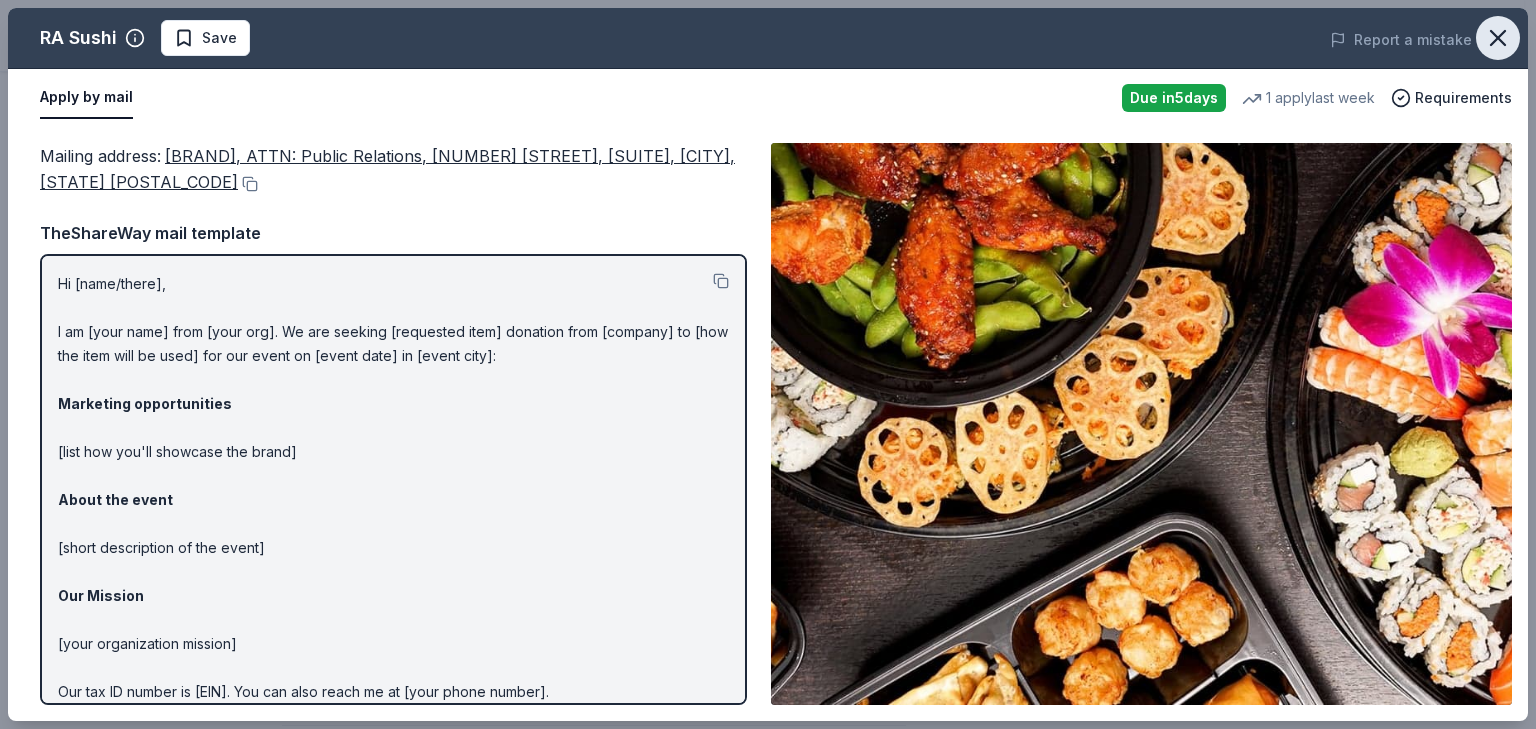 click 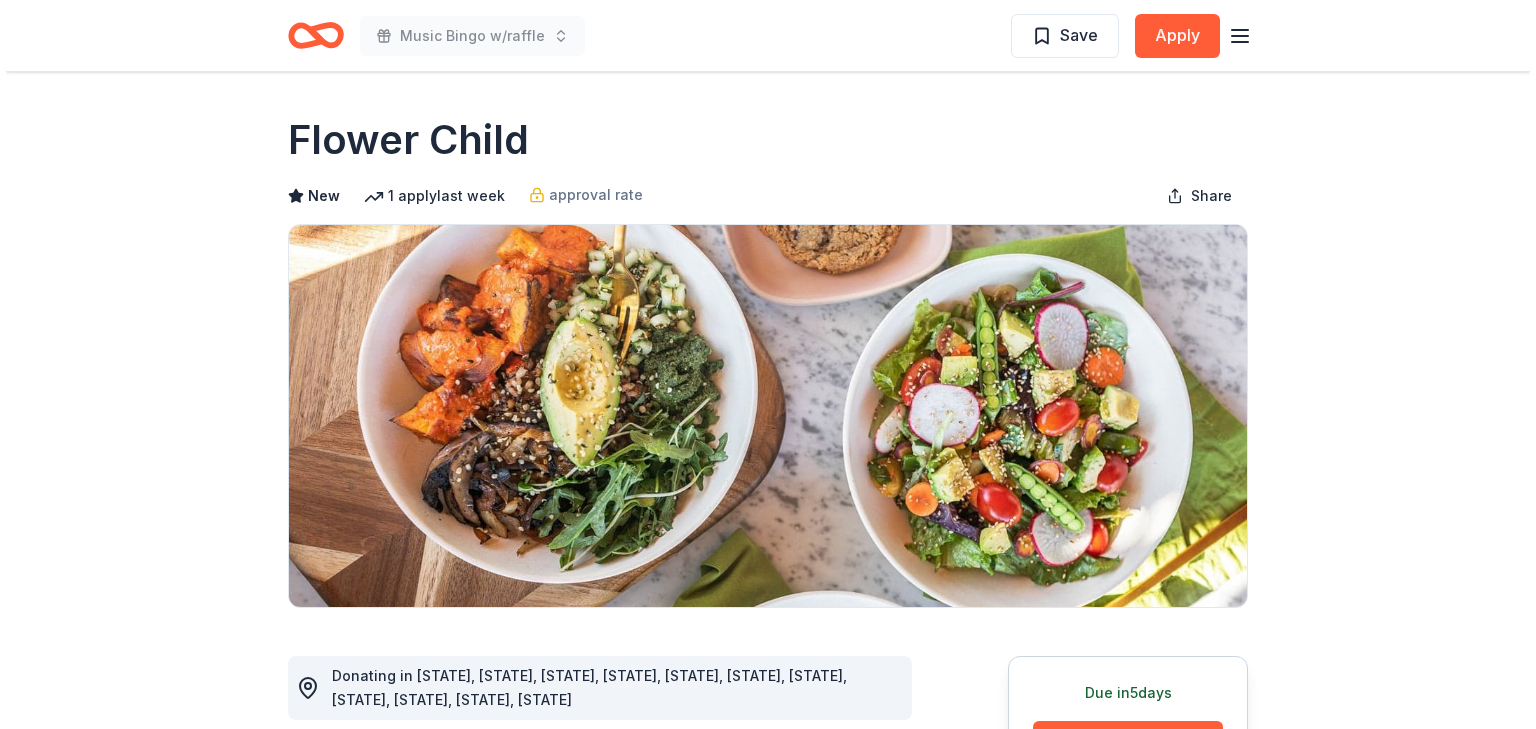 scroll, scrollTop: 560, scrollLeft: 0, axis: vertical 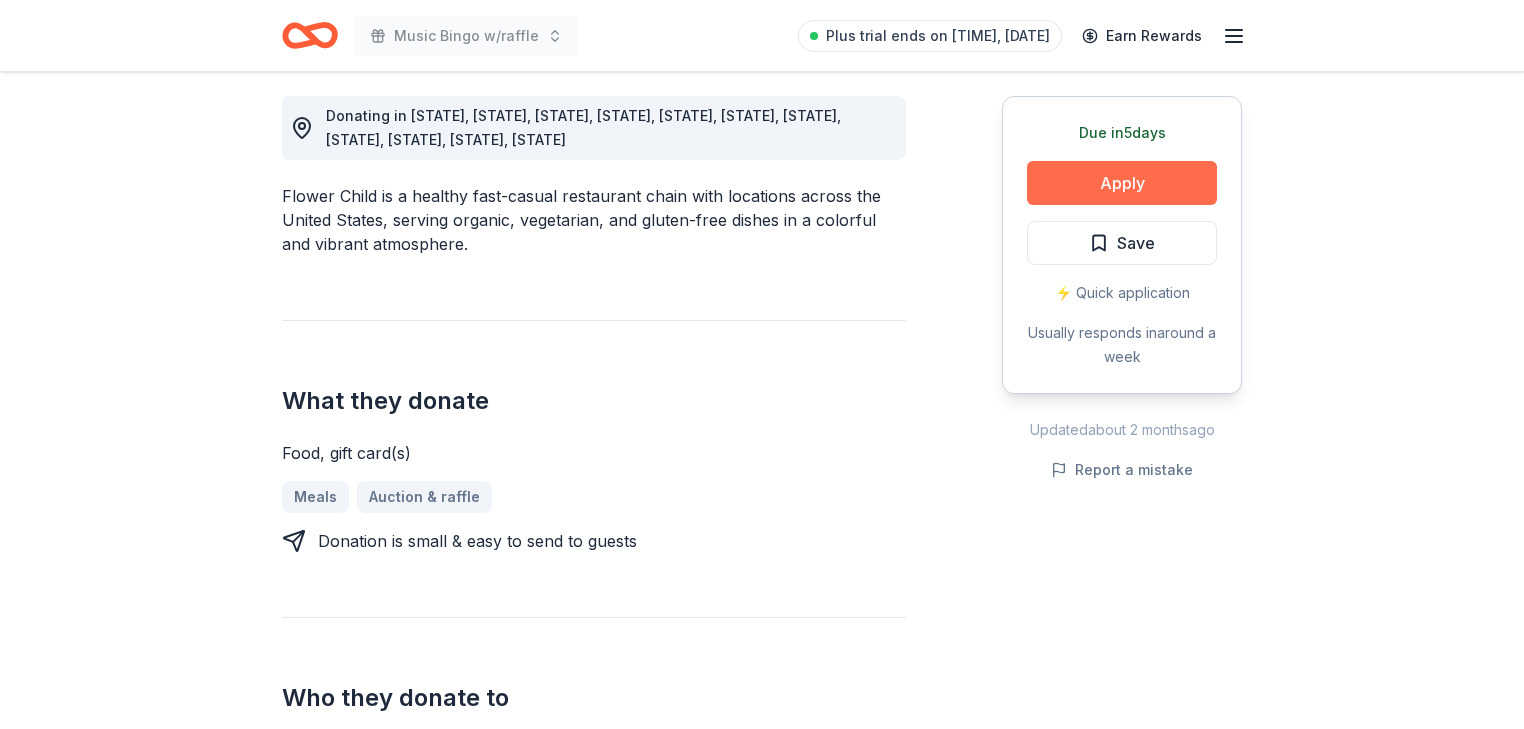 click on "Apply" at bounding box center [1122, 183] 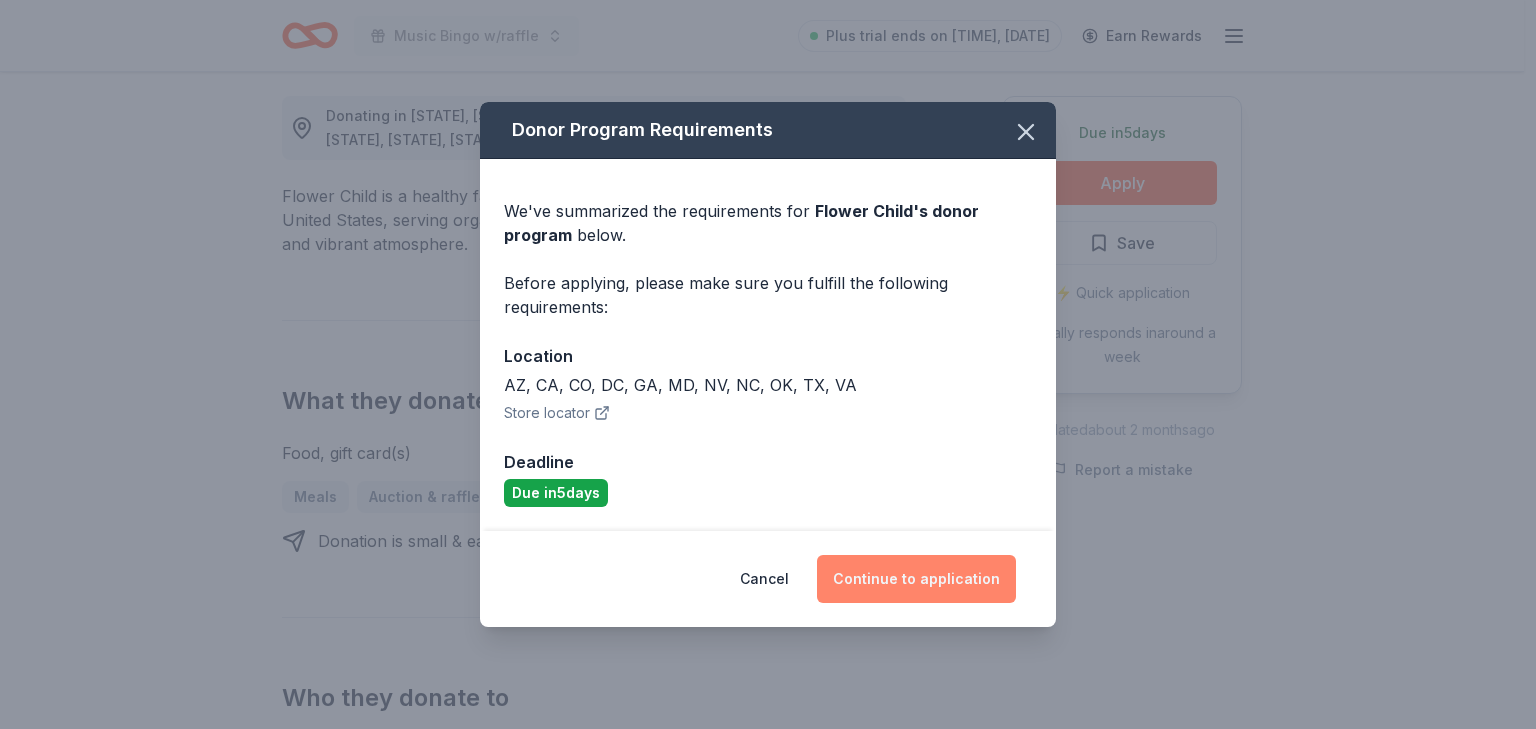 click on "Continue to application" at bounding box center (916, 579) 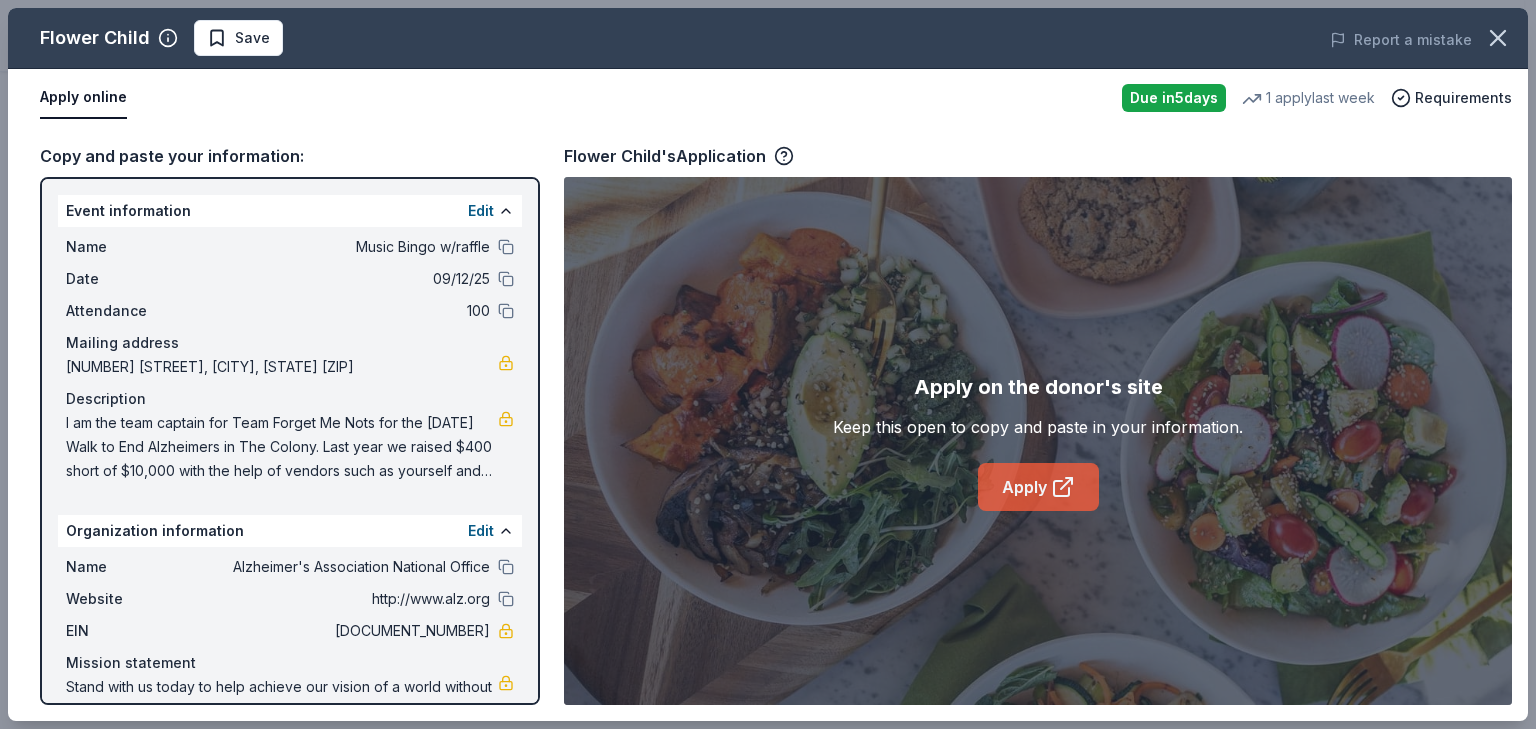 click on "Apply" at bounding box center (1038, 487) 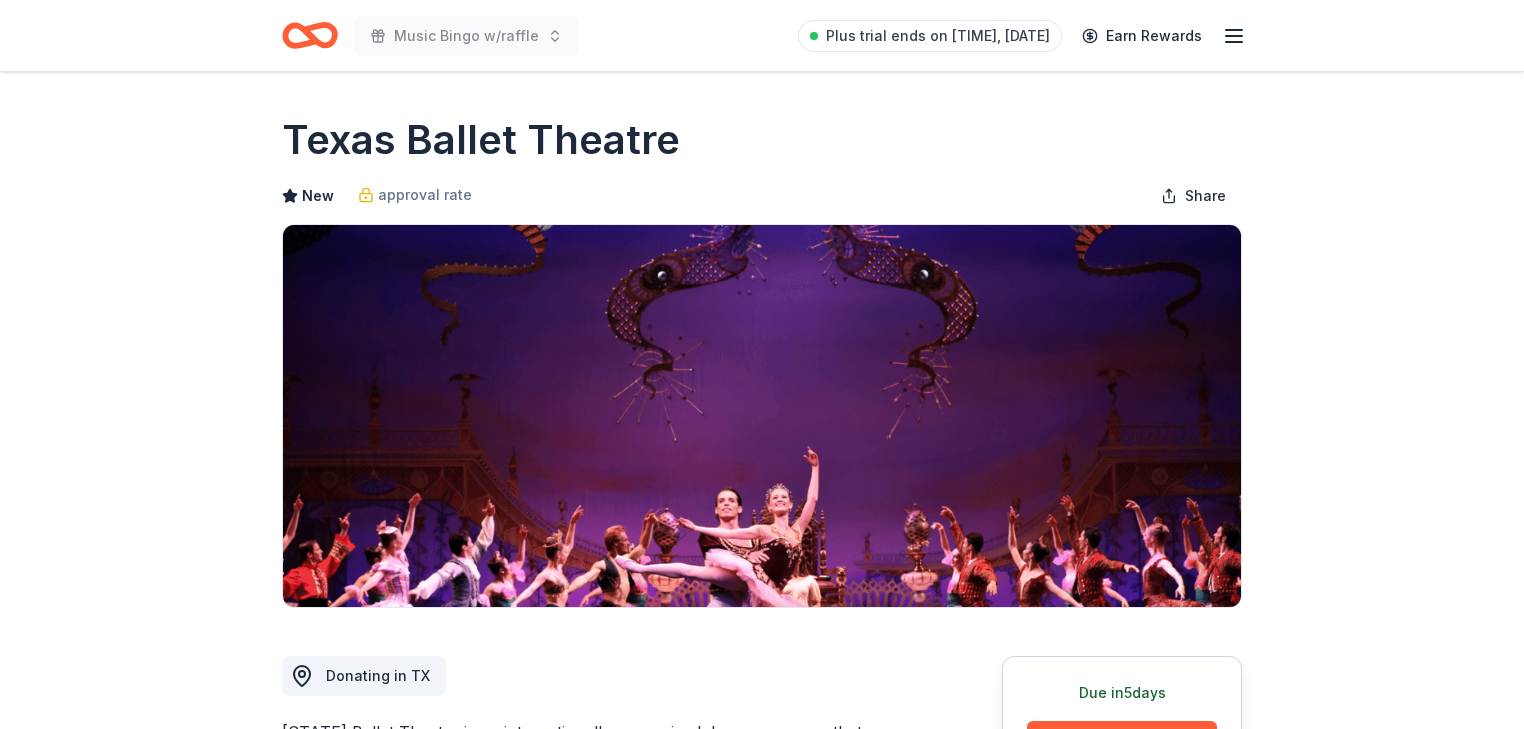 scroll, scrollTop: 400, scrollLeft: 0, axis: vertical 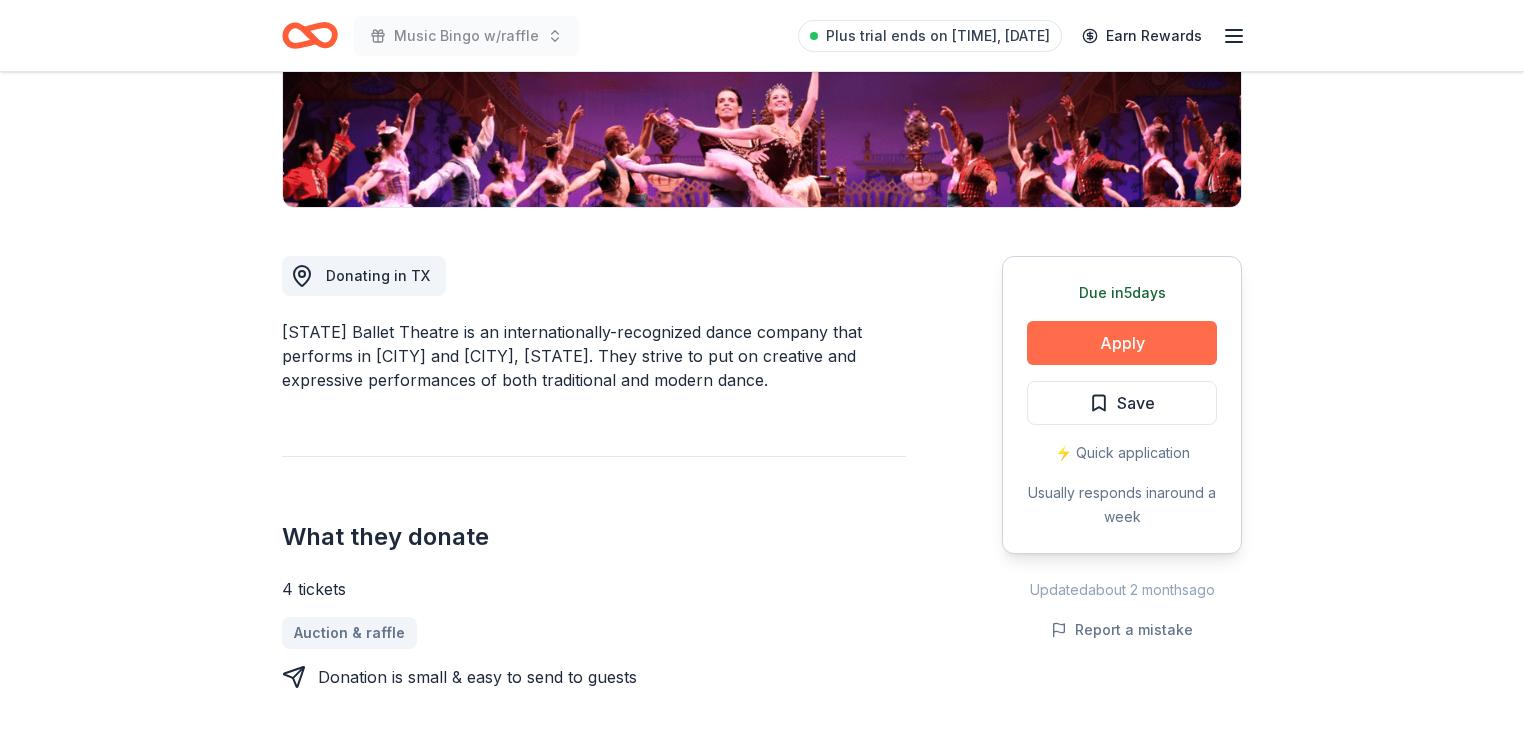 click on "Apply" at bounding box center (1122, 343) 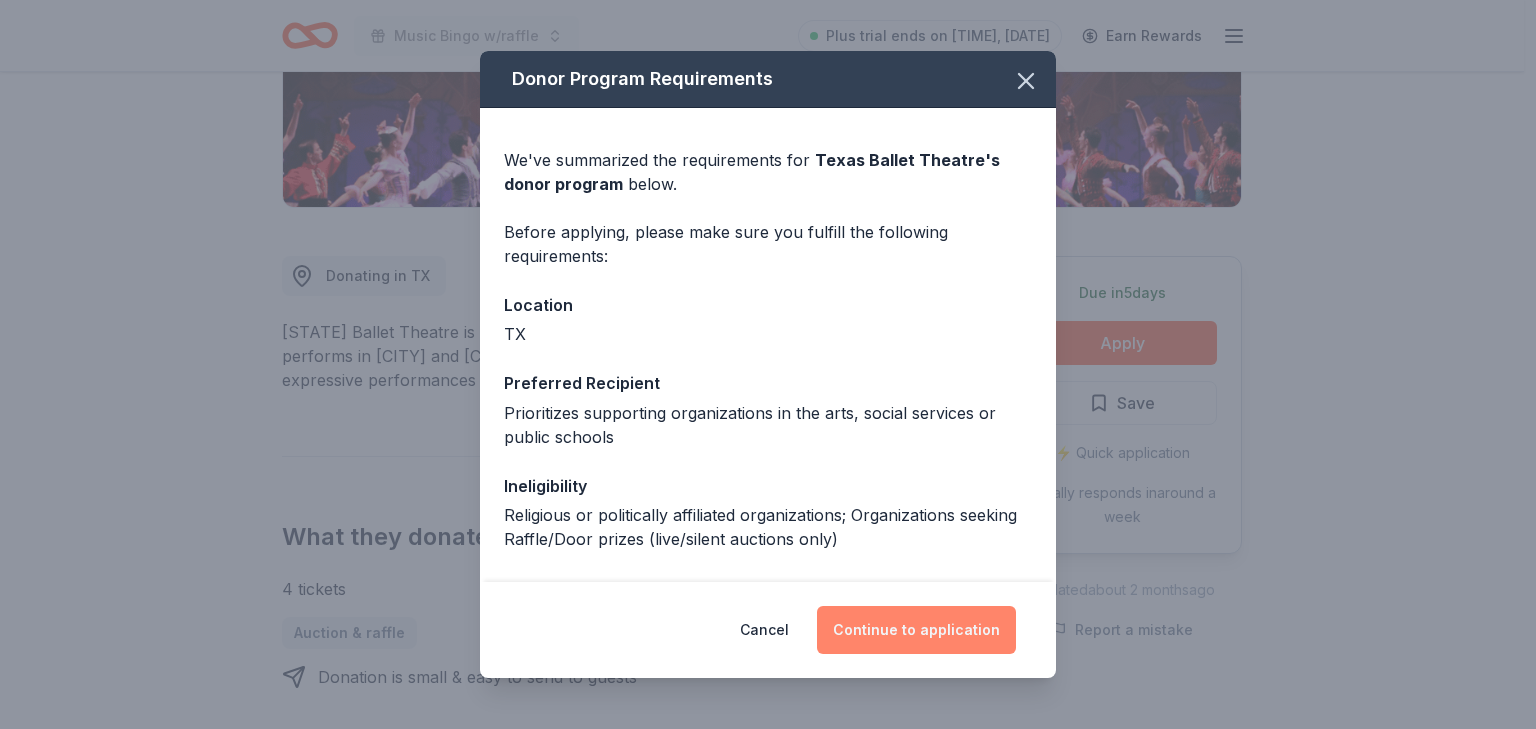 click on "Continue to application" at bounding box center (916, 630) 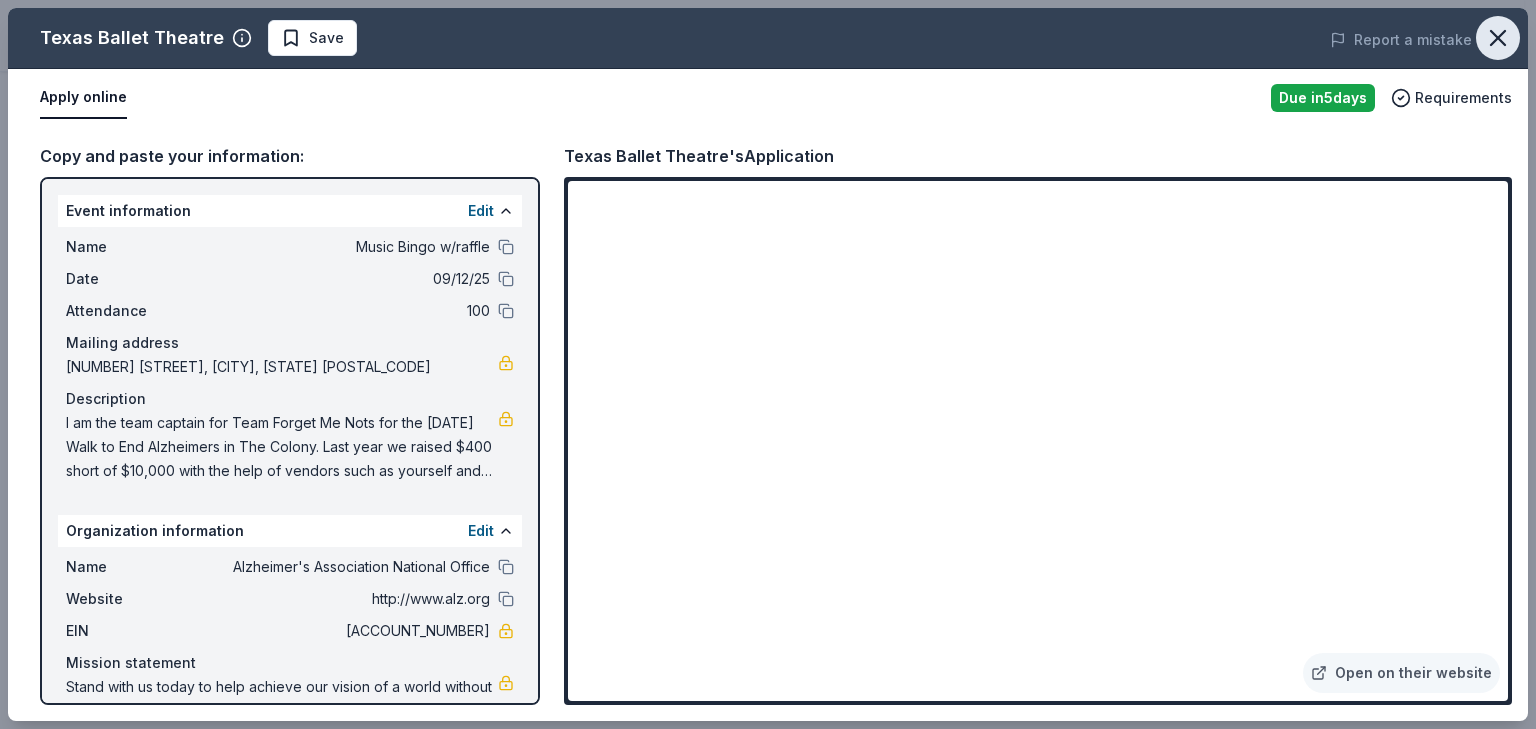 click 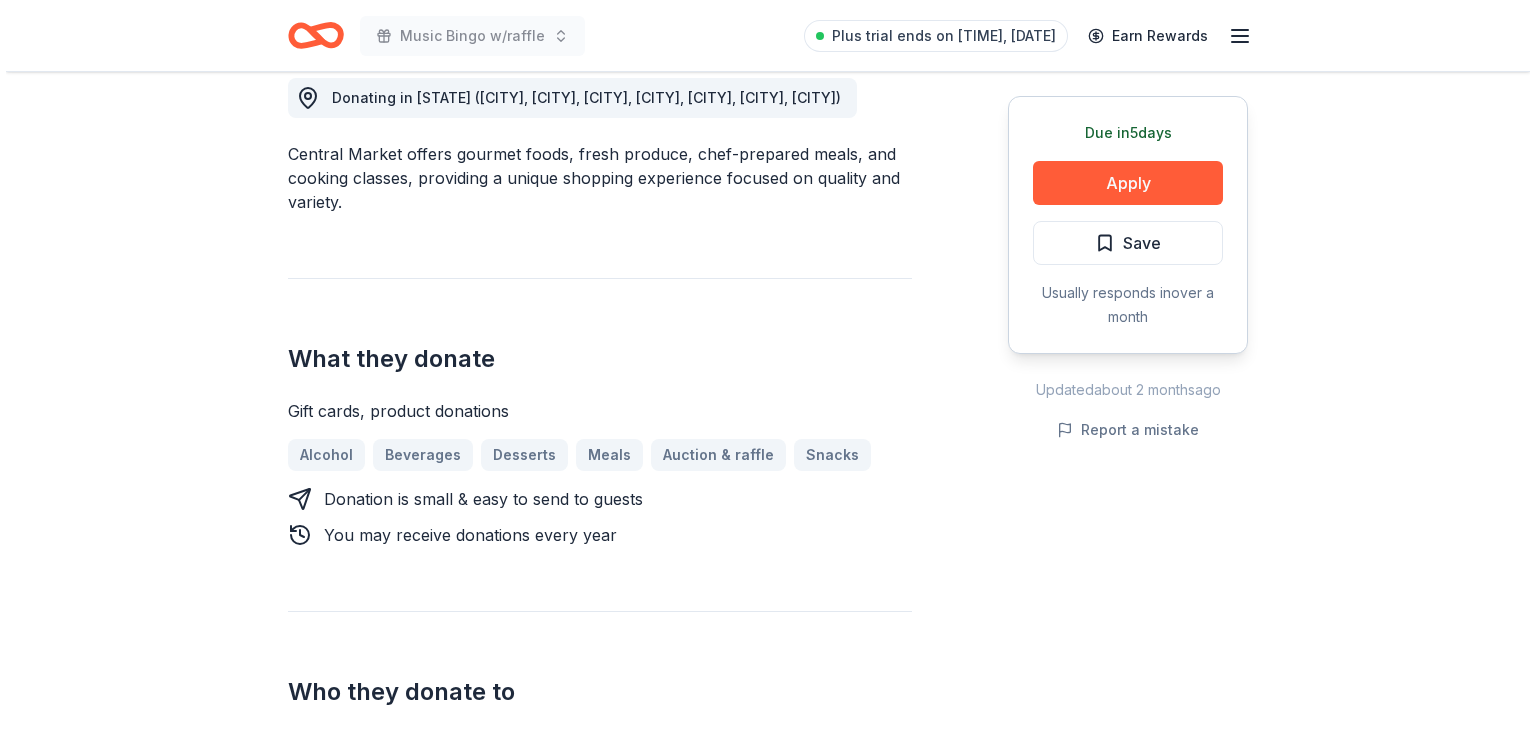 scroll, scrollTop: 640, scrollLeft: 0, axis: vertical 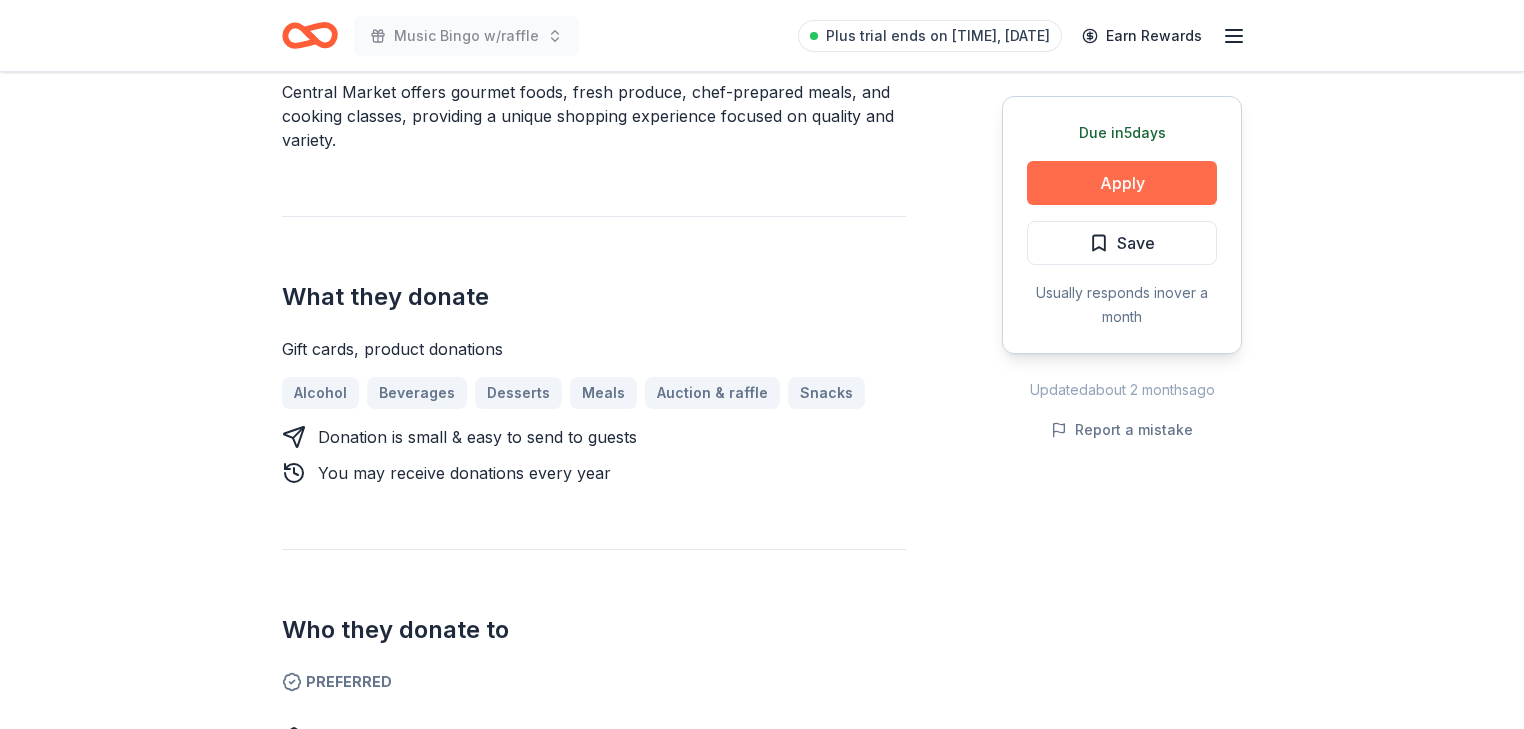 click on "Apply" at bounding box center [1122, 183] 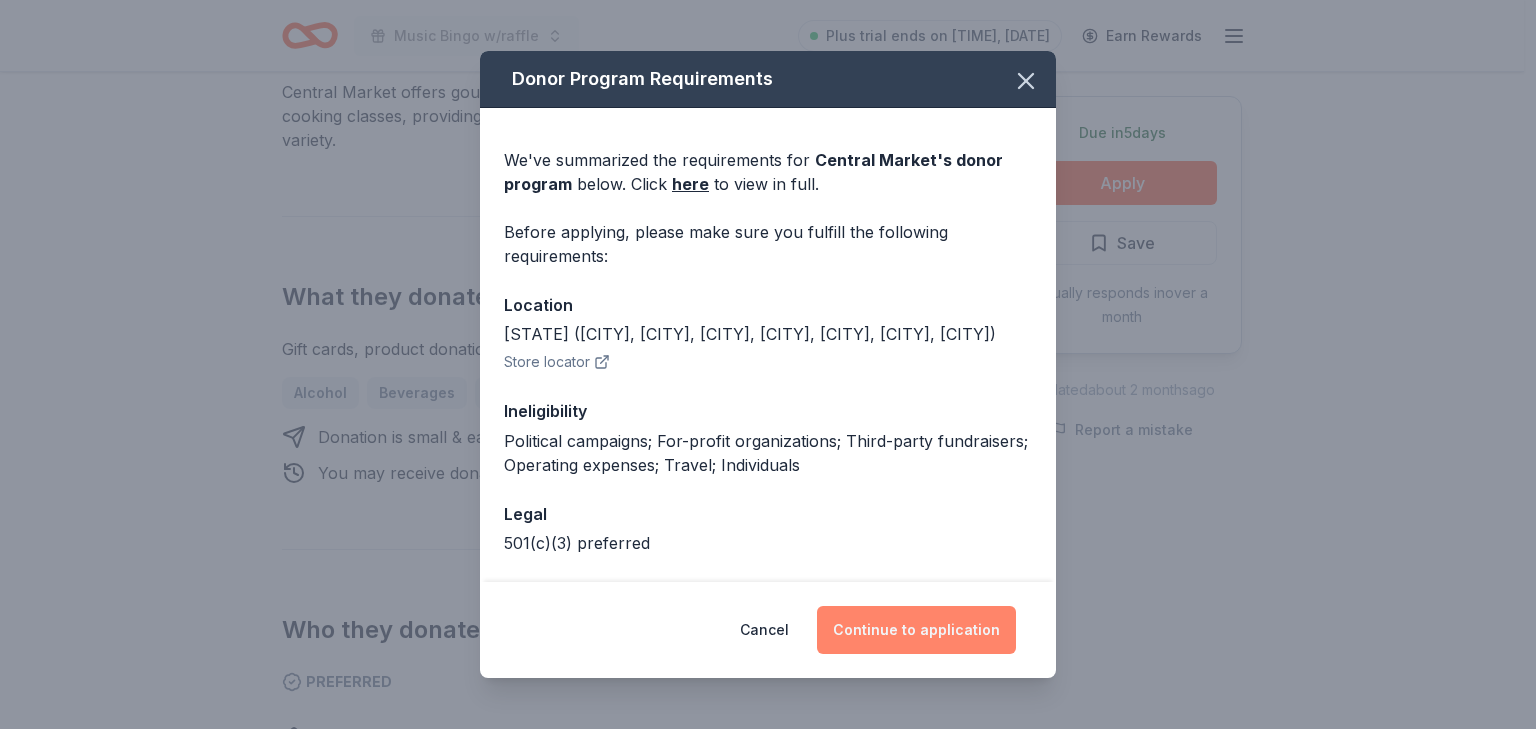 click on "Continue to application" at bounding box center (916, 630) 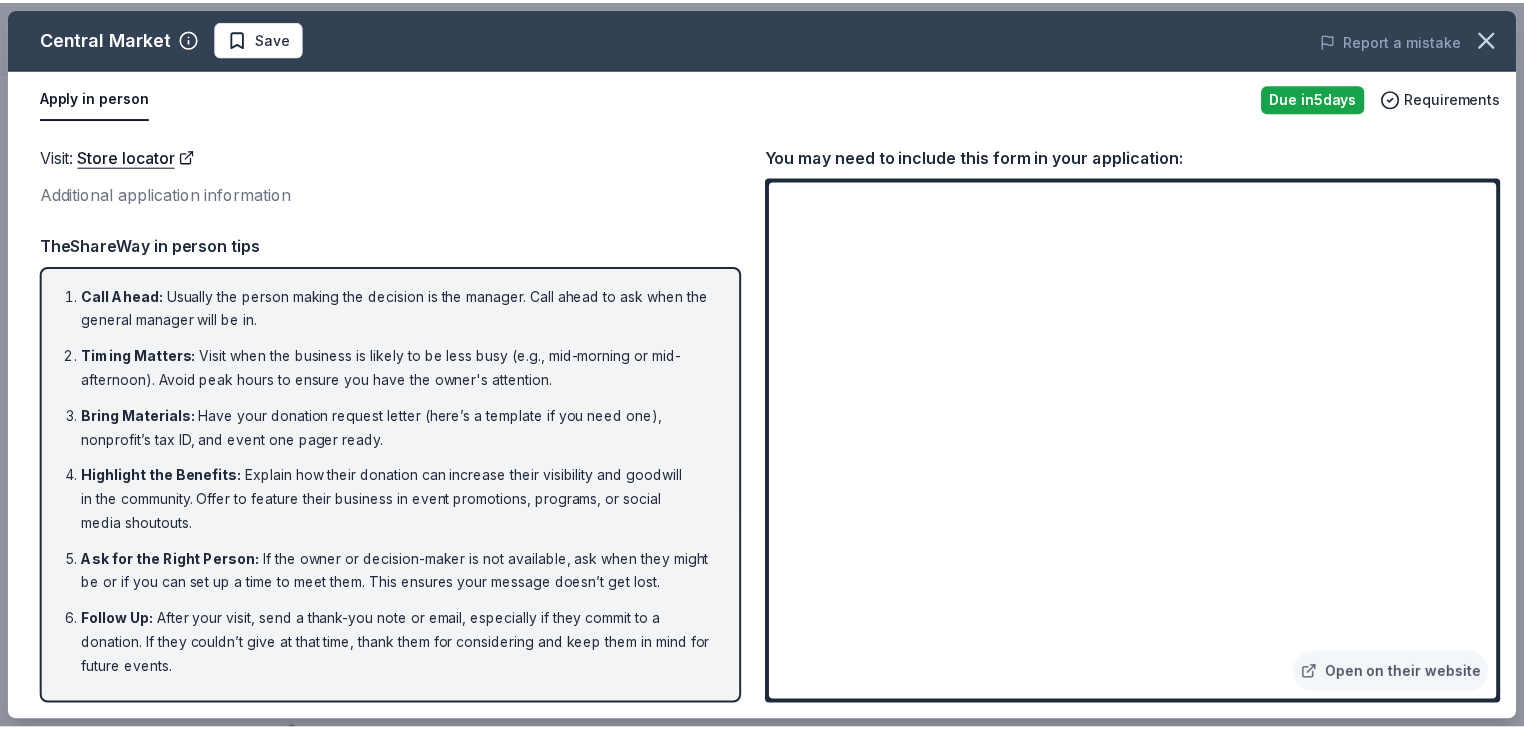 scroll, scrollTop: 230, scrollLeft: 0, axis: vertical 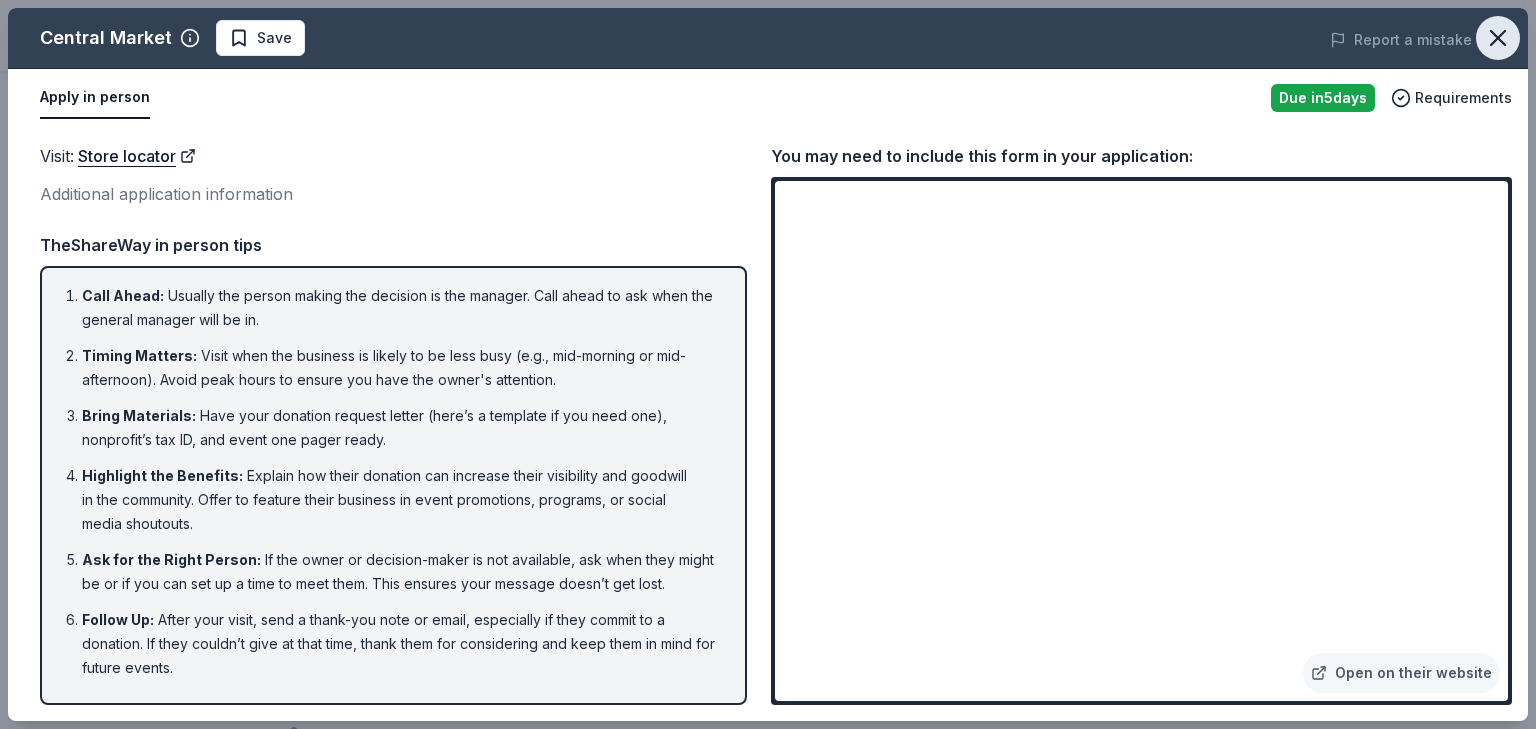 click 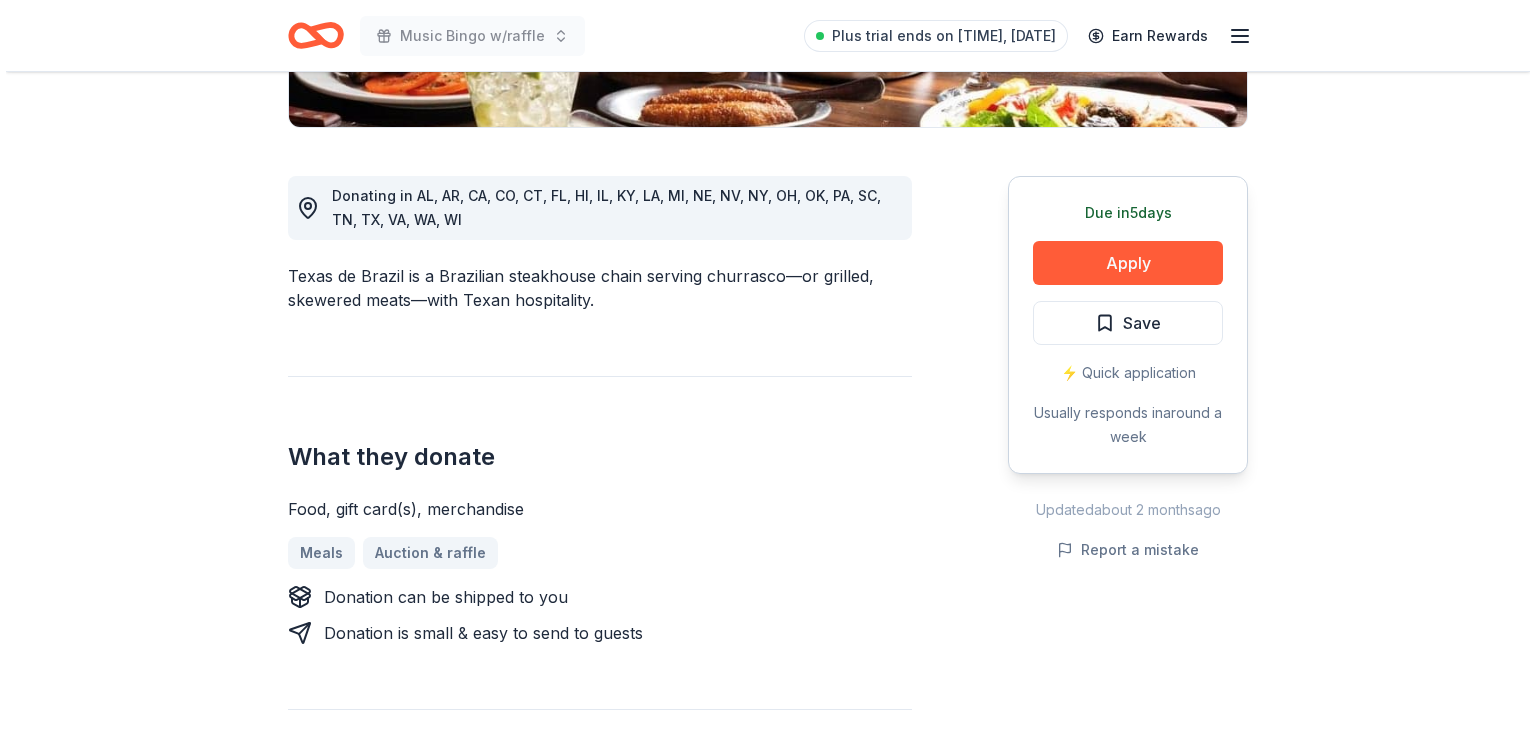 scroll, scrollTop: 480, scrollLeft: 0, axis: vertical 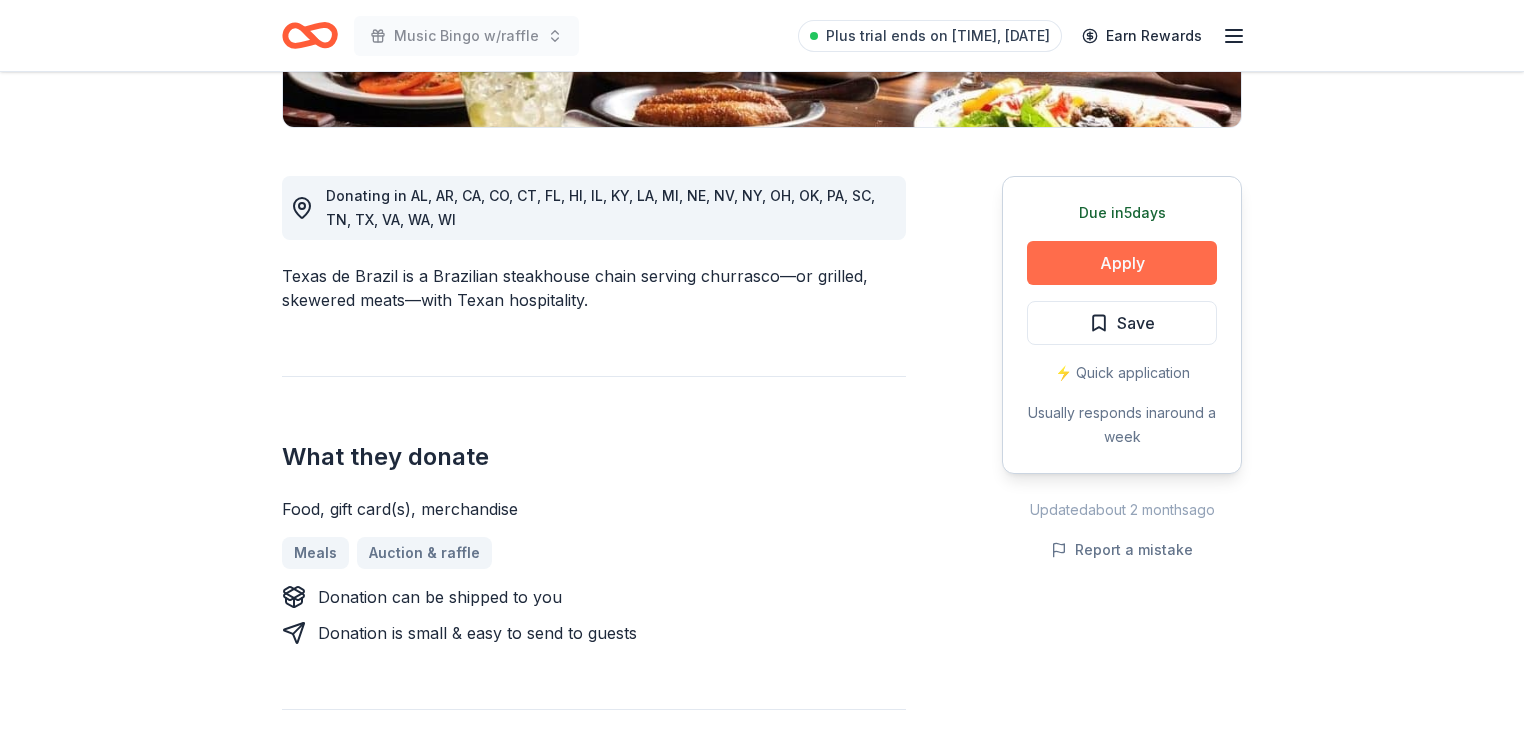 click on "Apply" at bounding box center (1122, 263) 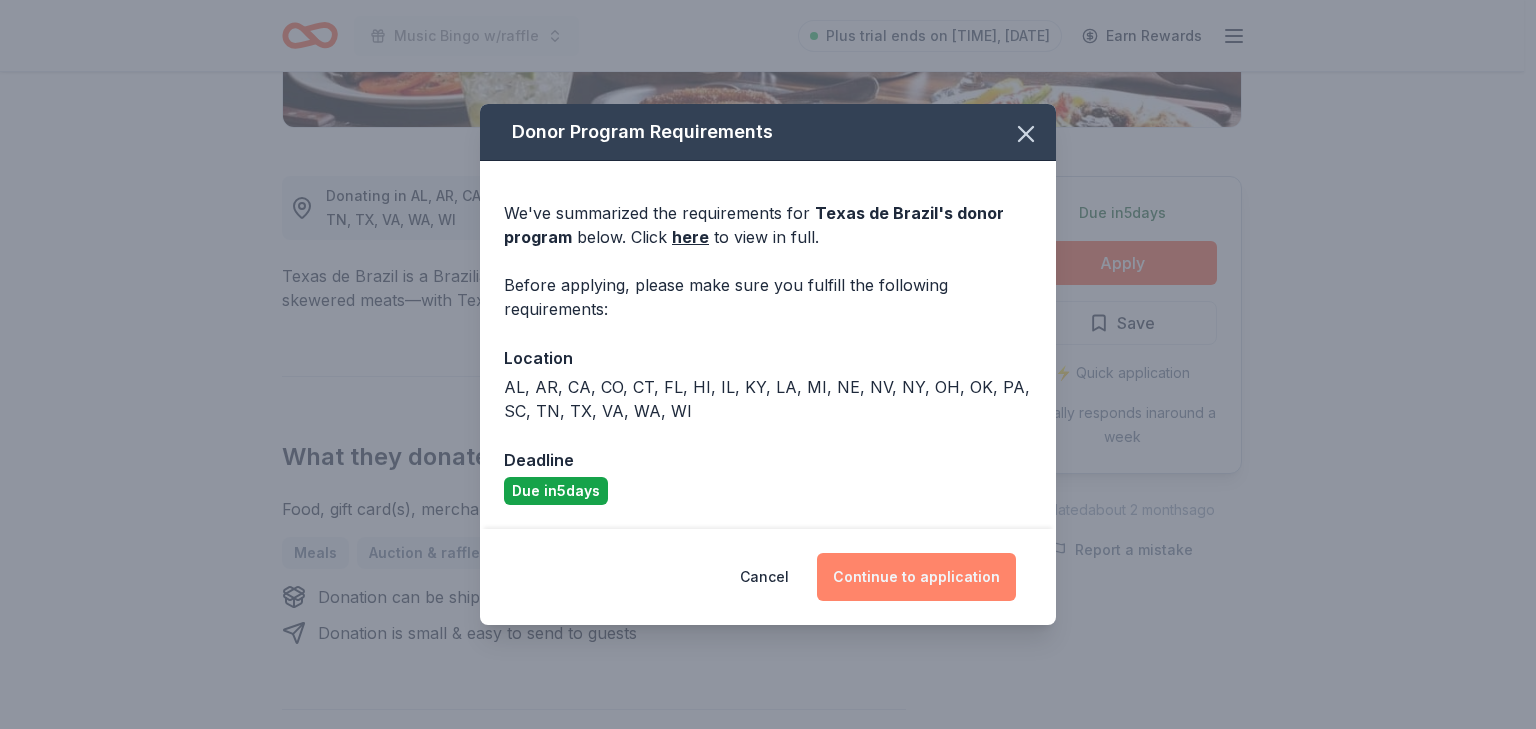 click on "Continue to application" at bounding box center (916, 577) 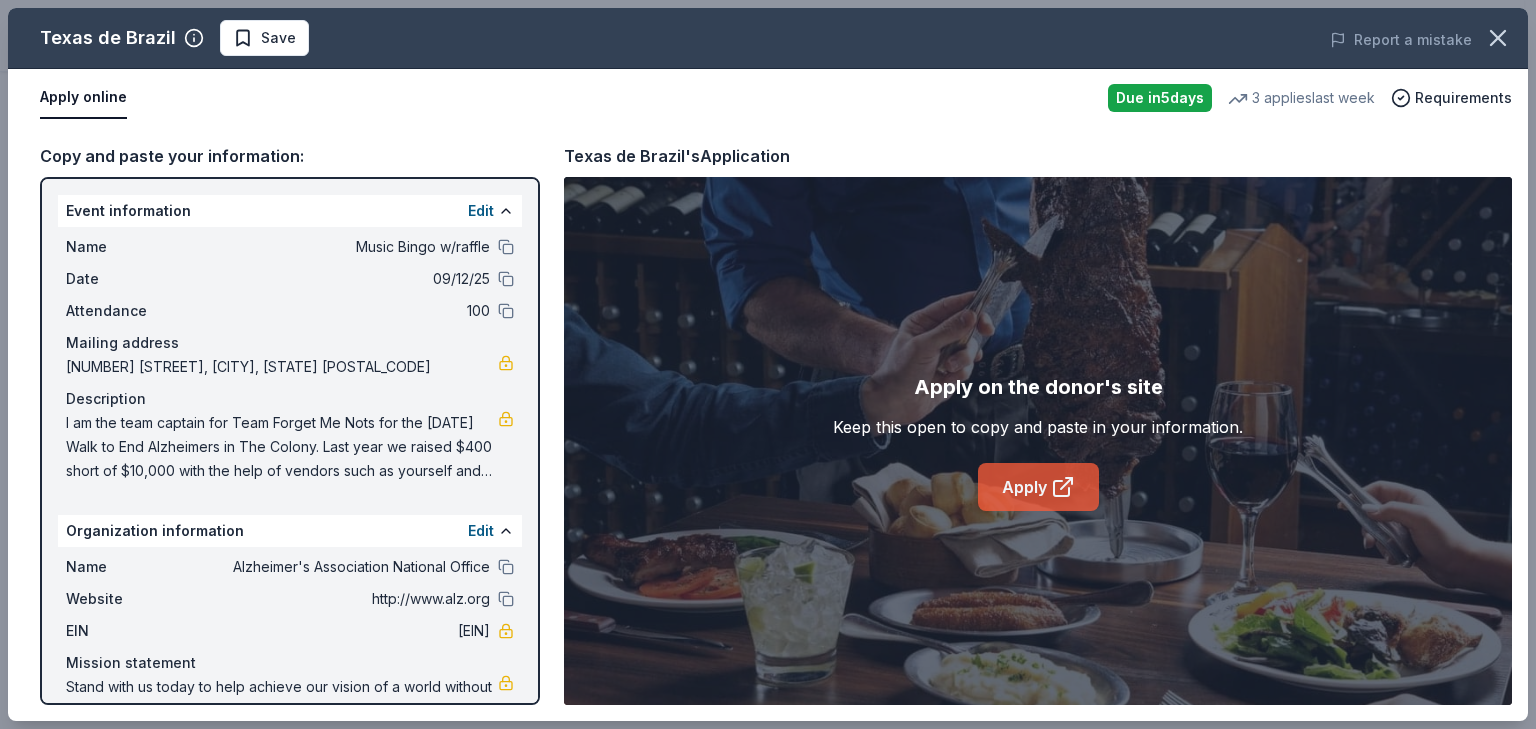 click on "Apply" at bounding box center [1038, 487] 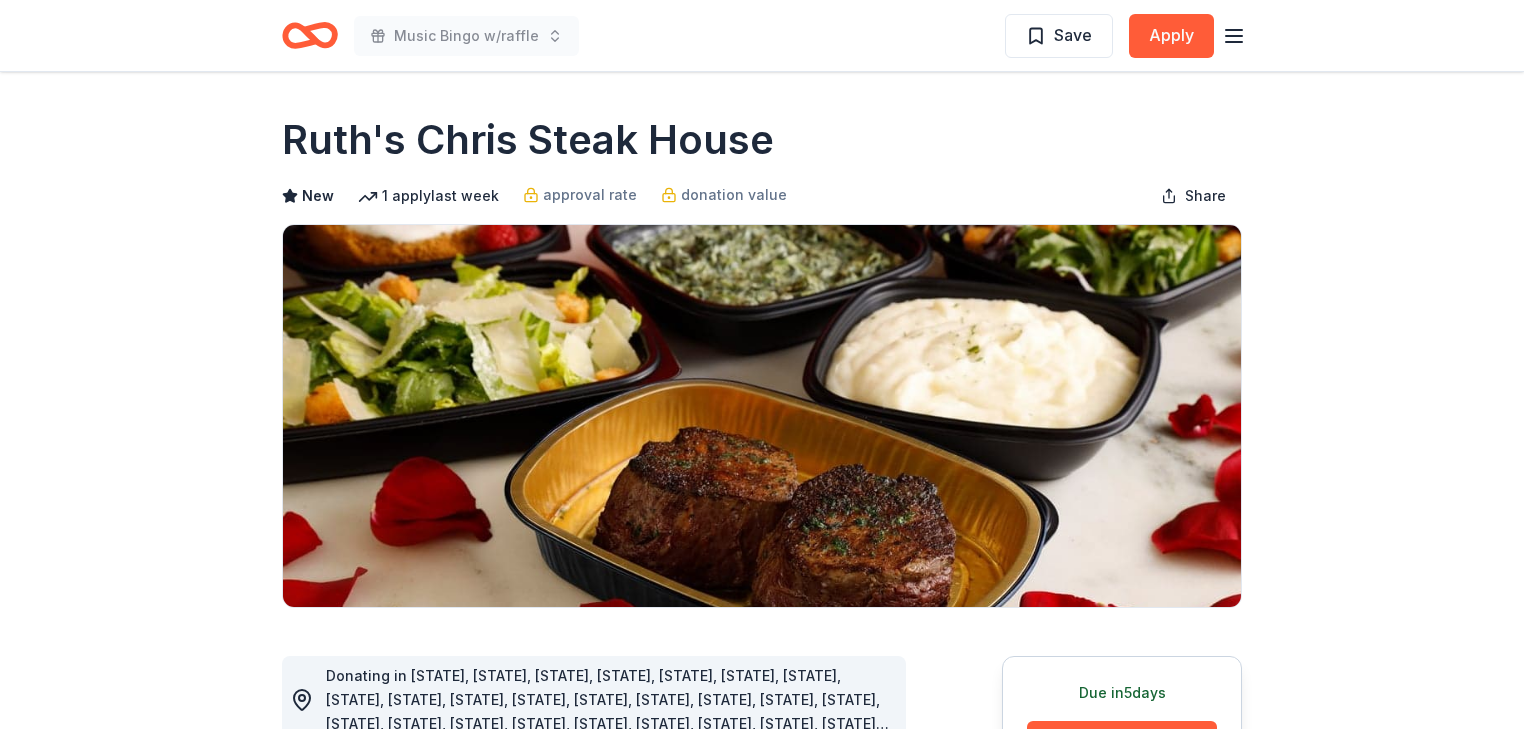 scroll, scrollTop: 480, scrollLeft: 0, axis: vertical 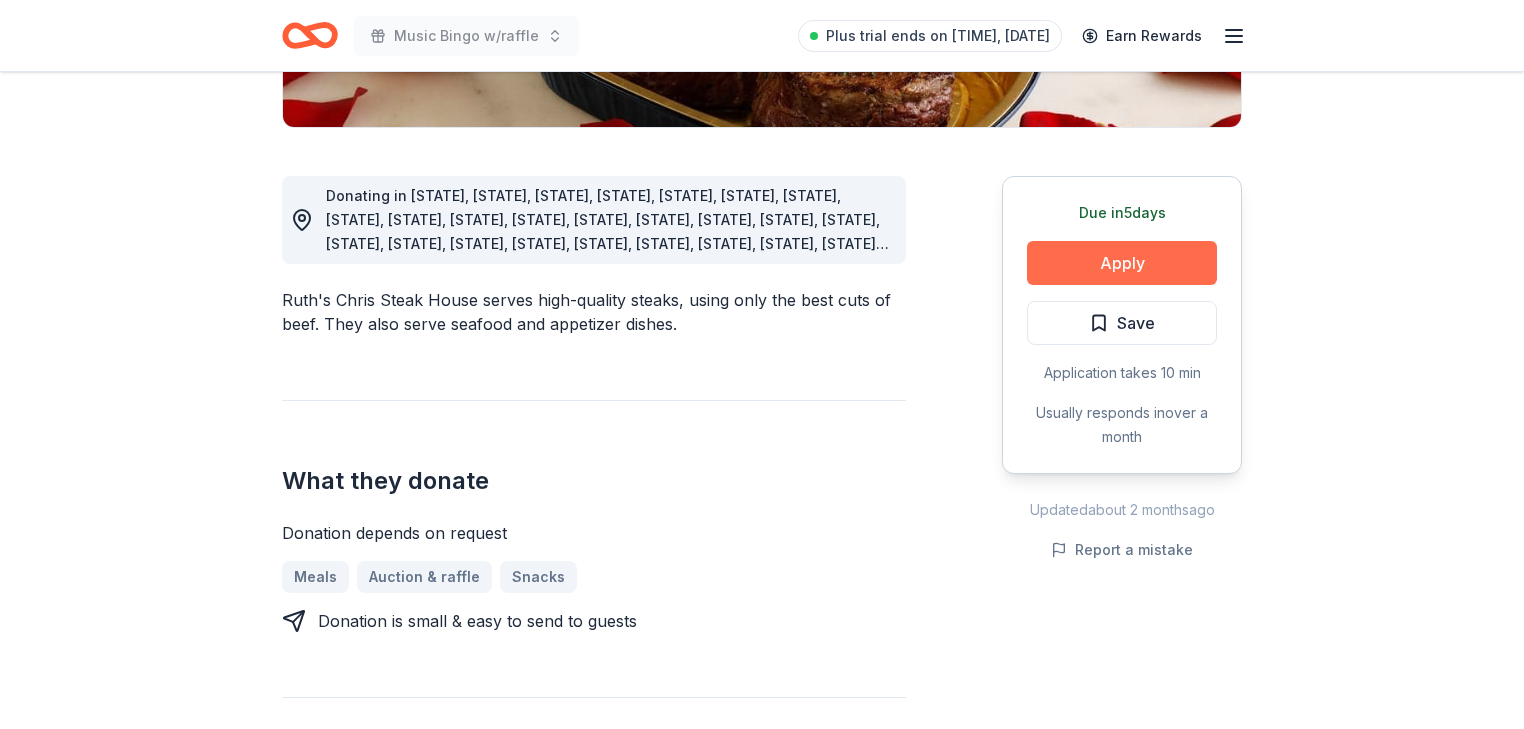 click on "Apply" at bounding box center [1122, 263] 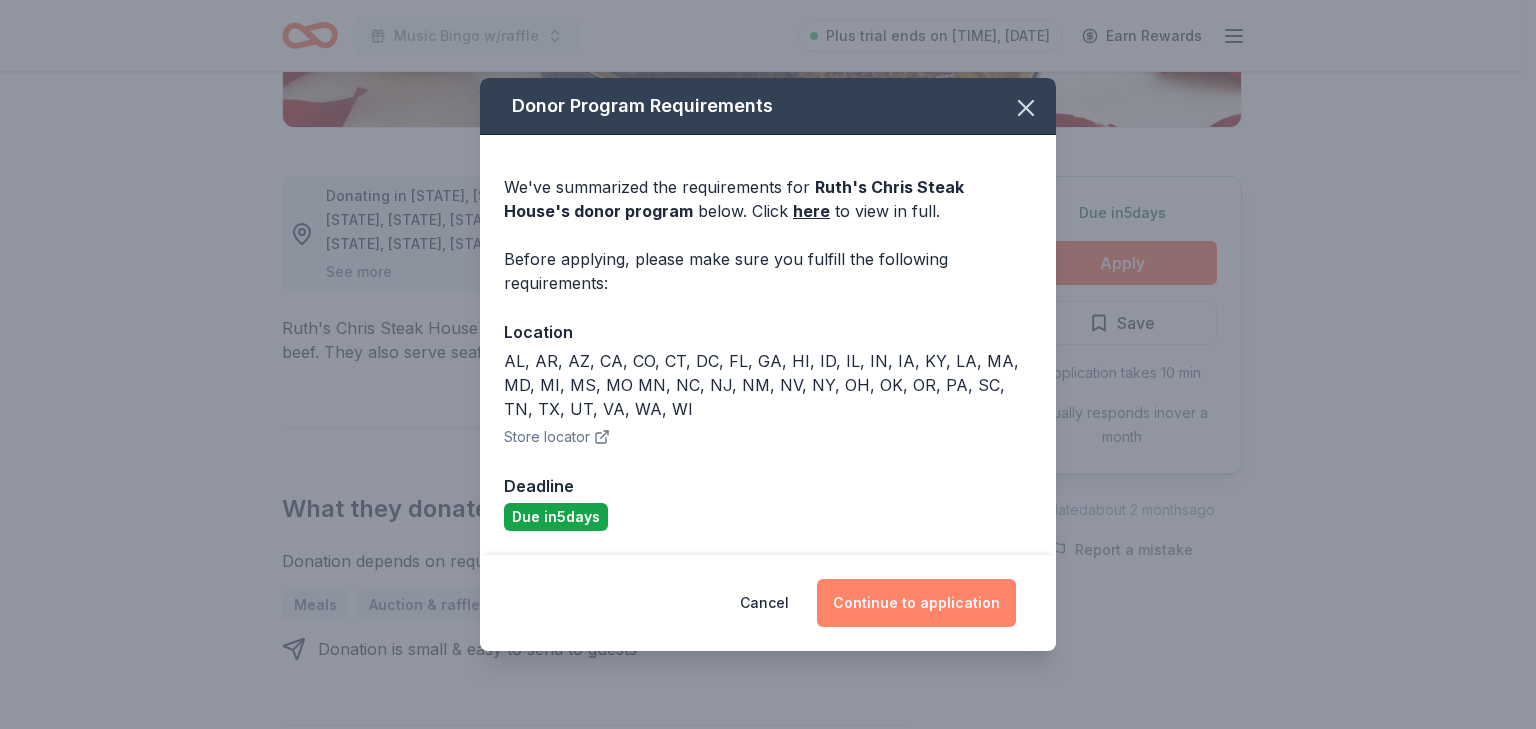 click on "Continue to application" at bounding box center (916, 603) 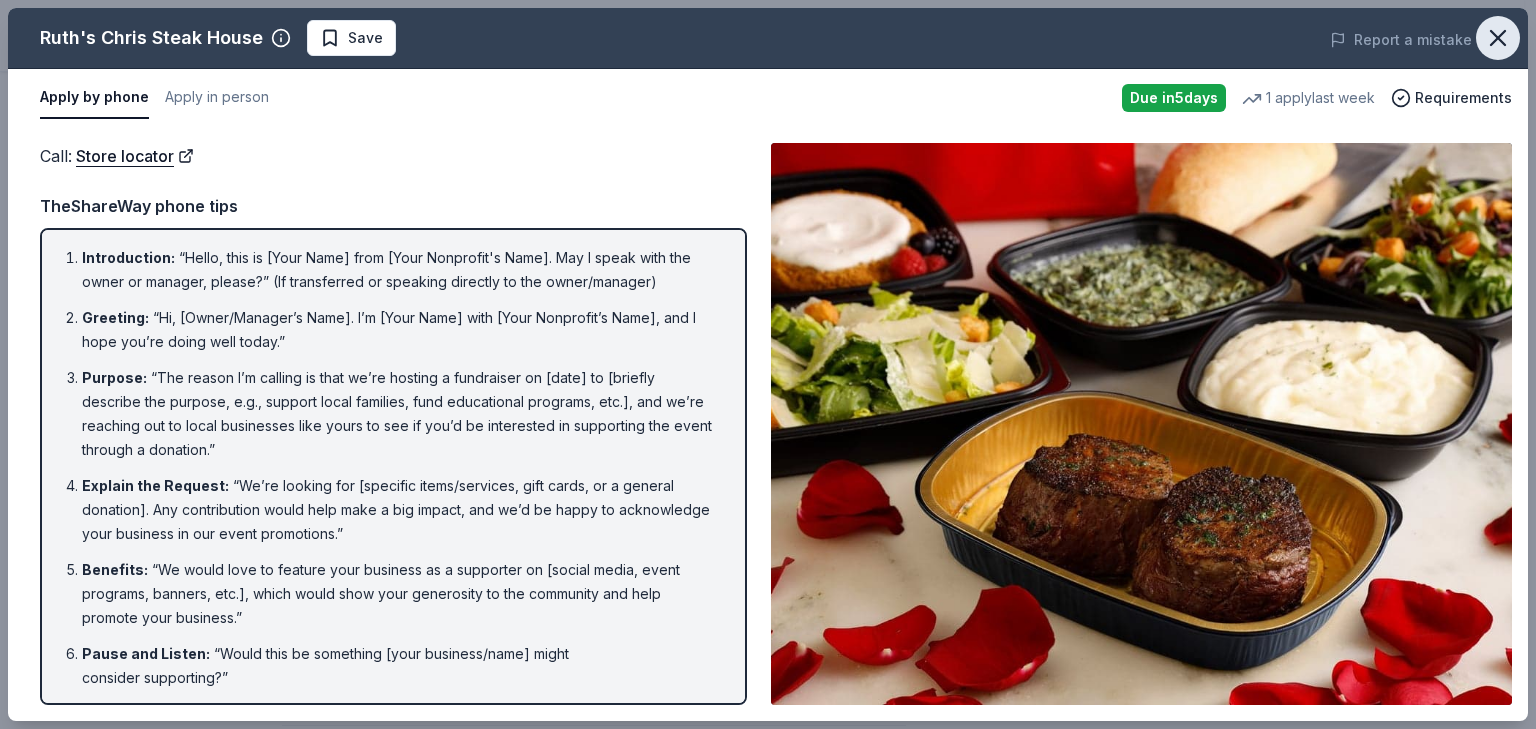 click 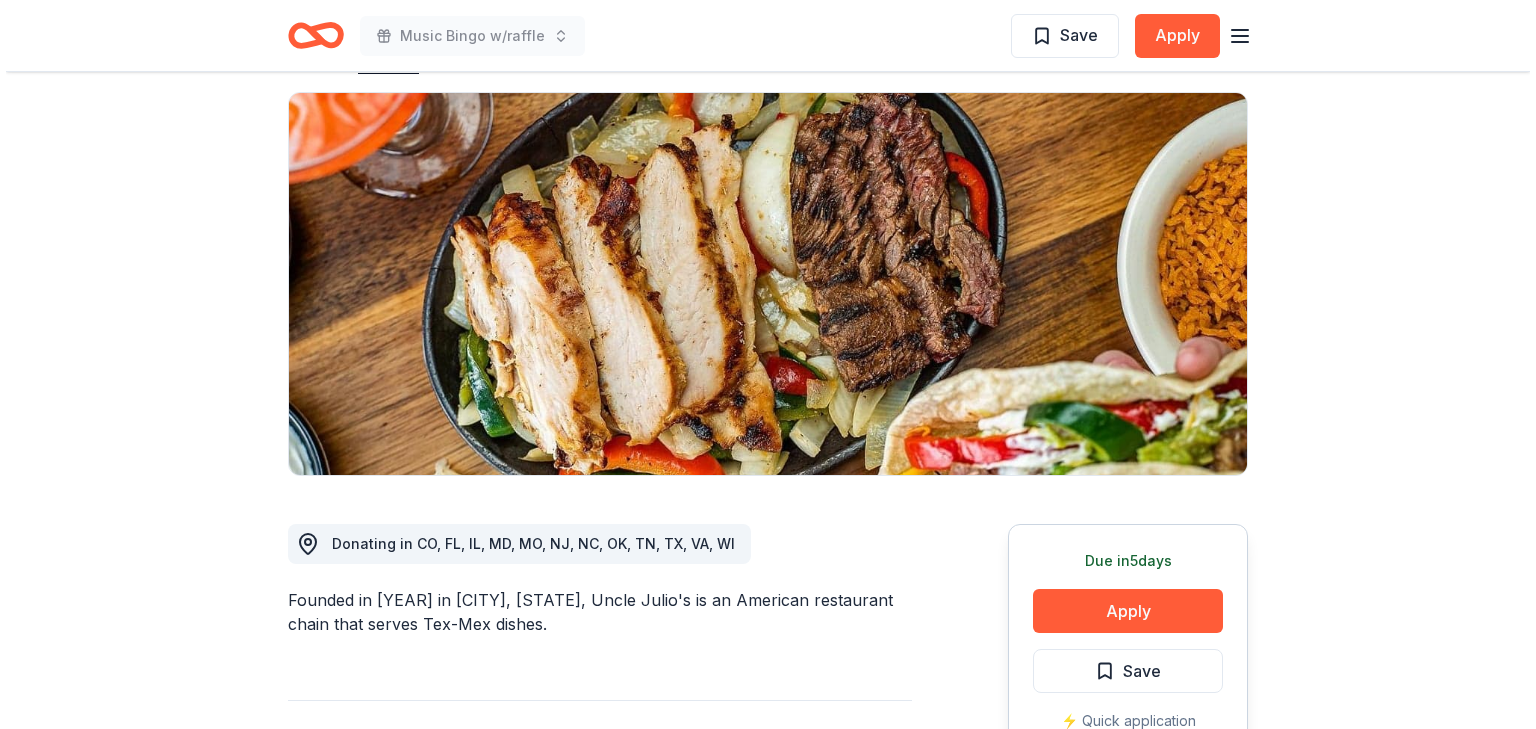 scroll, scrollTop: 400, scrollLeft: 0, axis: vertical 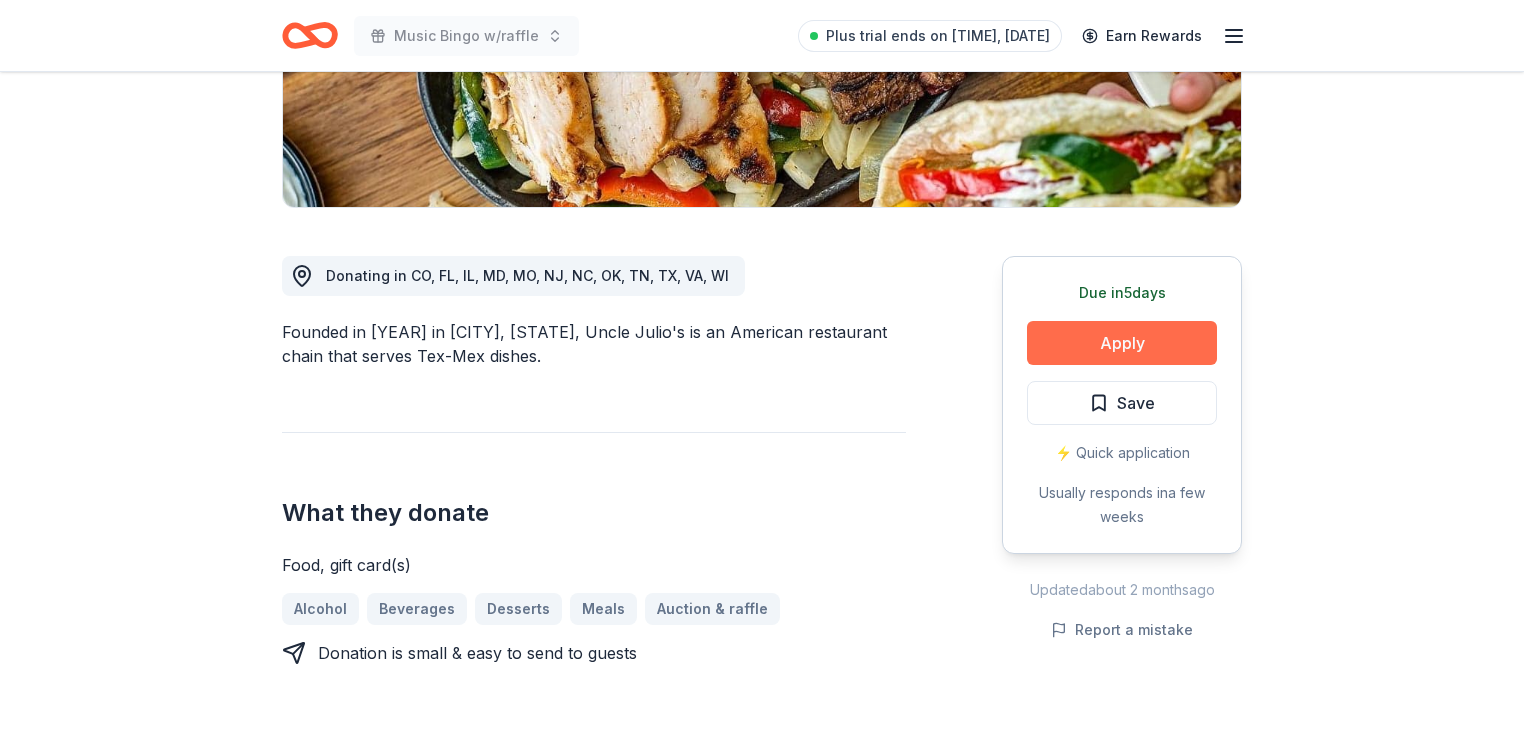 click on "Apply" at bounding box center (1122, 343) 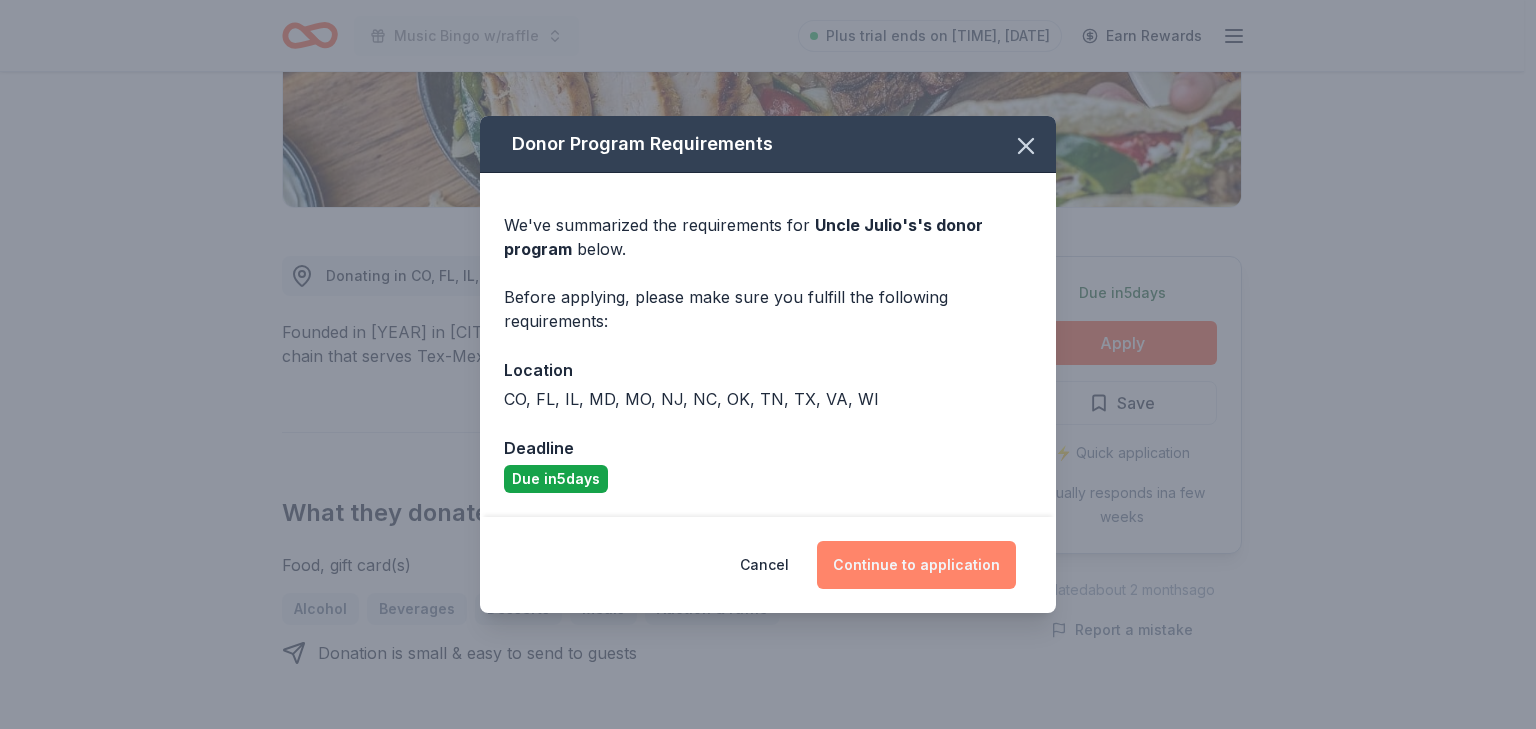 click on "Continue to application" at bounding box center [916, 565] 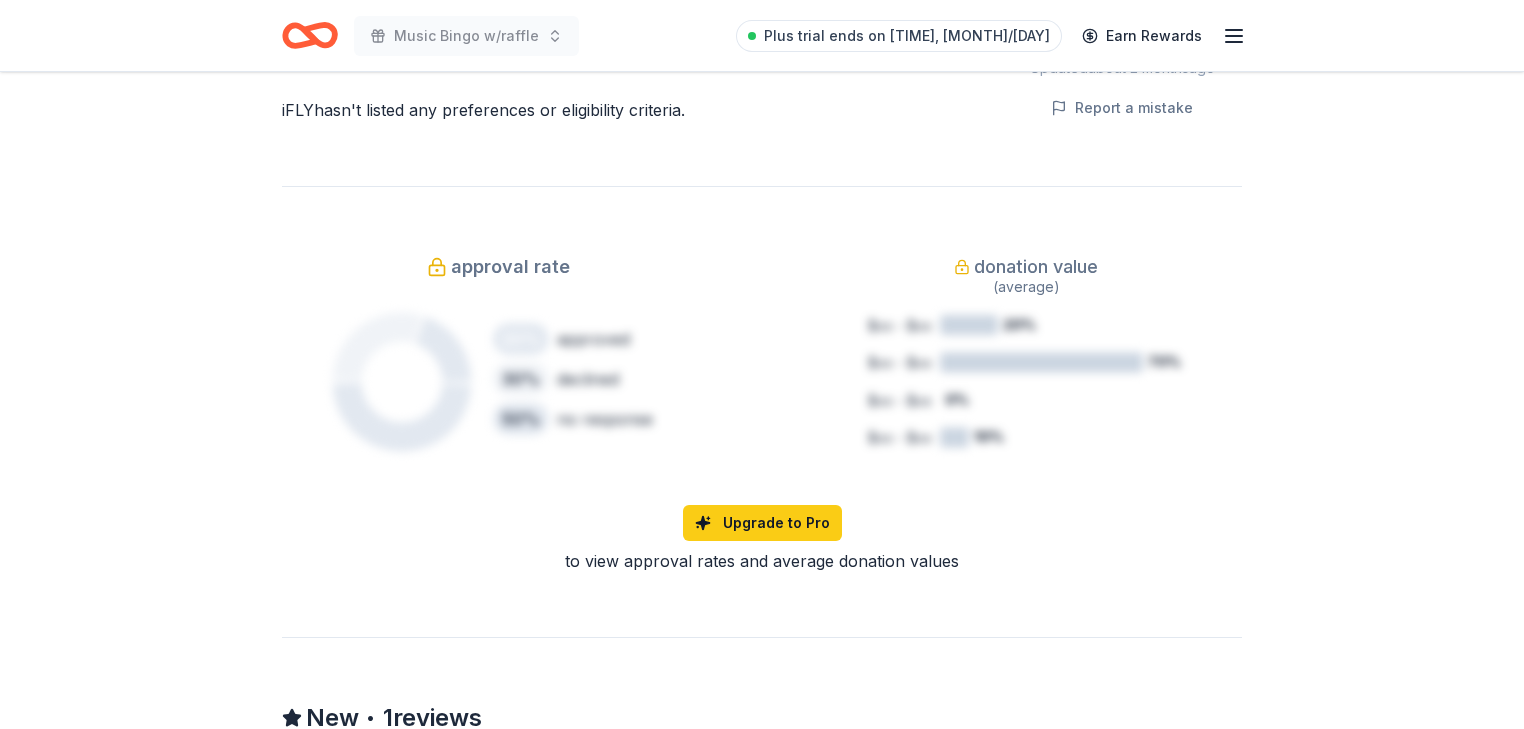 scroll, scrollTop: 960, scrollLeft: 0, axis: vertical 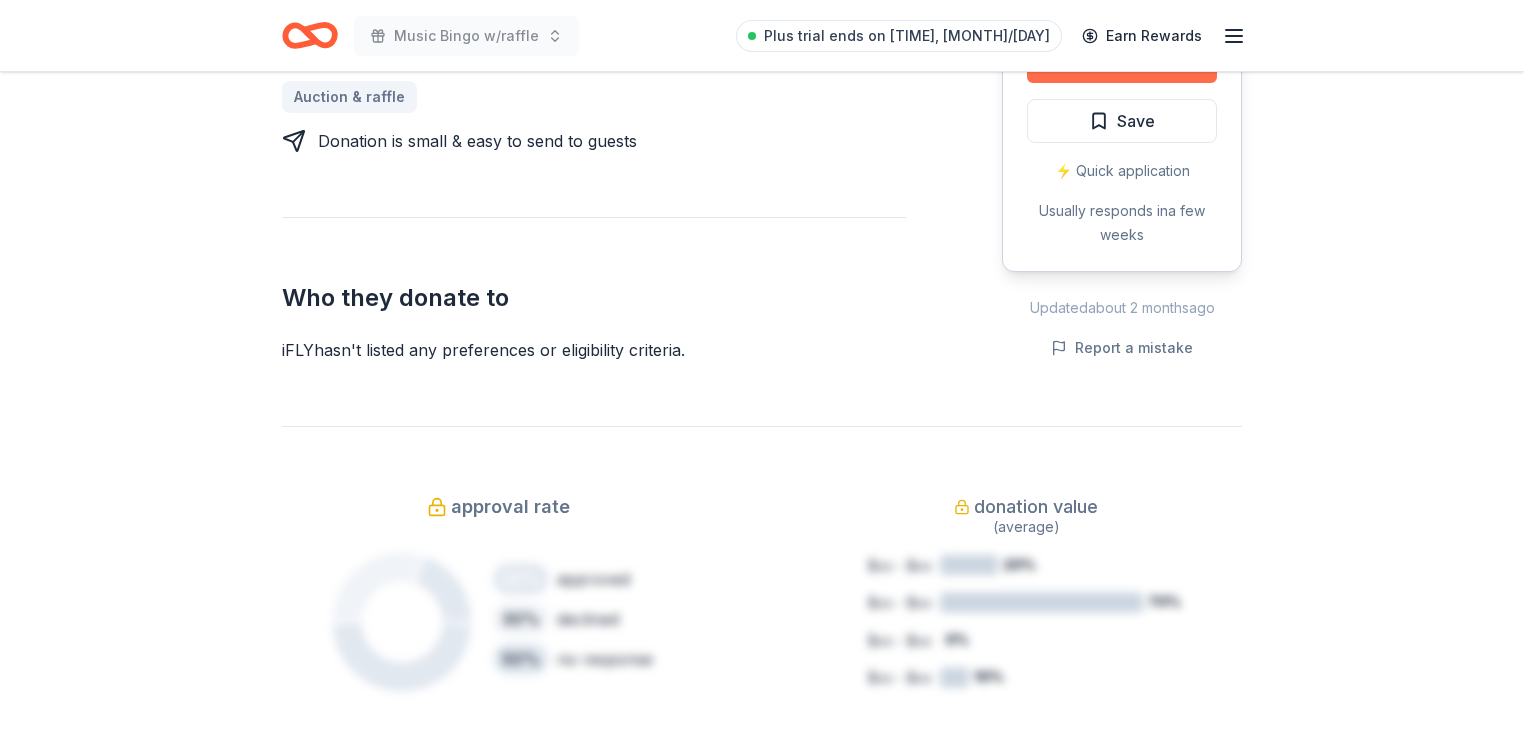 click on "Apply" at bounding box center (1122, 61) 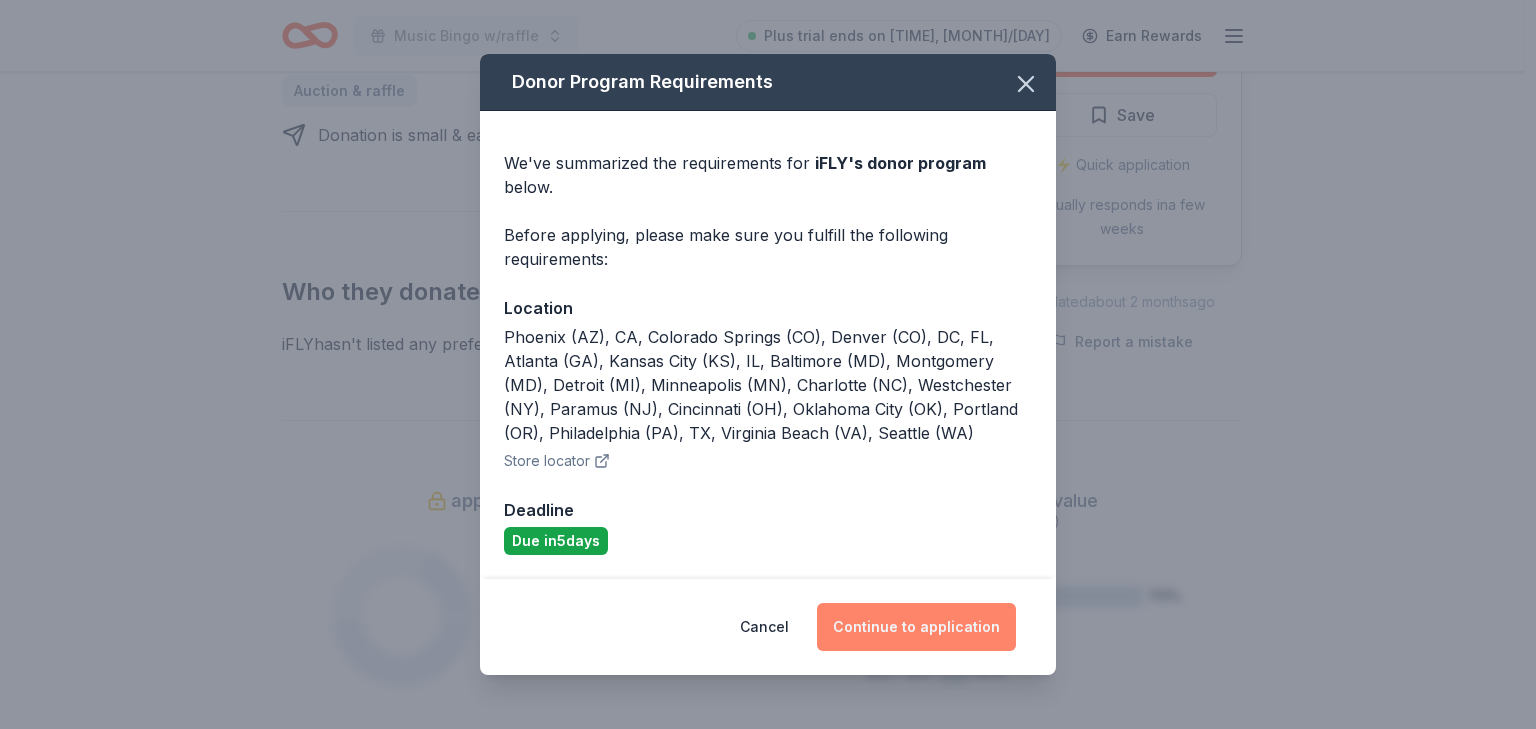 click on "Continue to application" at bounding box center (916, 627) 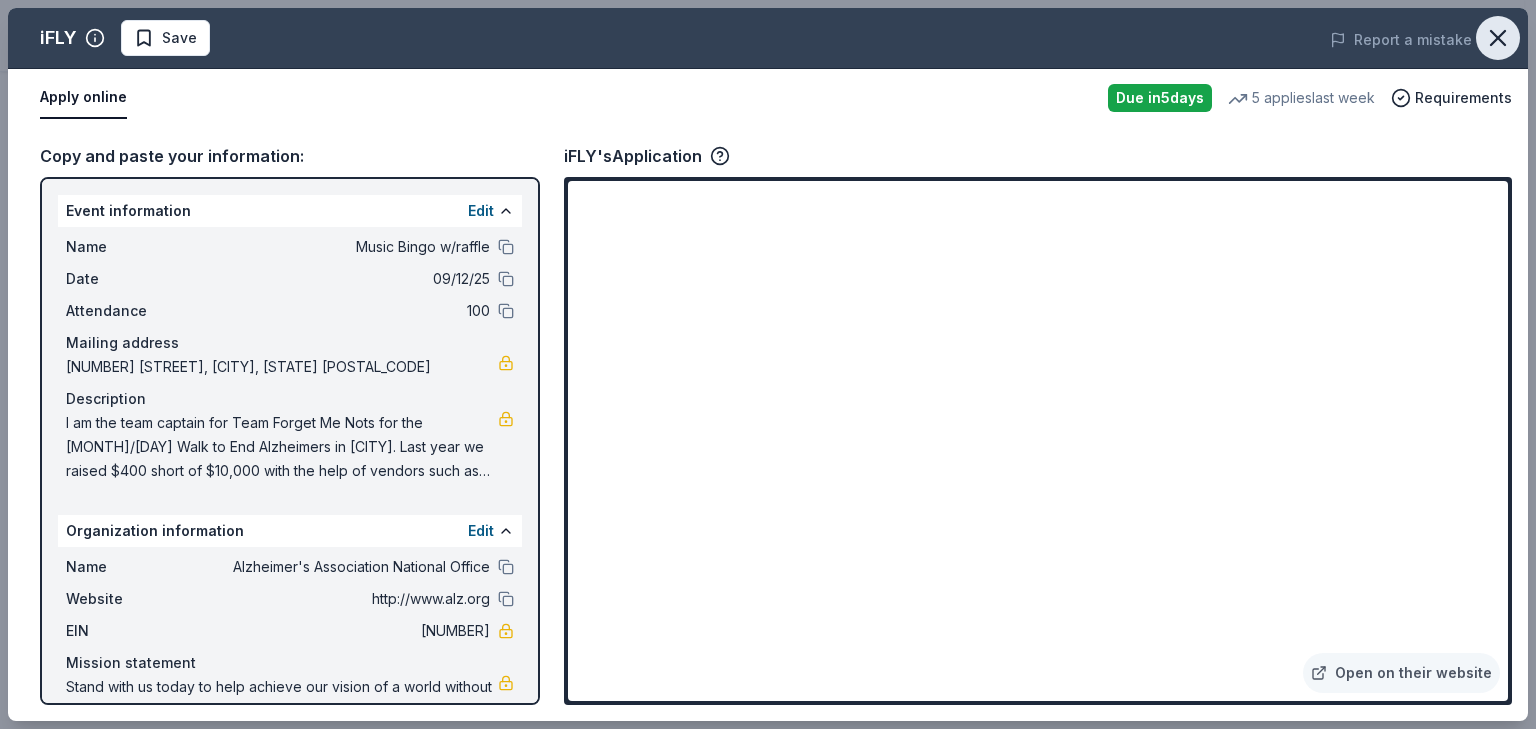 click 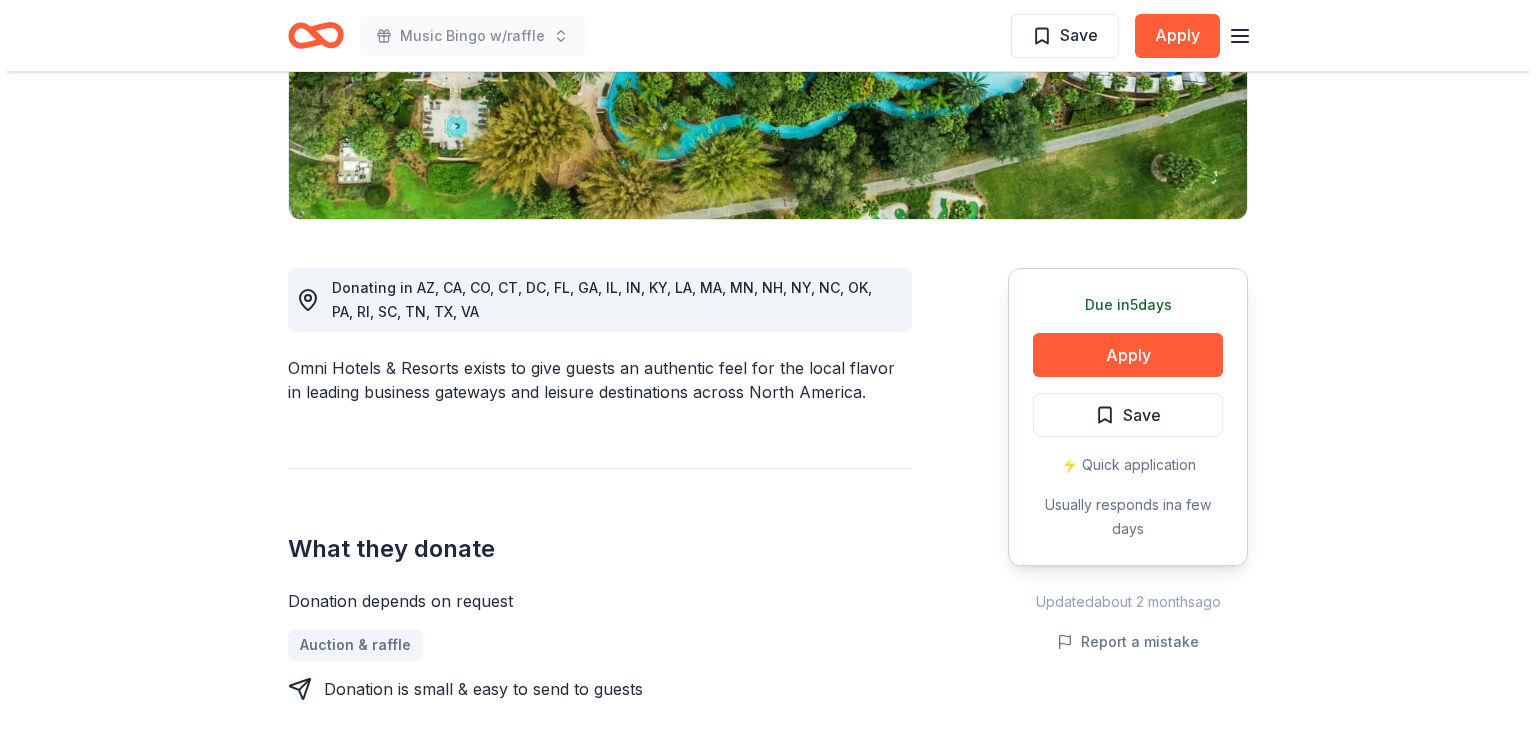 scroll, scrollTop: 400, scrollLeft: 0, axis: vertical 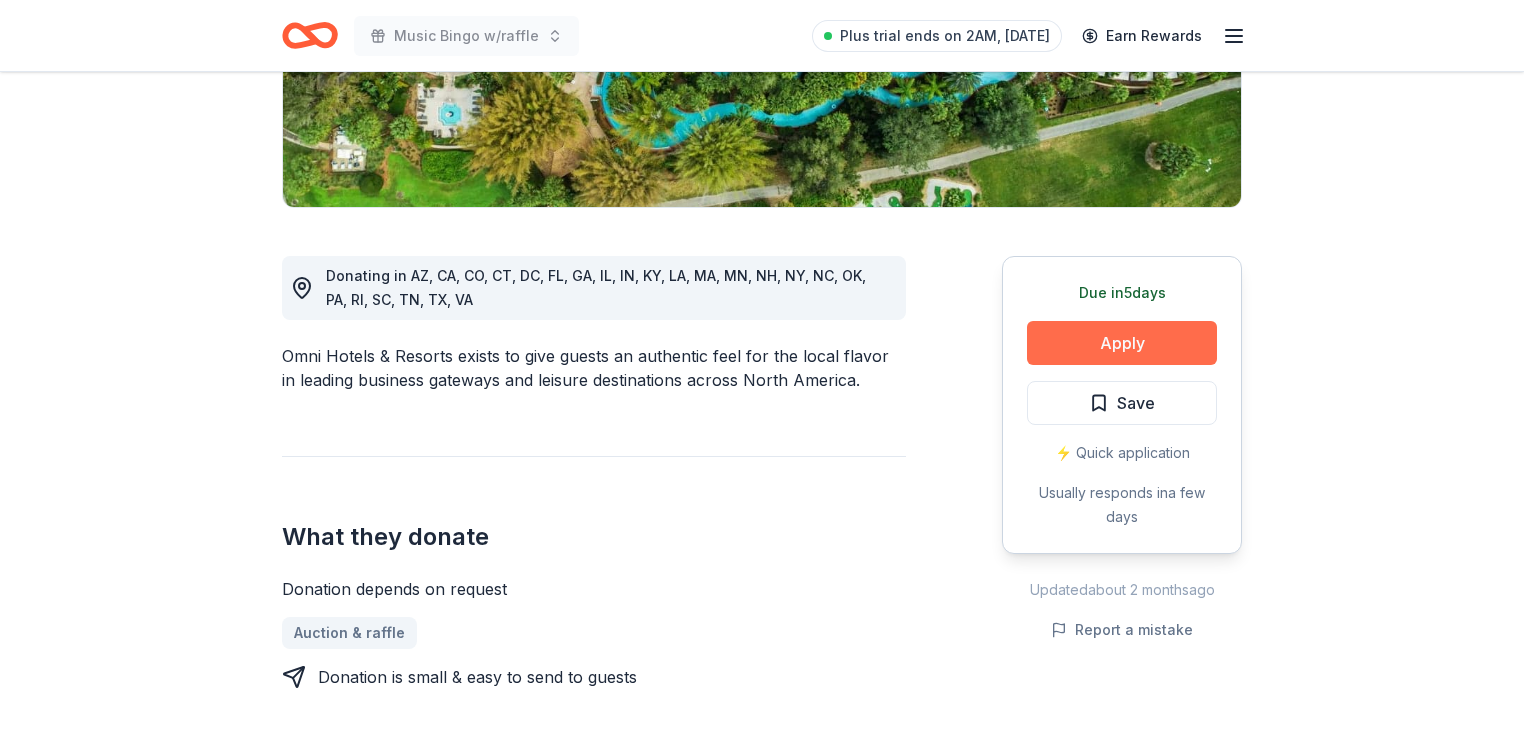 click on "Apply" at bounding box center (1122, 343) 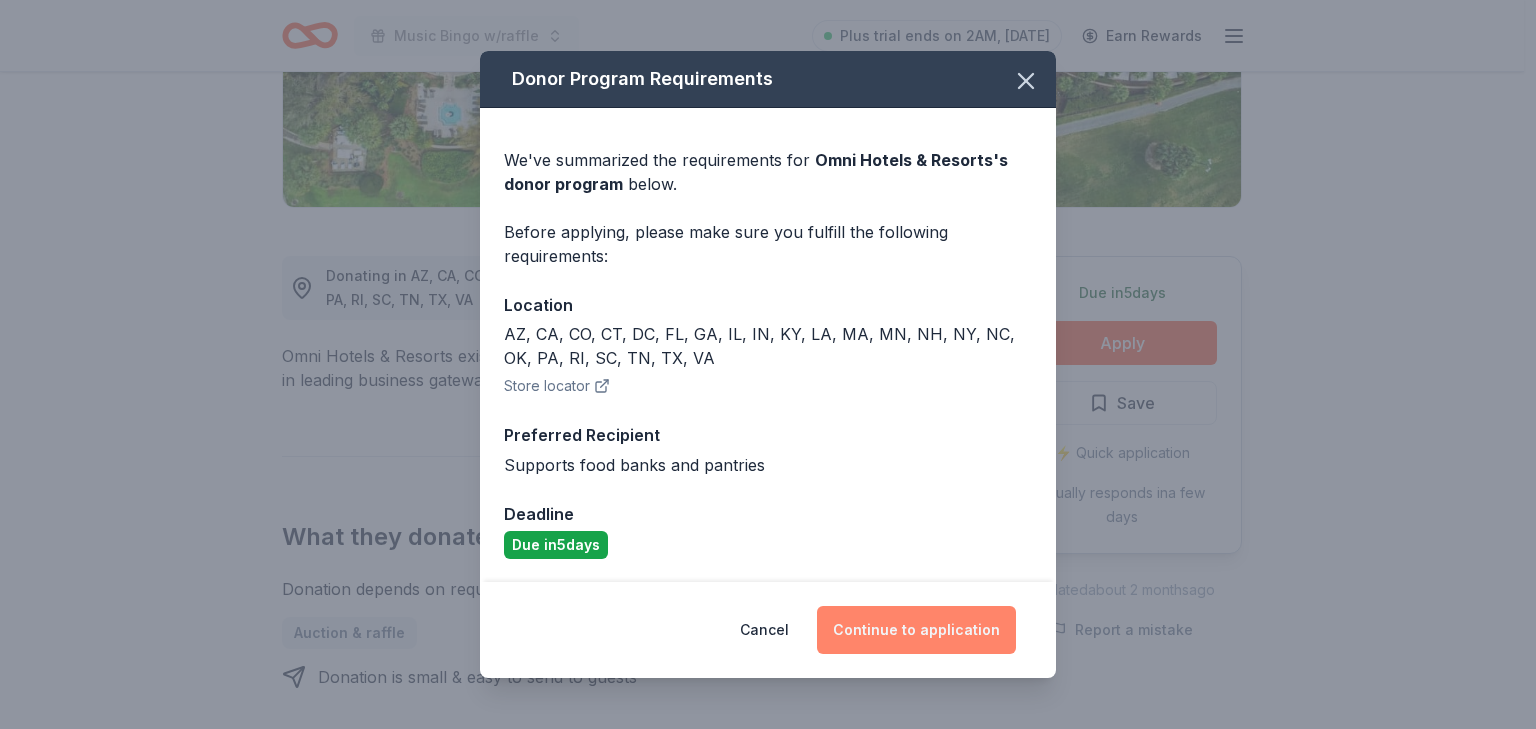 click on "Continue to application" at bounding box center [916, 630] 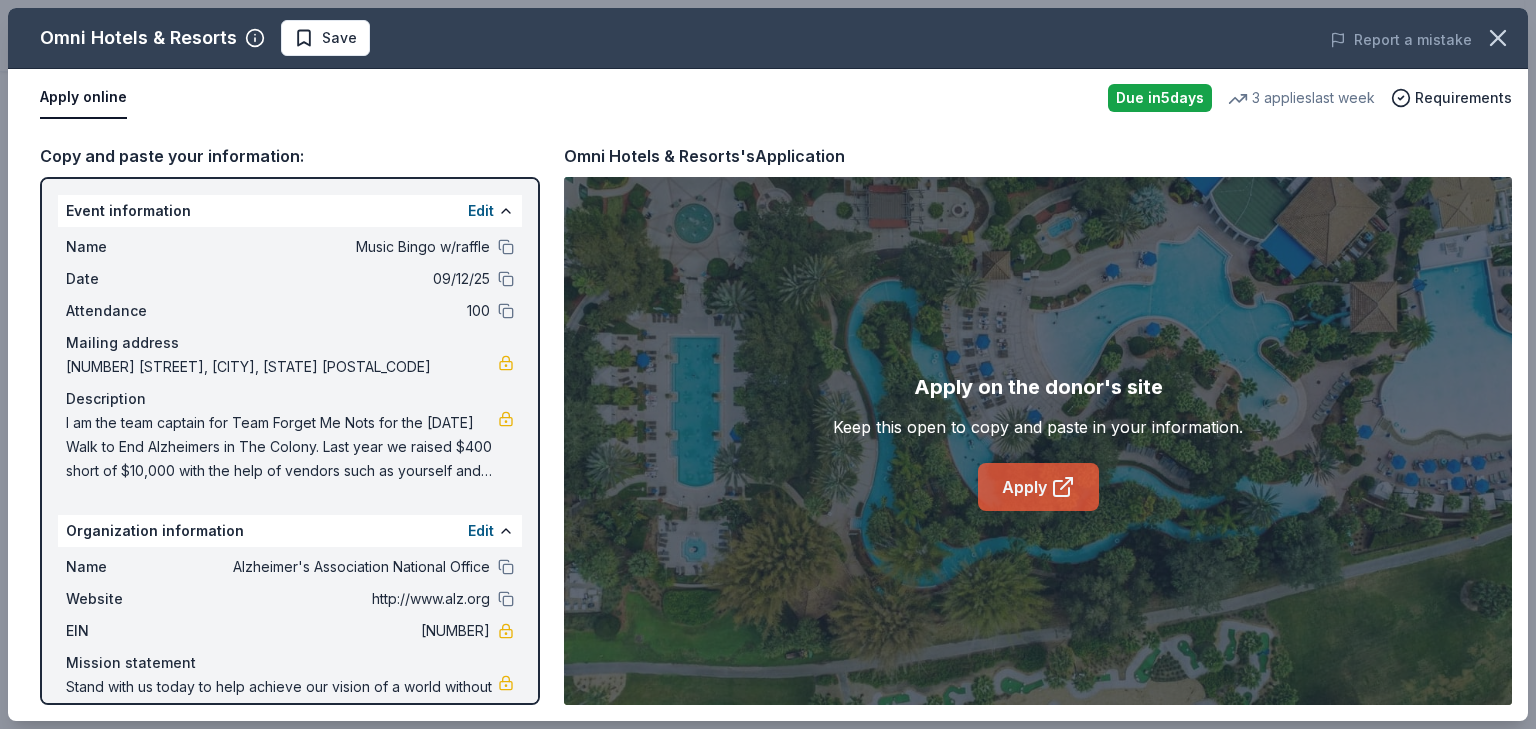 click on "Apply" at bounding box center (1038, 487) 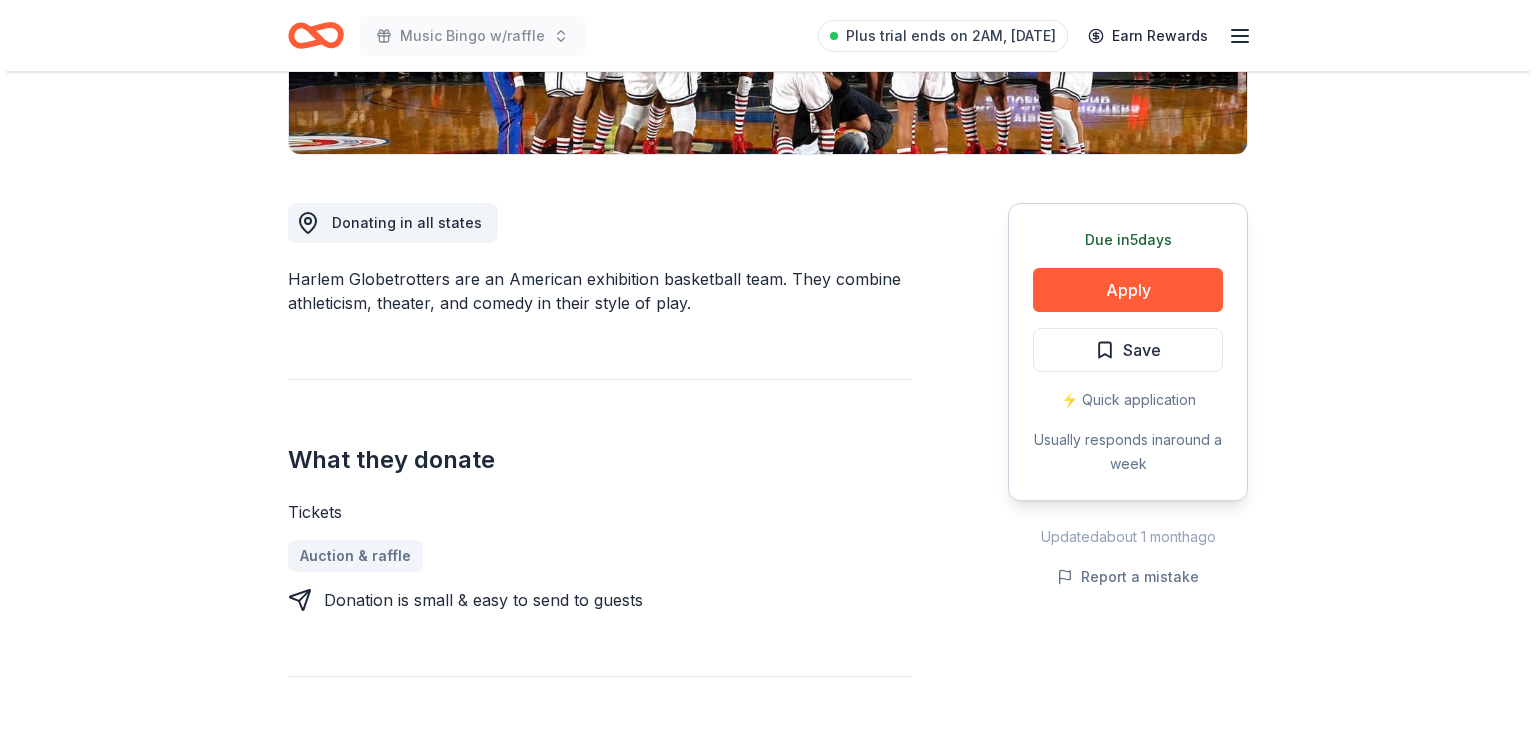 scroll, scrollTop: 480, scrollLeft: 0, axis: vertical 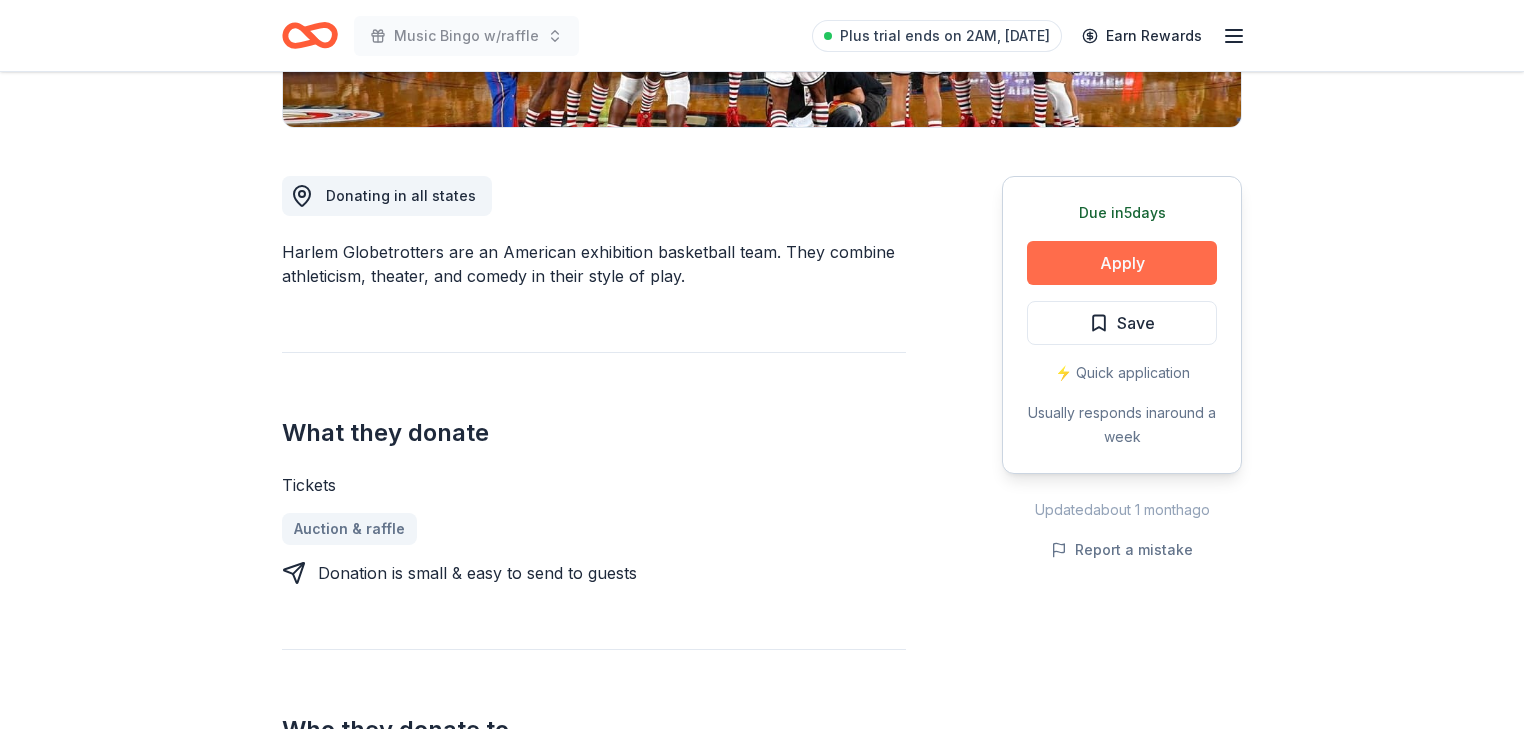 click on "Apply" at bounding box center [1122, 263] 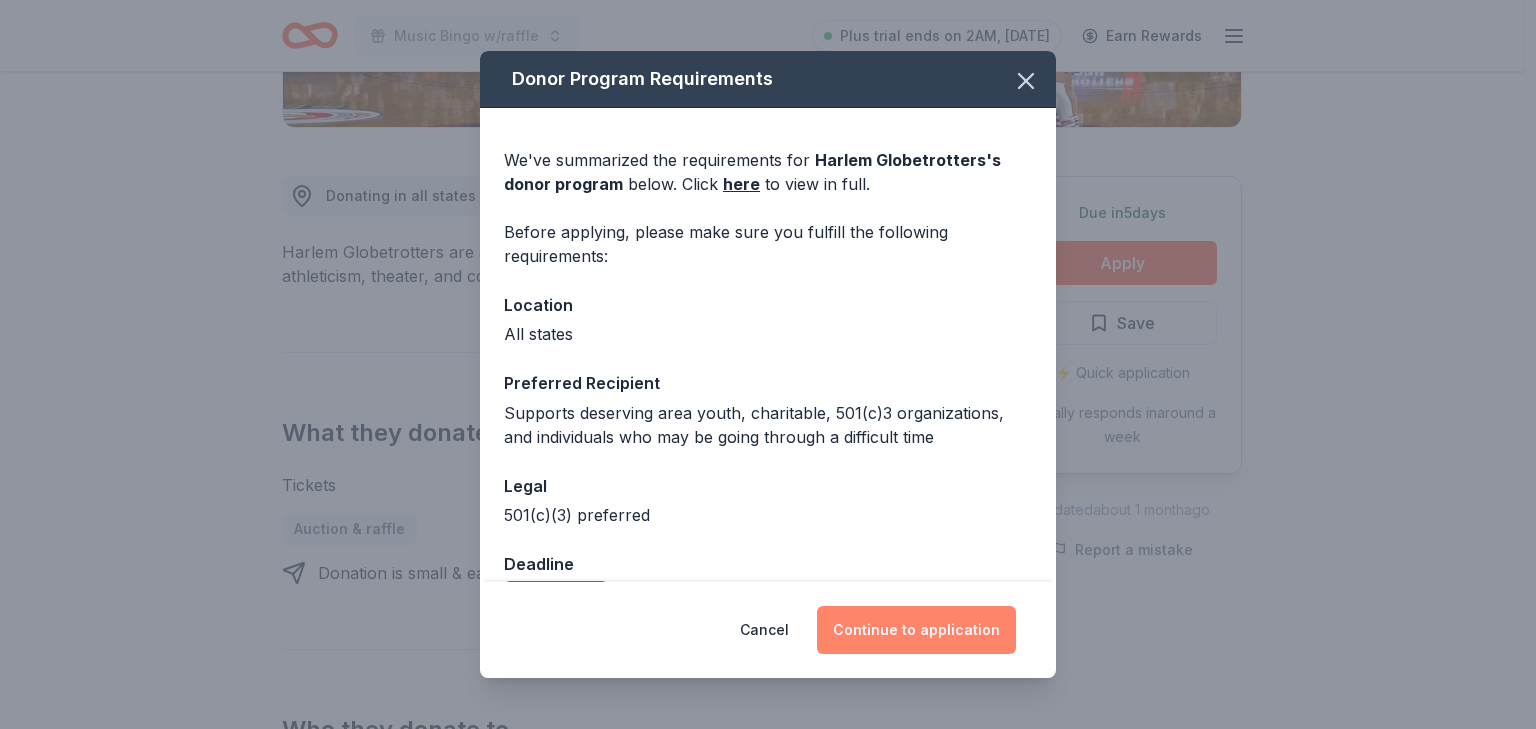 click on "Continue to application" at bounding box center (916, 630) 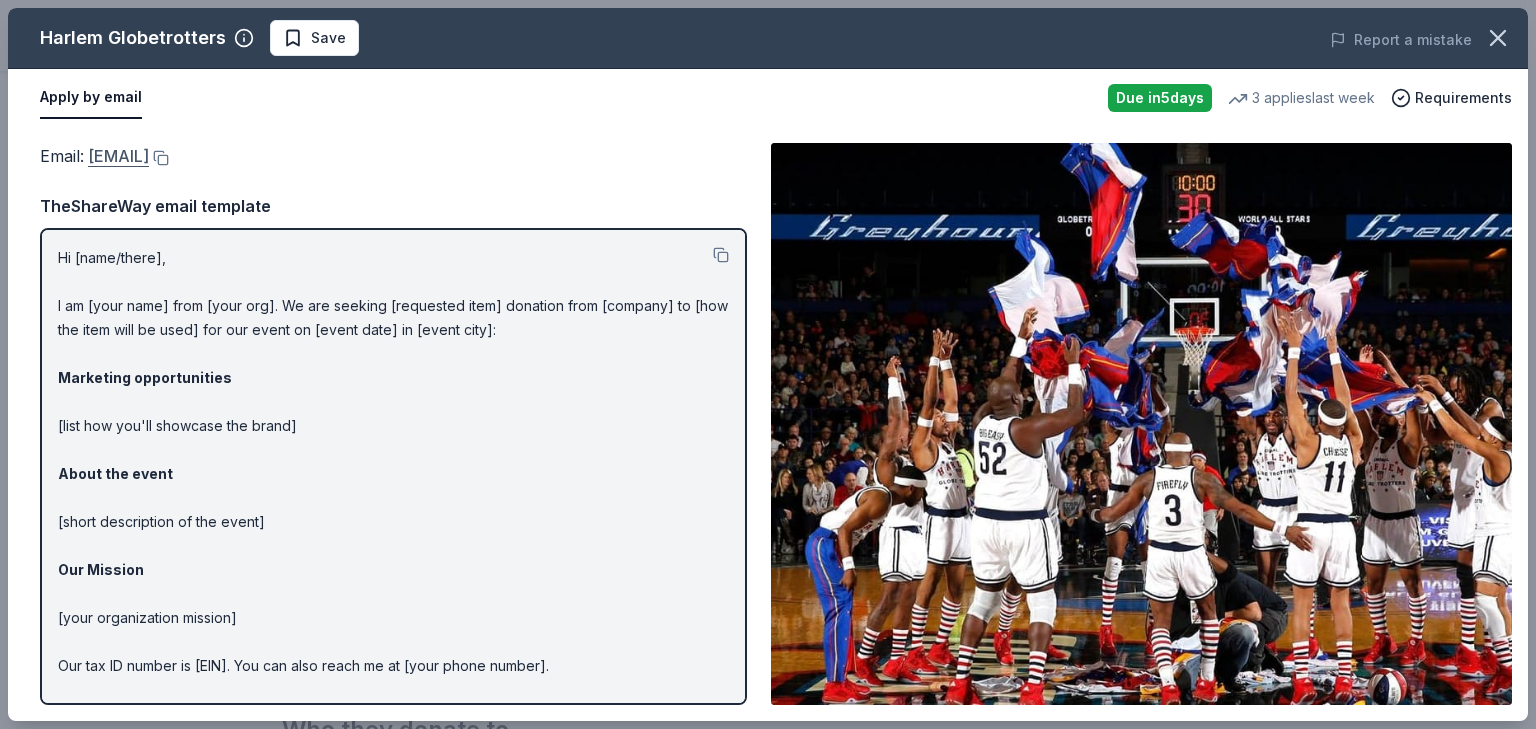 click on "info@harlemglobetrotters.com" at bounding box center [118, 156] 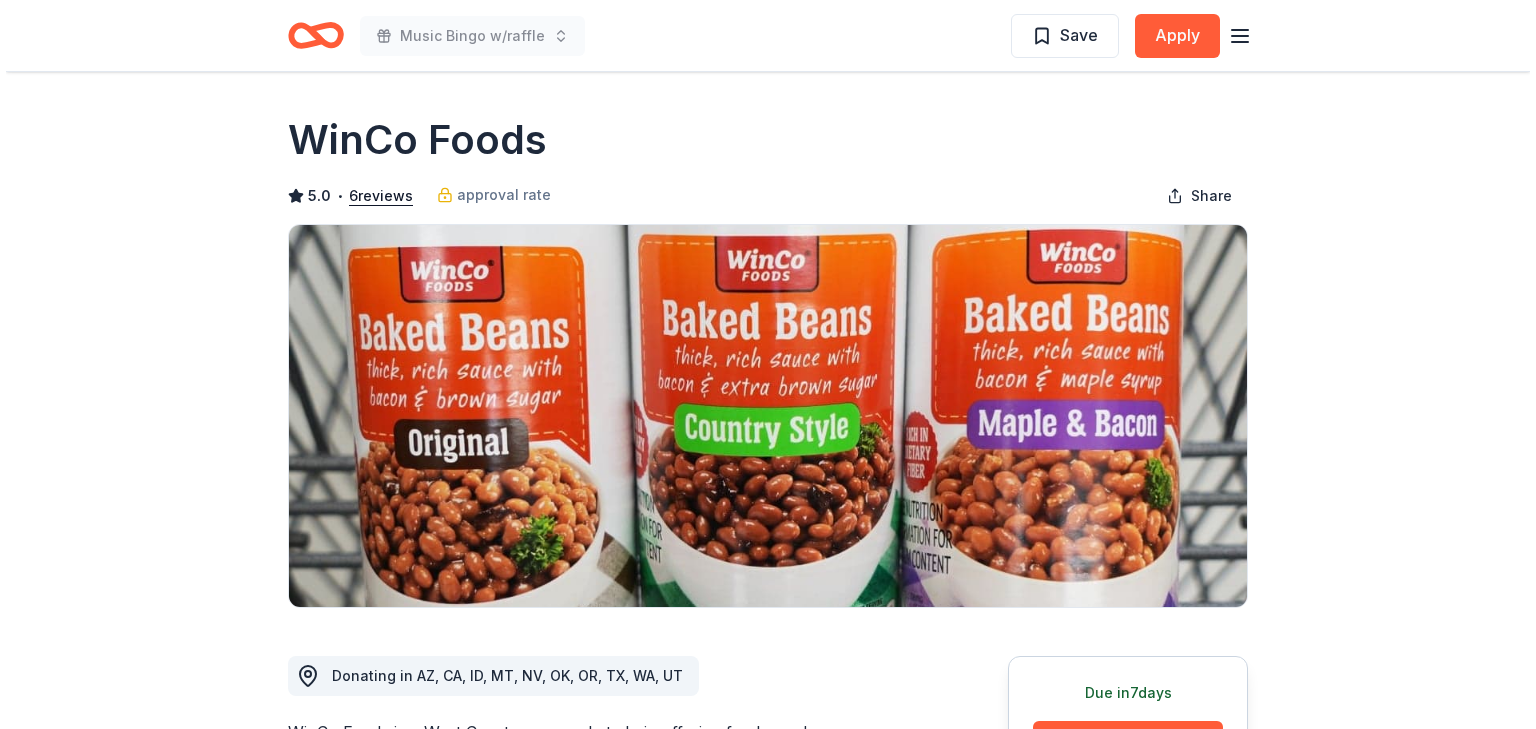 scroll, scrollTop: 480, scrollLeft: 0, axis: vertical 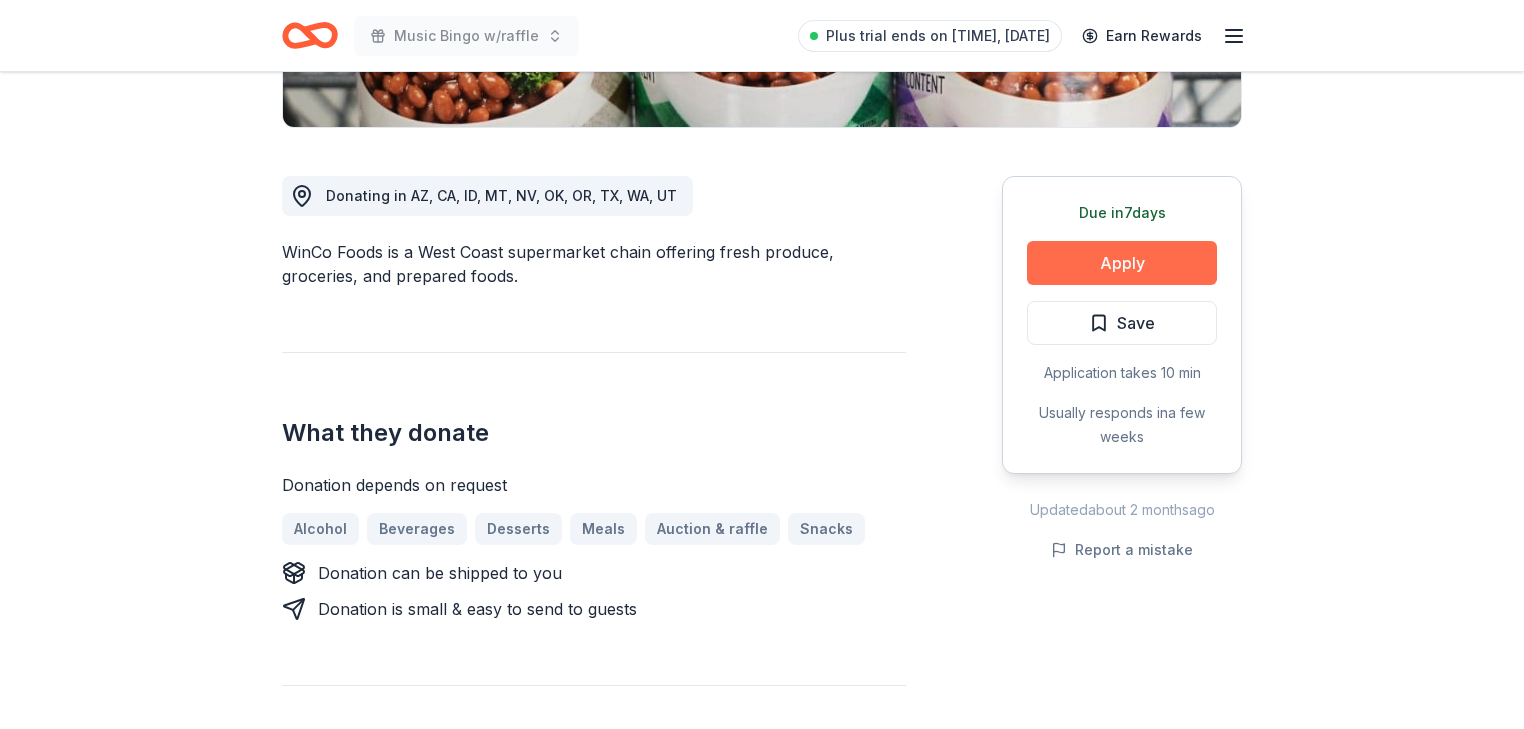 click on "Apply" at bounding box center (1122, 263) 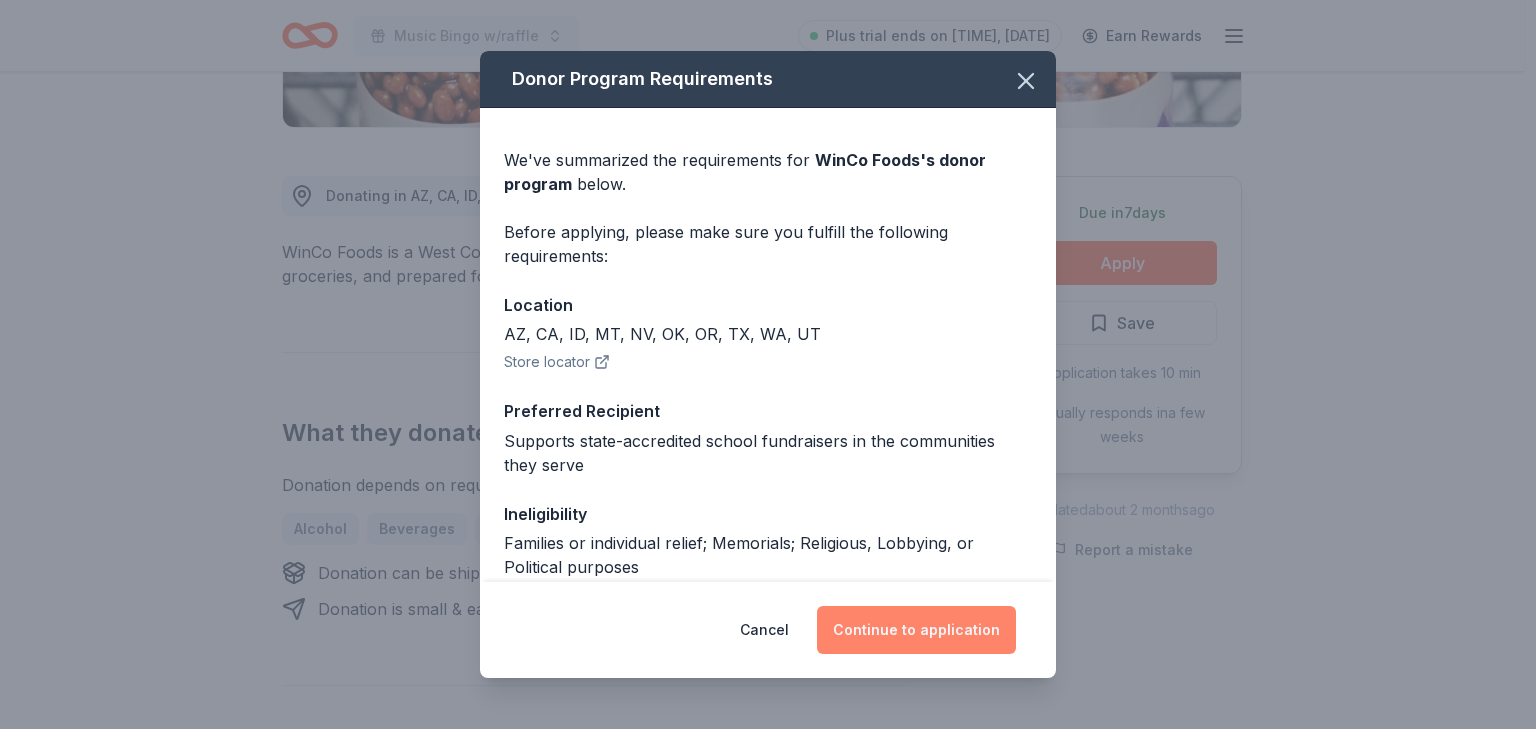 click on "Continue to application" at bounding box center [916, 630] 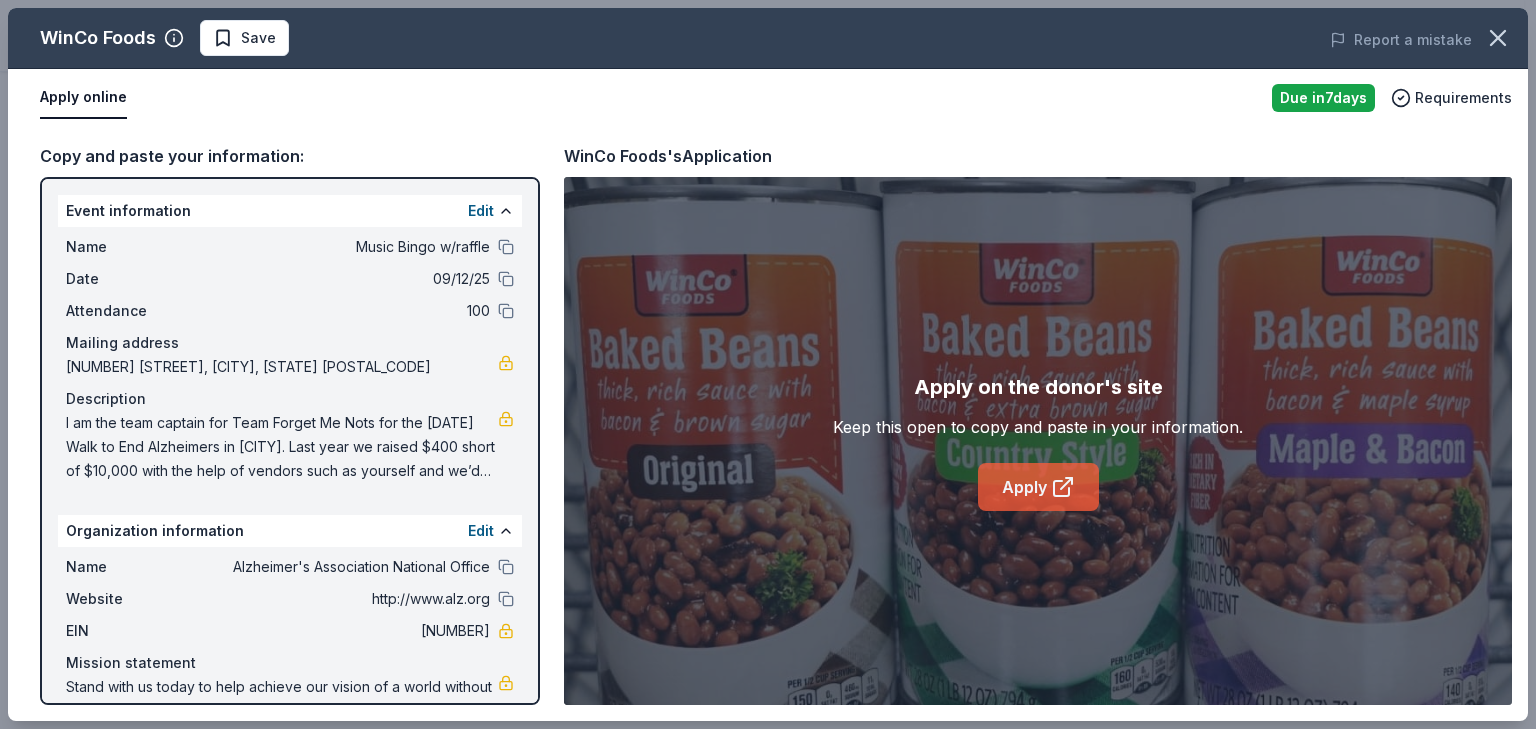 click on "Apply" at bounding box center [1038, 487] 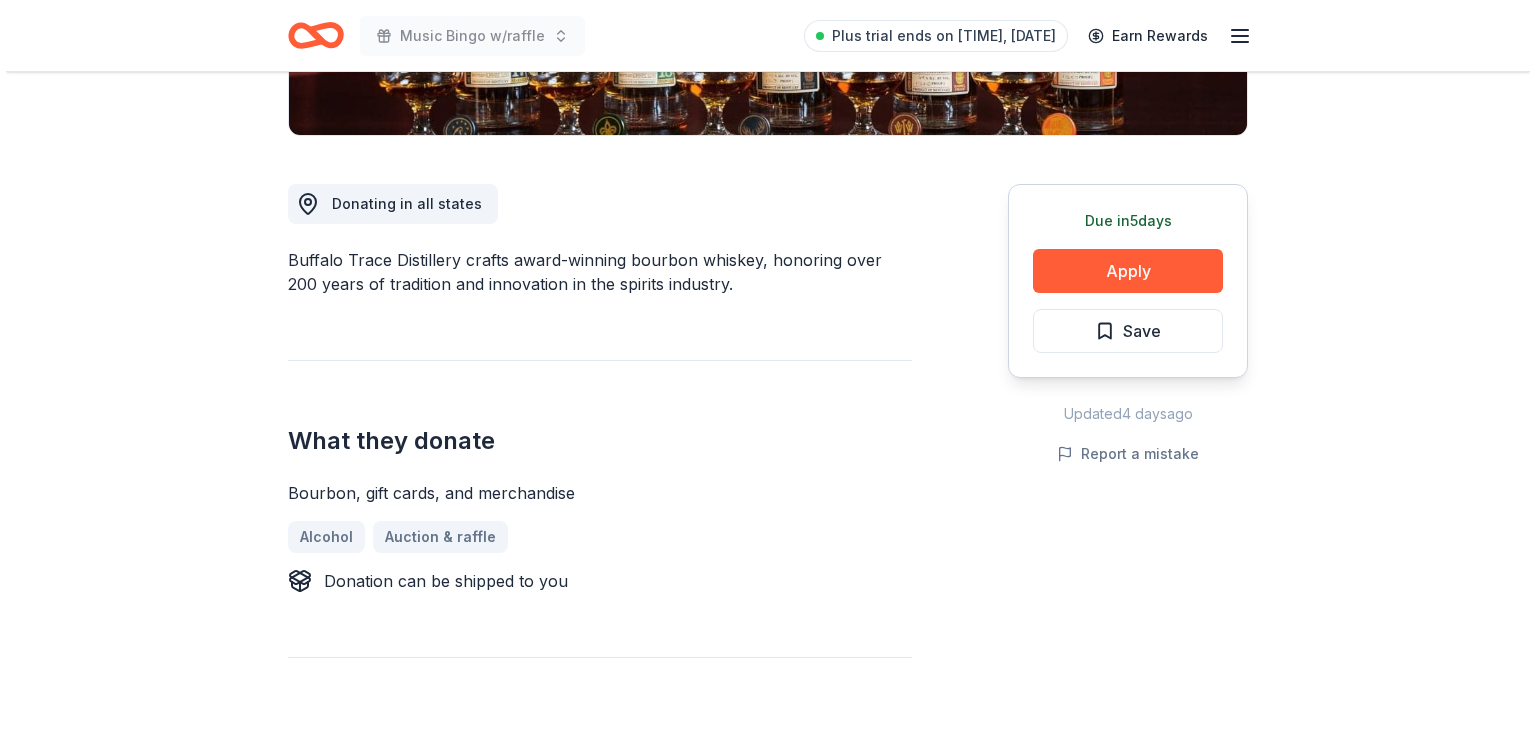 scroll, scrollTop: 480, scrollLeft: 0, axis: vertical 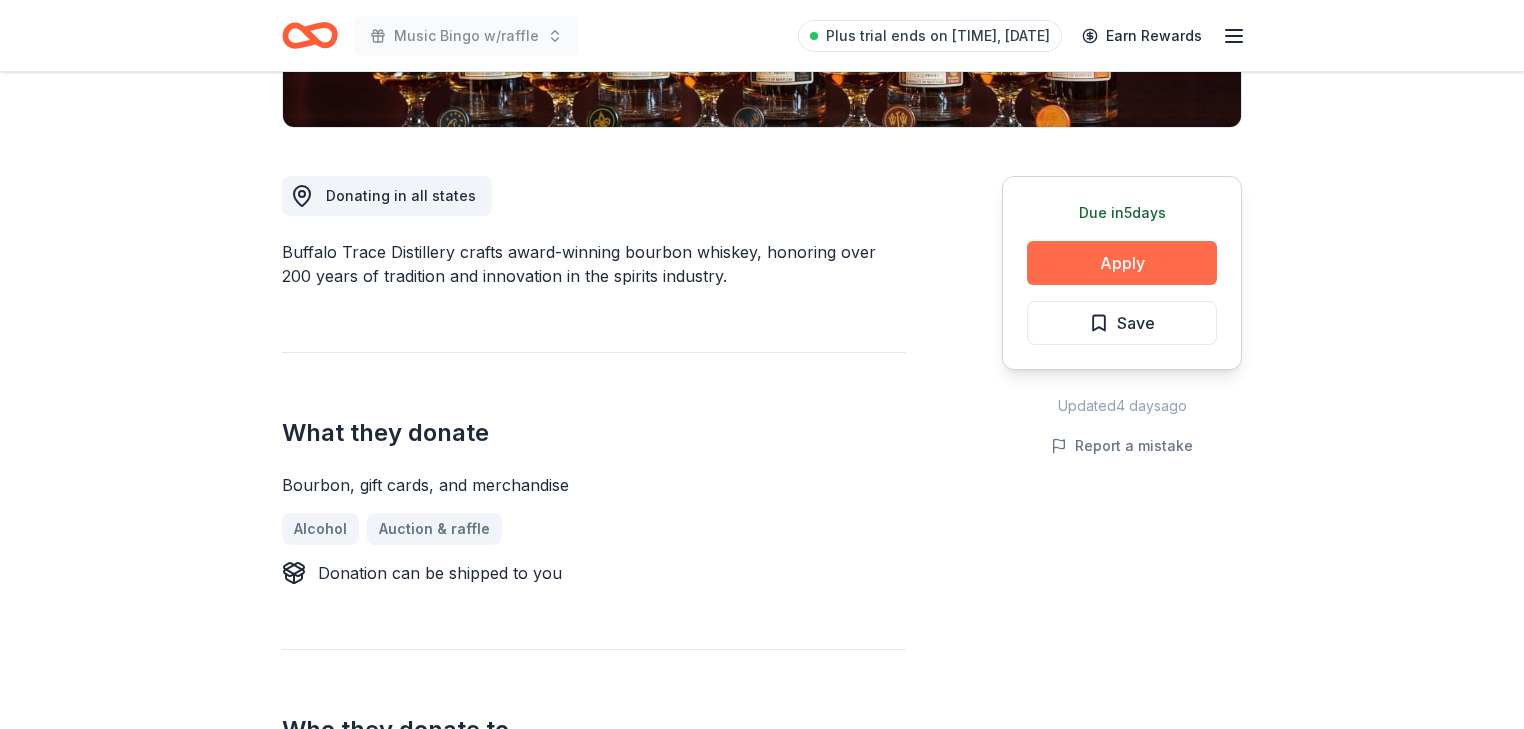 click on "Apply" at bounding box center (1122, 263) 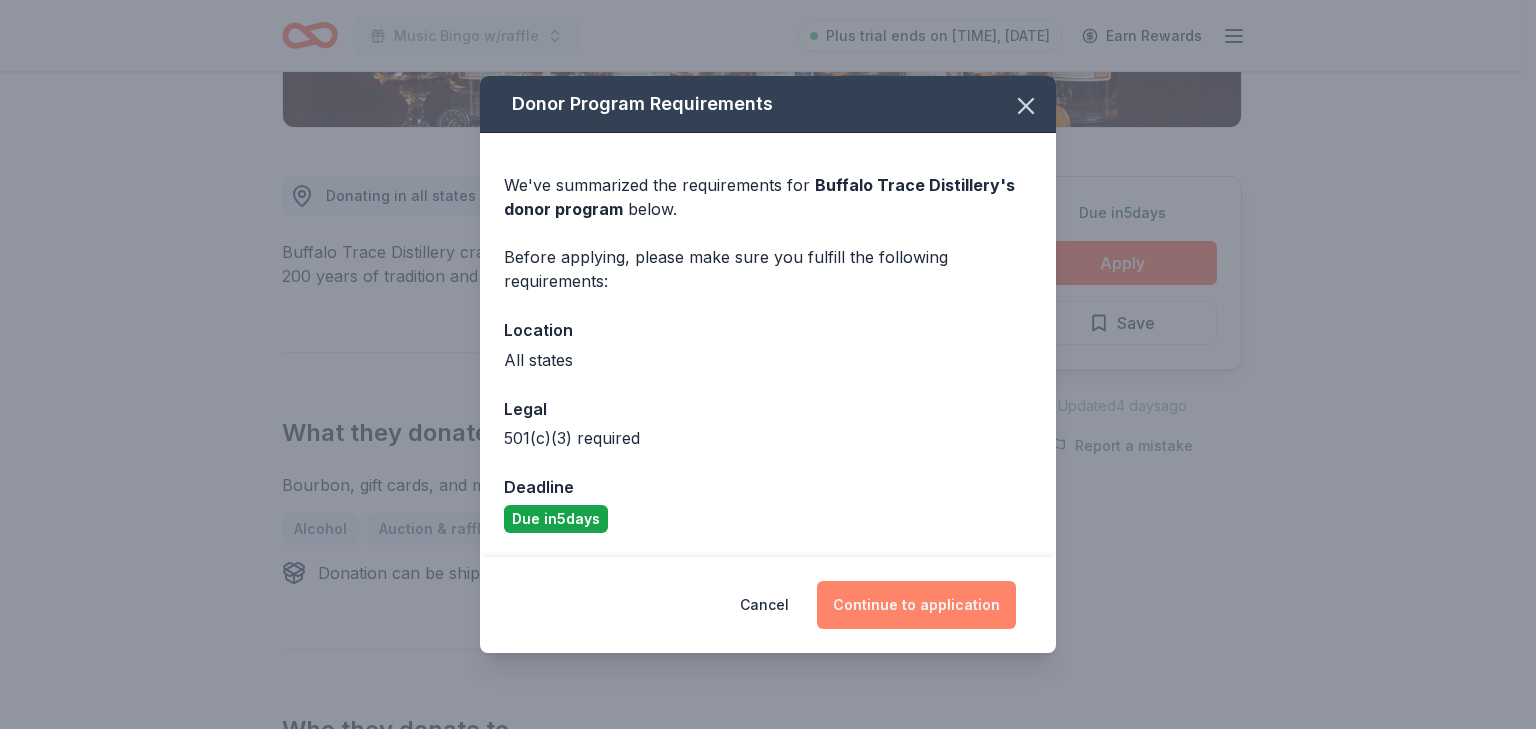 click on "Continue to application" at bounding box center (916, 605) 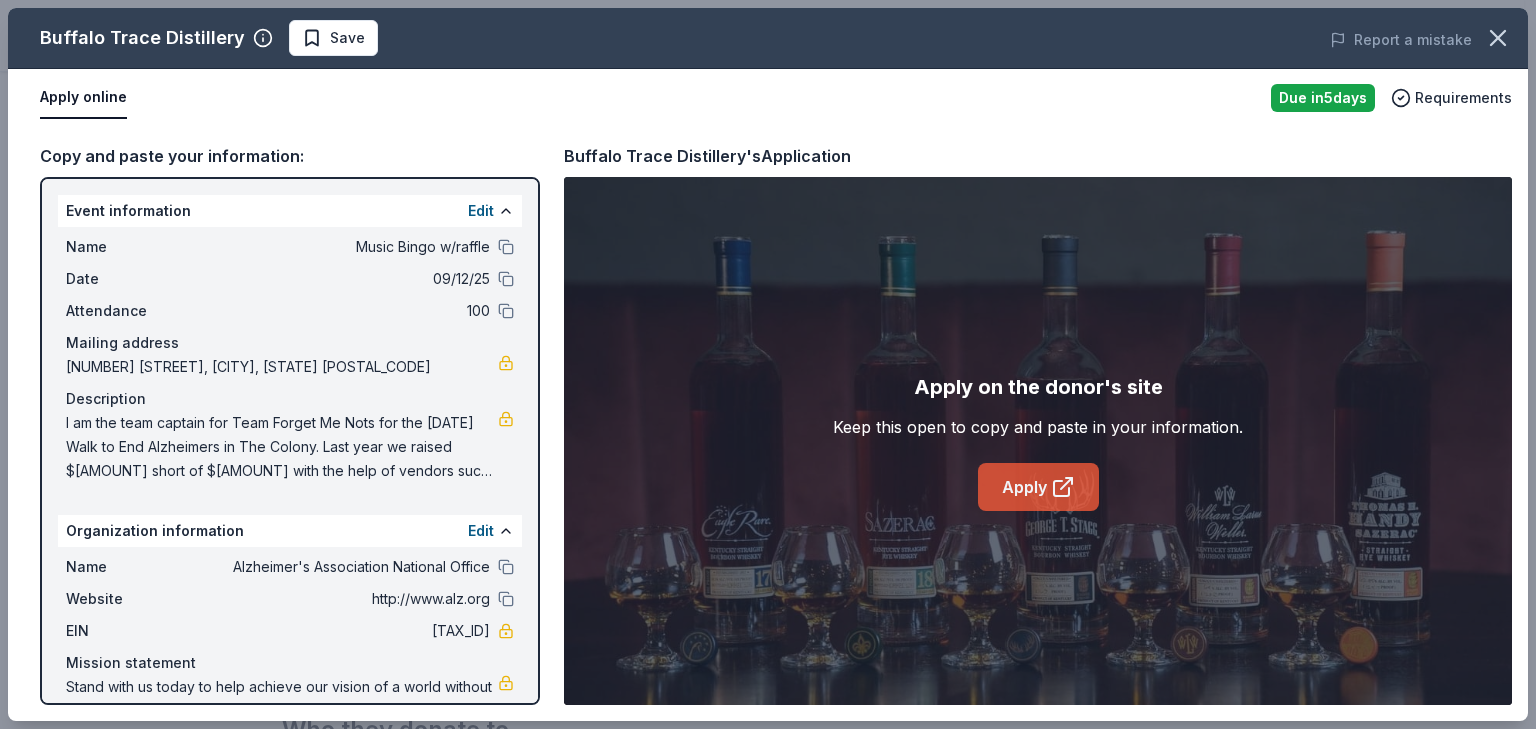 click on "Apply" at bounding box center (1038, 487) 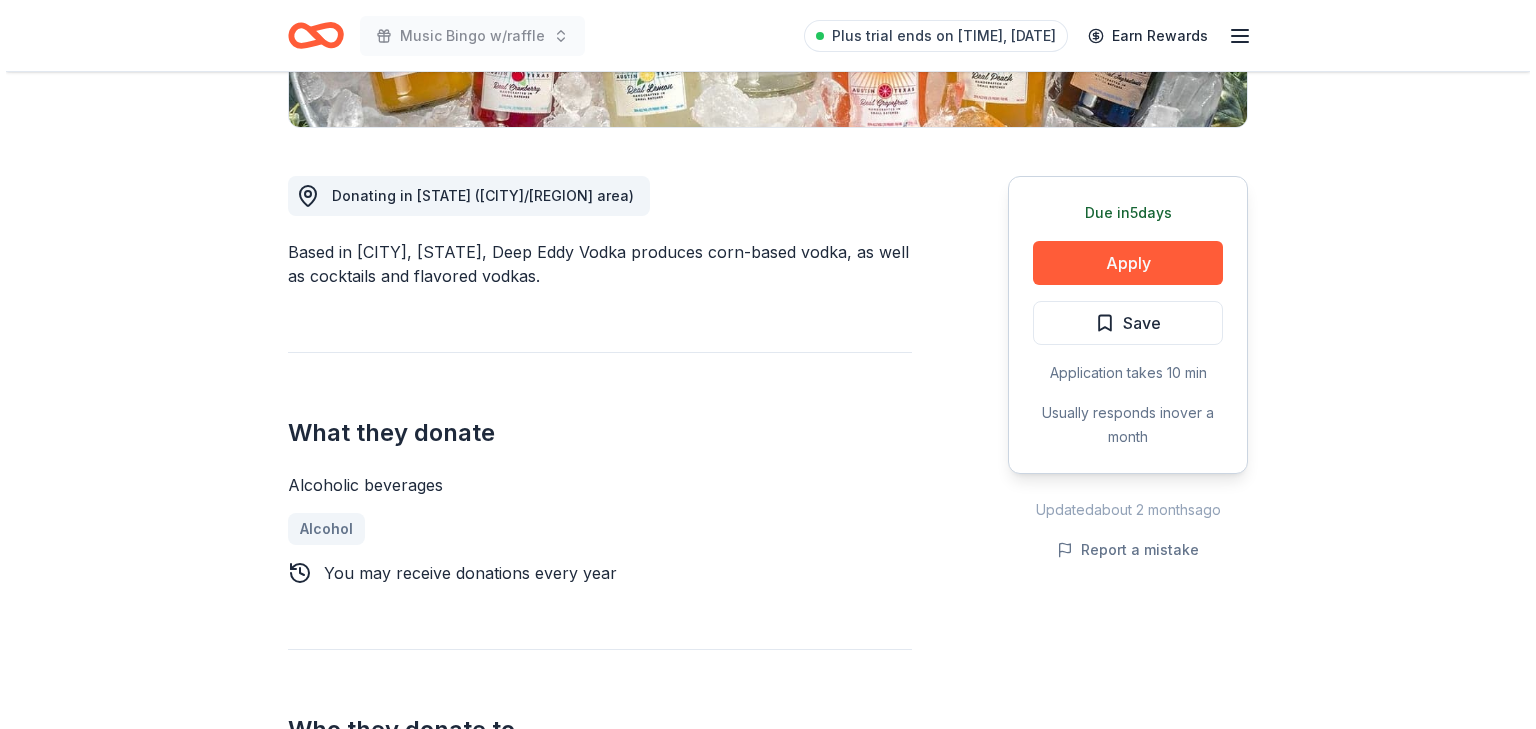 scroll, scrollTop: 480, scrollLeft: 0, axis: vertical 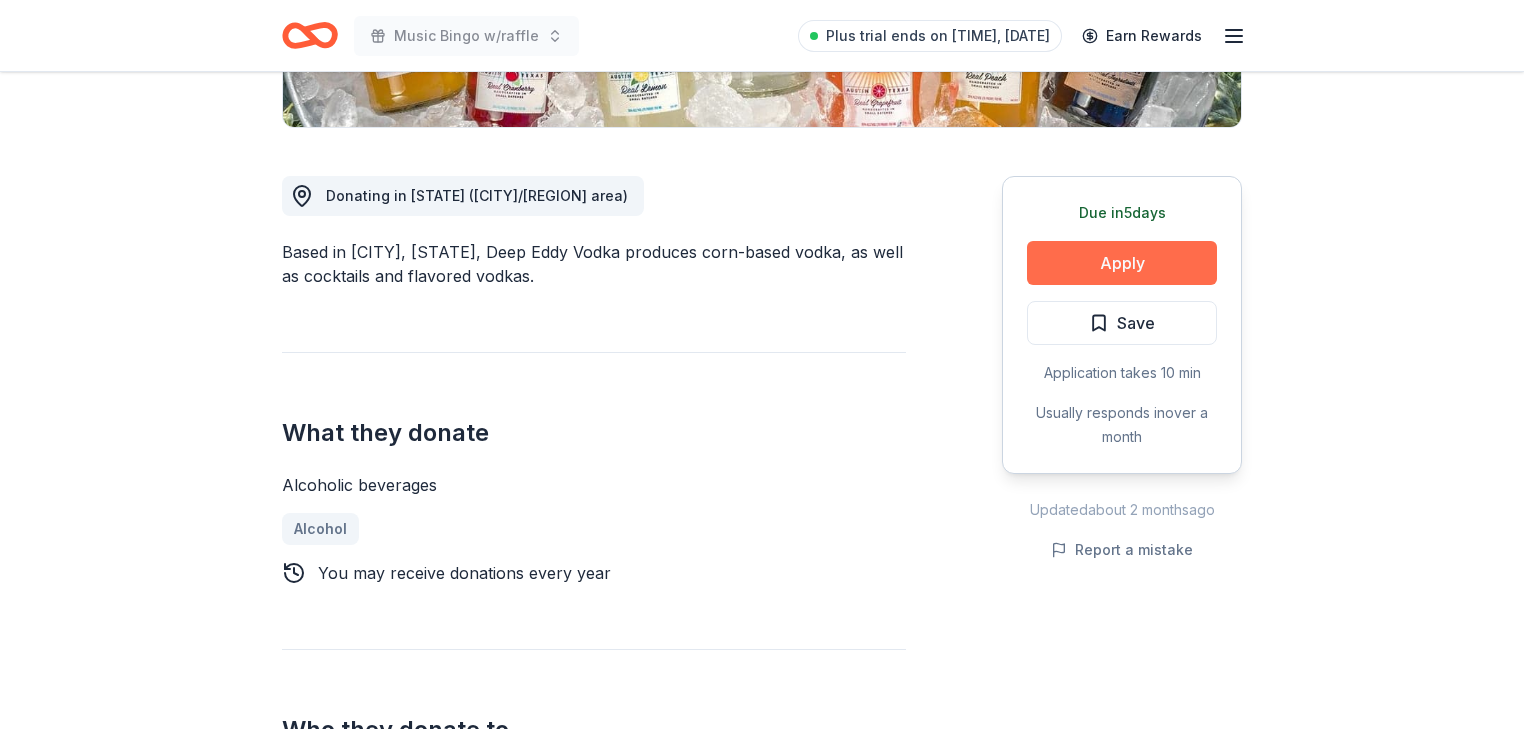 click on "Apply" at bounding box center [1122, 263] 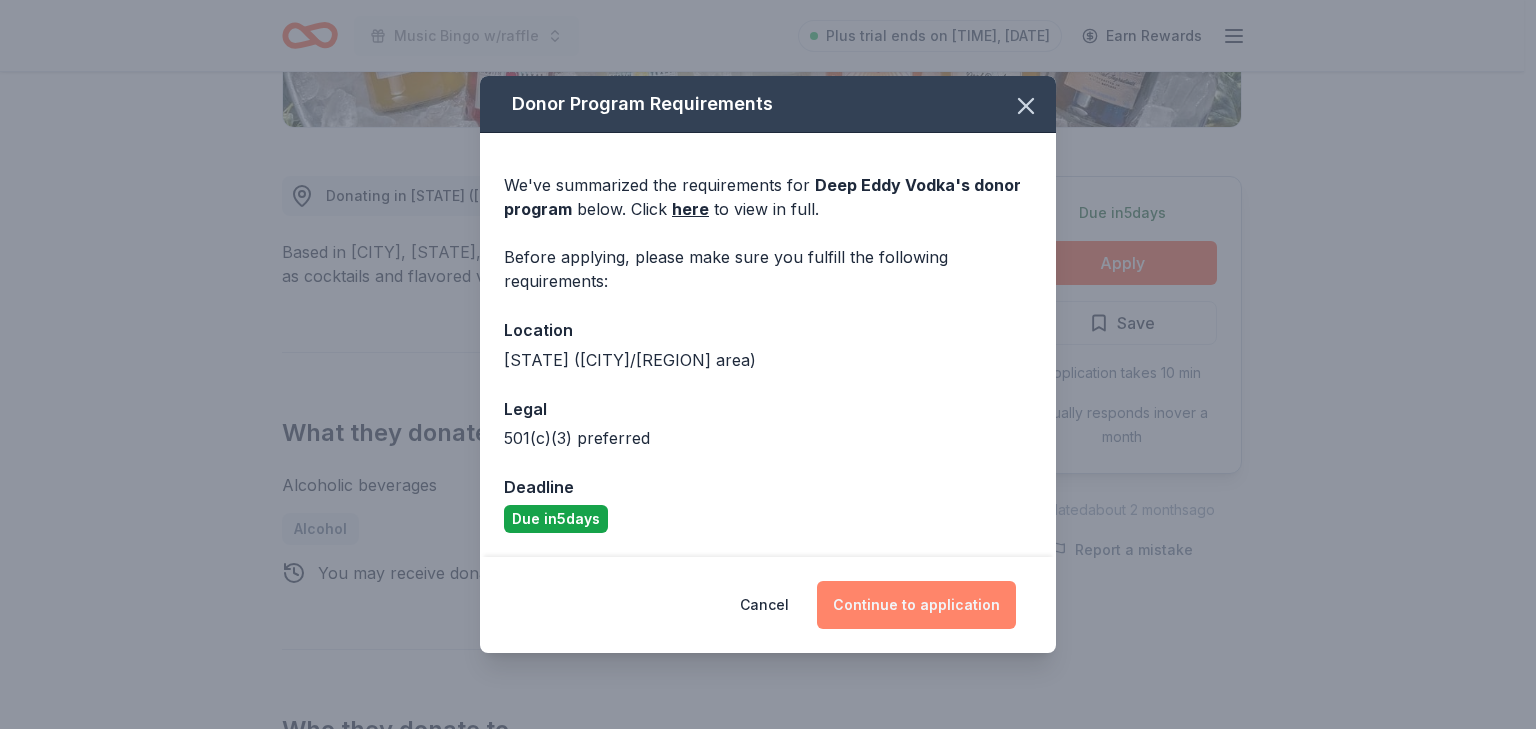 click on "Continue to application" at bounding box center (916, 605) 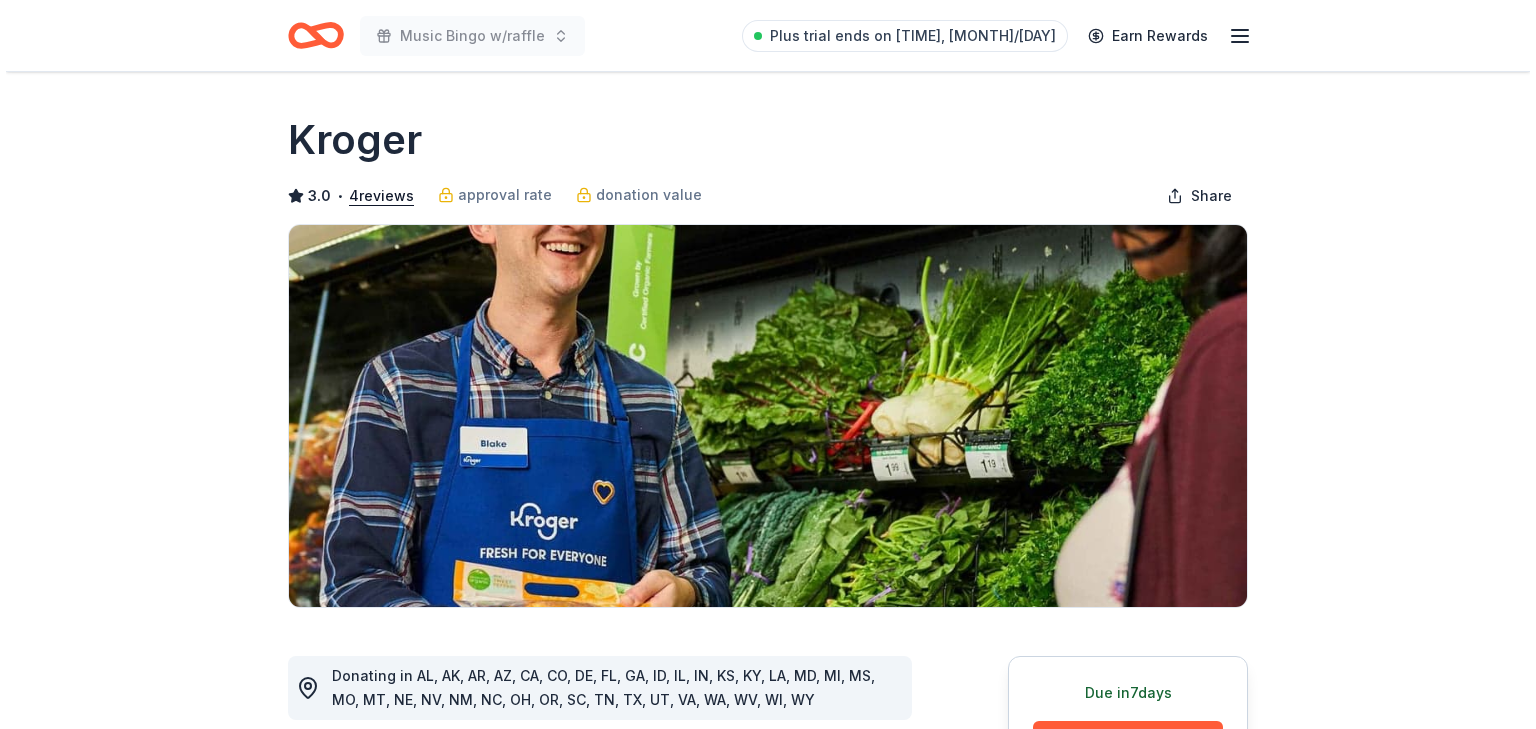 scroll, scrollTop: 320, scrollLeft: 0, axis: vertical 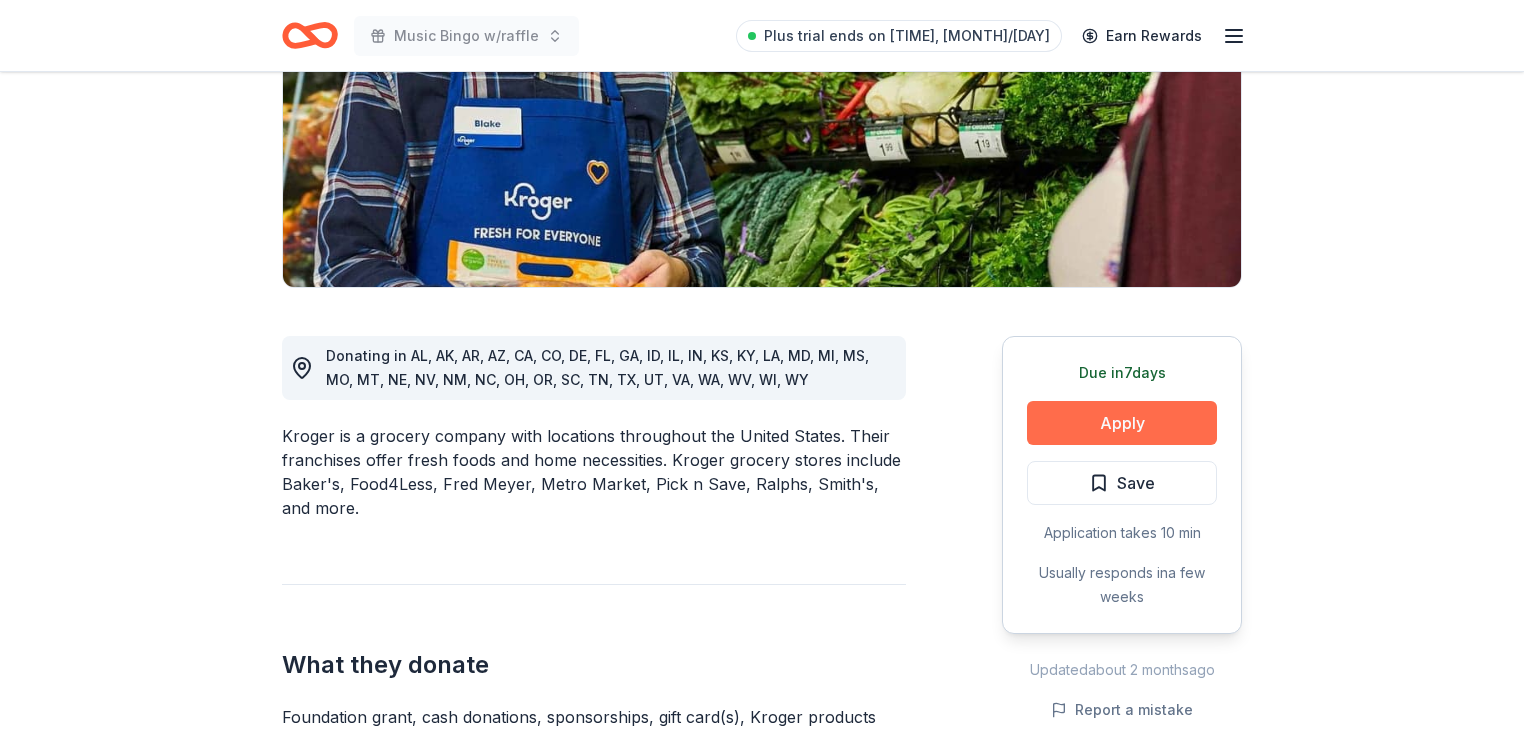 click on "Apply" at bounding box center [1122, 423] 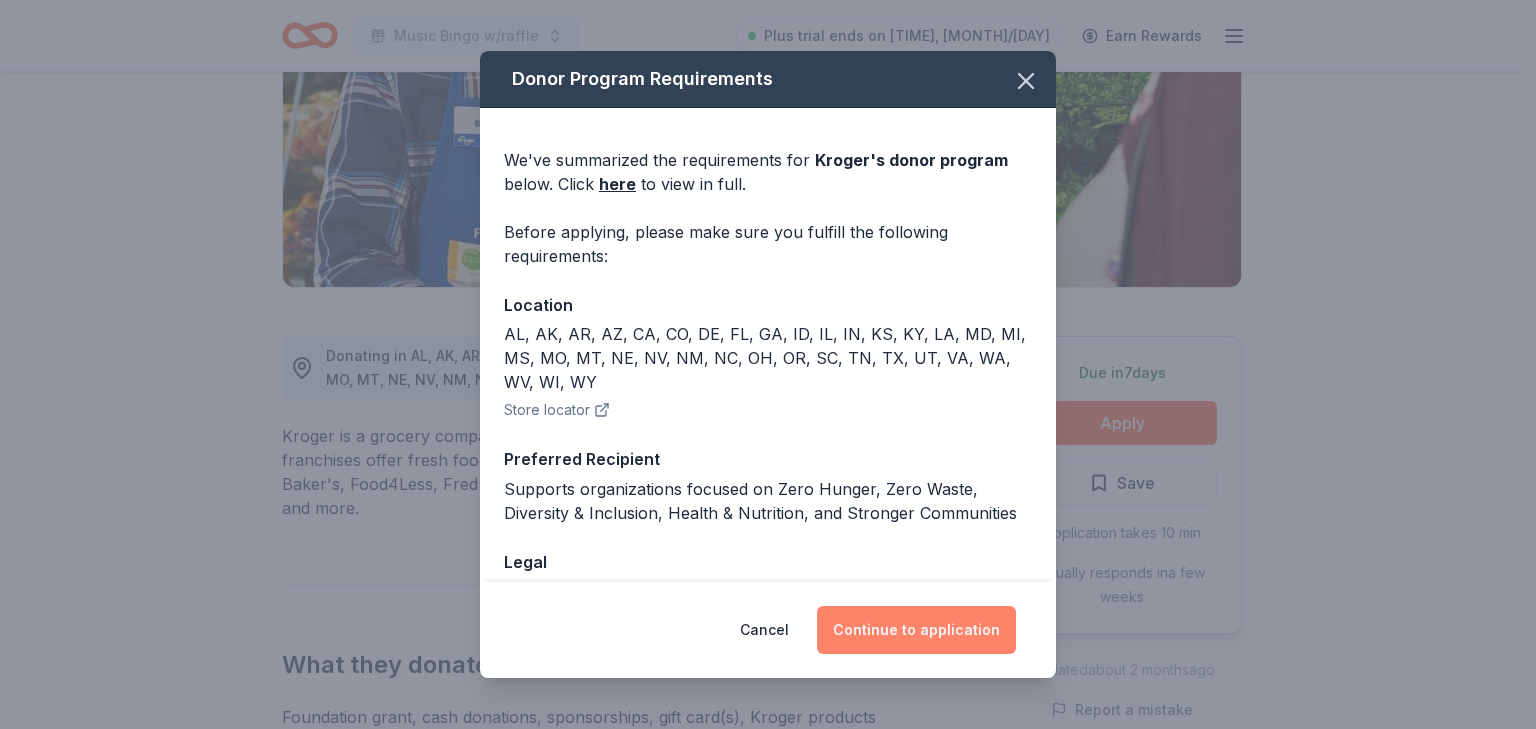 click on "Continue to application" at bounding box center (916, 630) 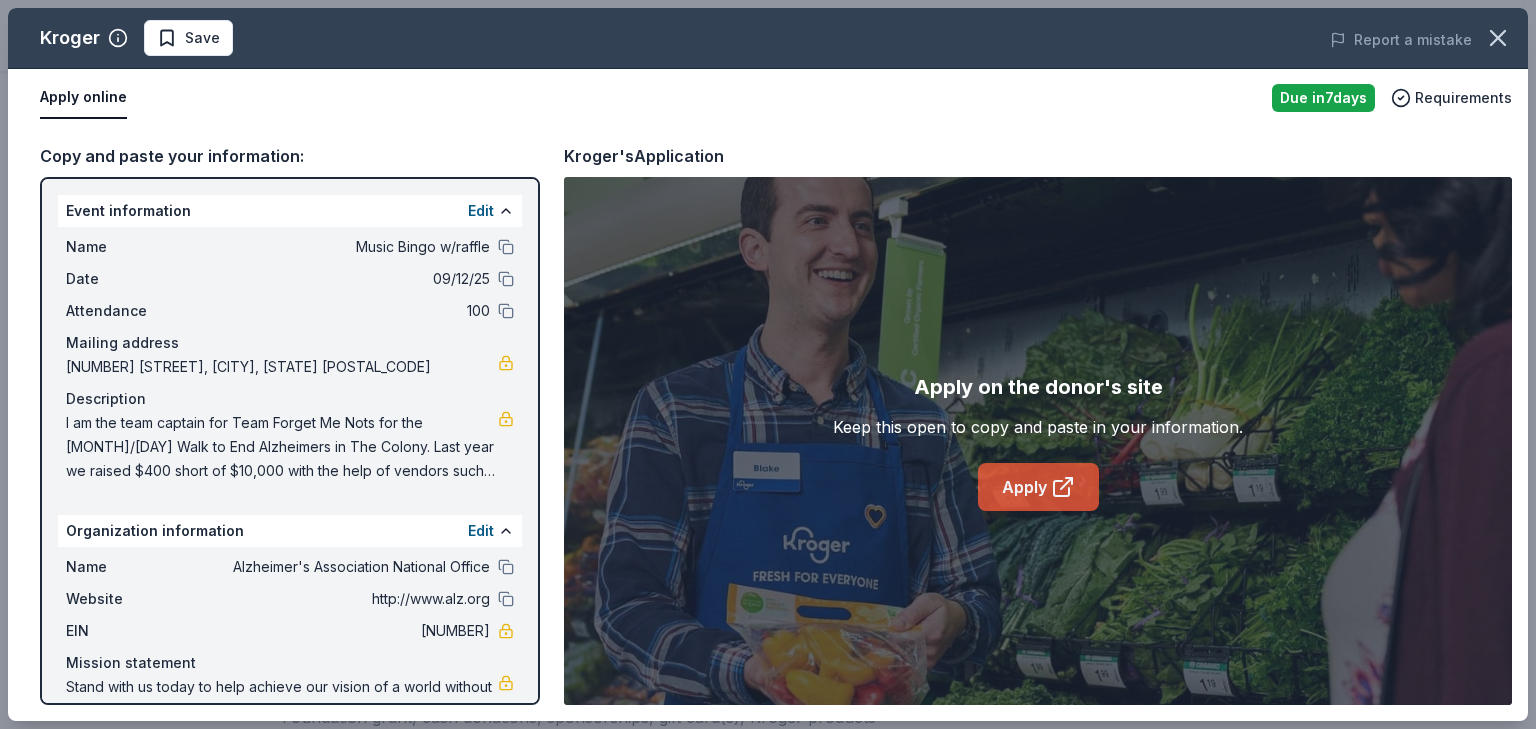 click on "Apply" at bounding box center [1038, 487] 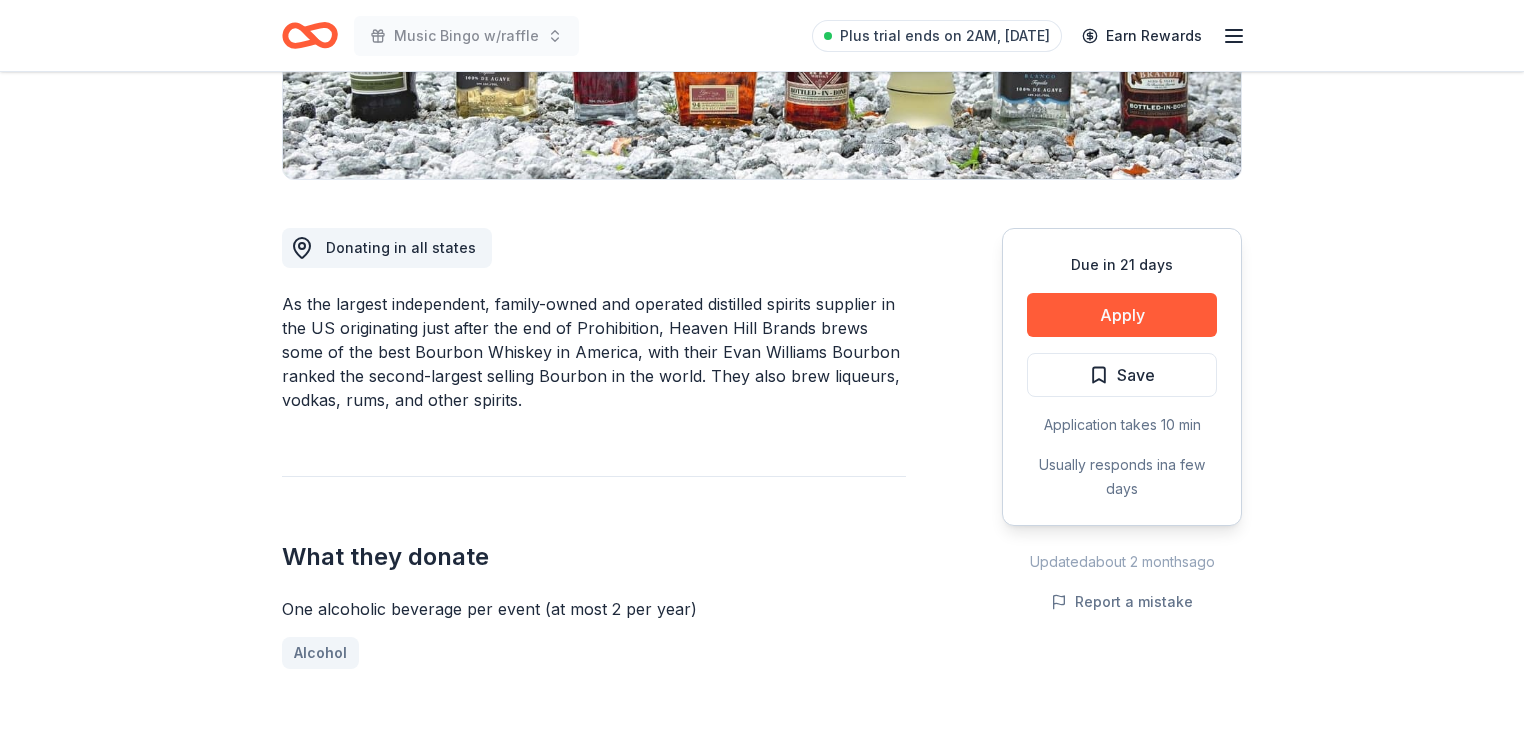 scroll, scrollTop: 400, scrollLeft: 0, axis: vertical 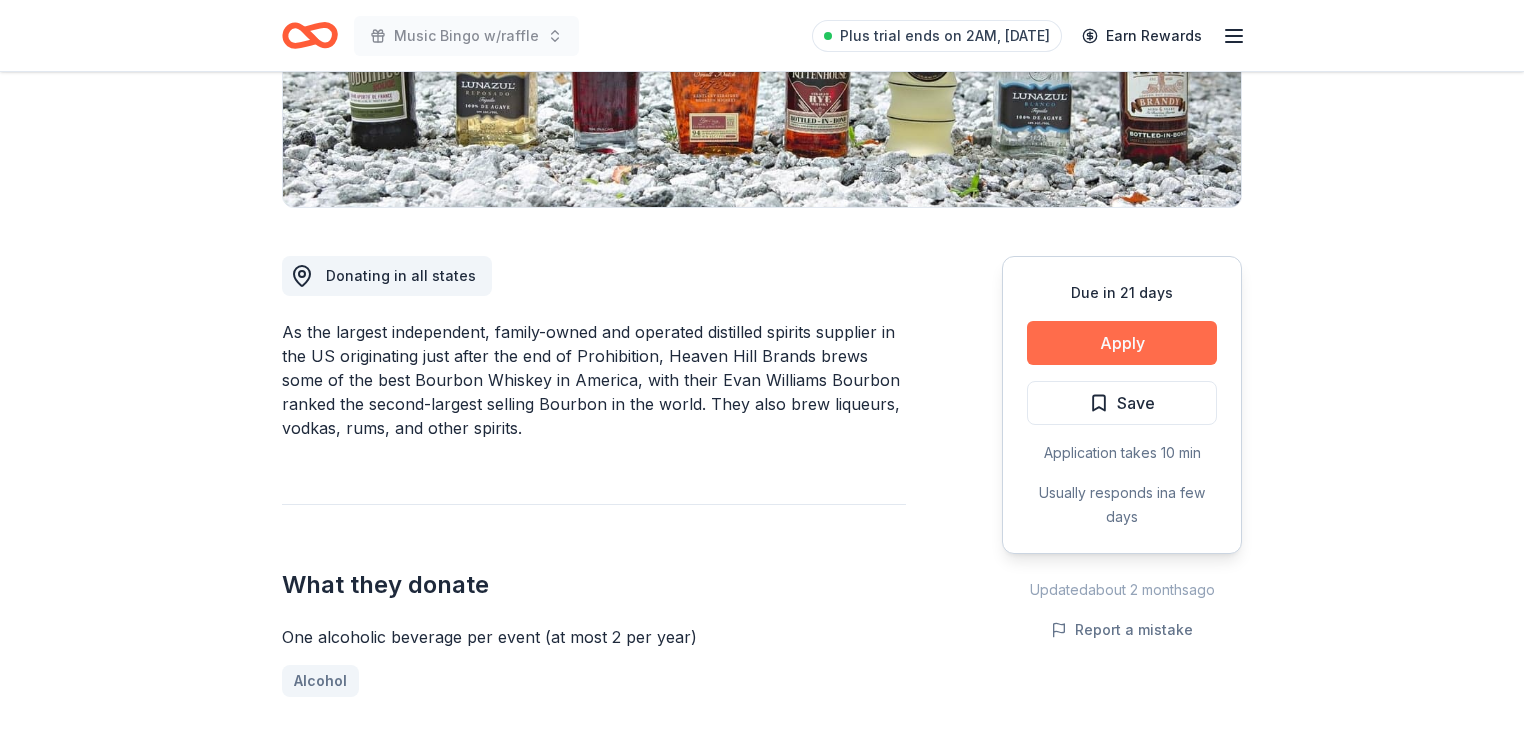 click on "Apply" at bounding box center (1122, 343) 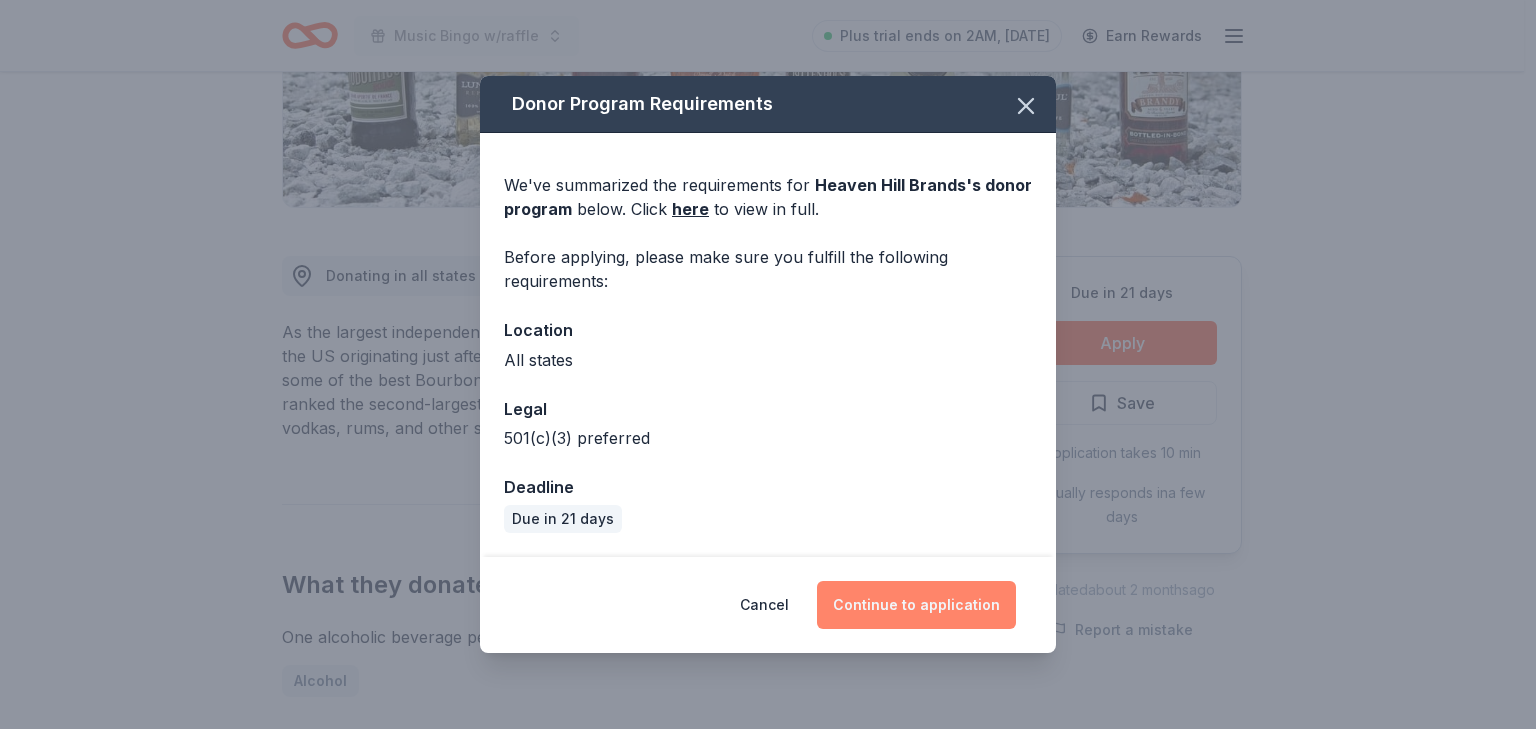 click on "Continue to application" at bounding box center (916, 605) 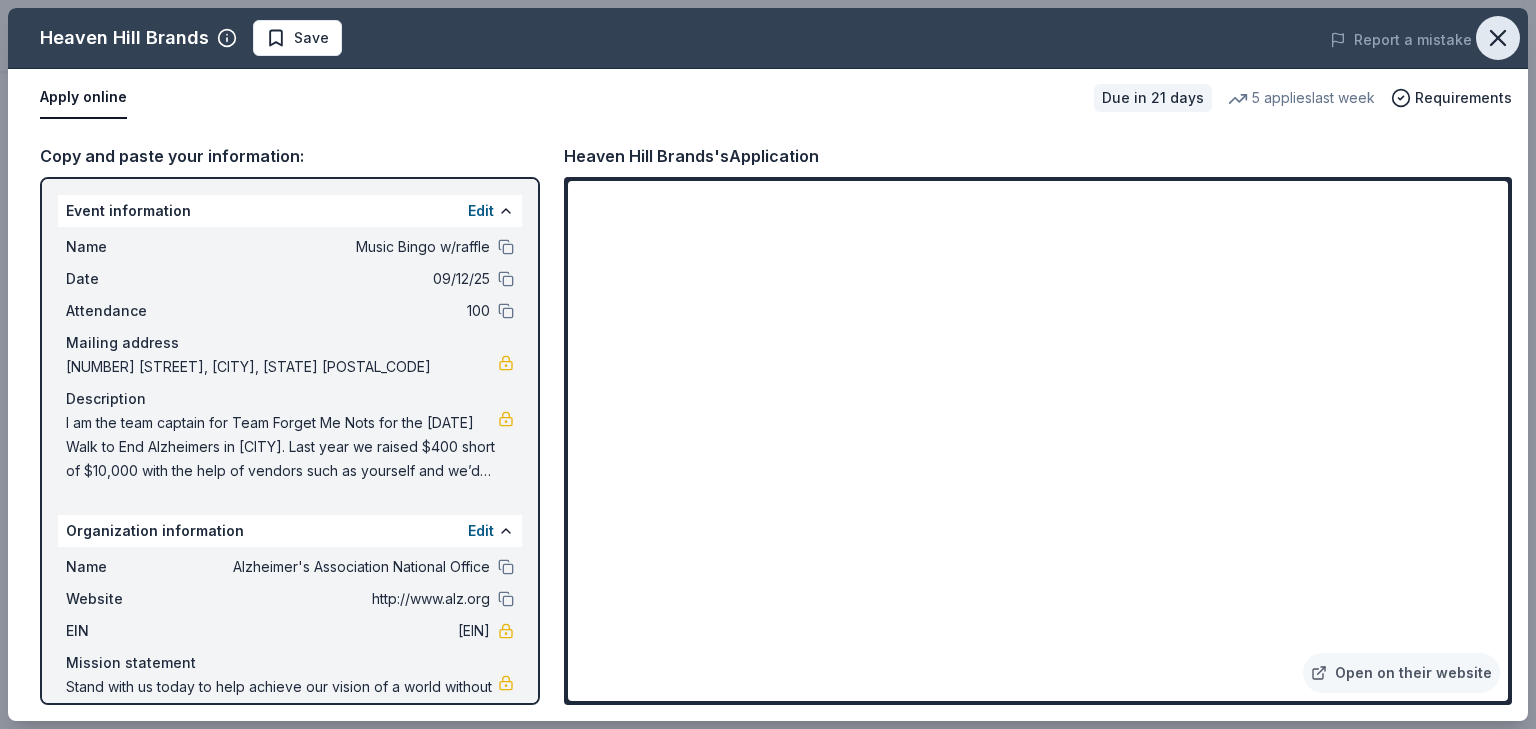 click 